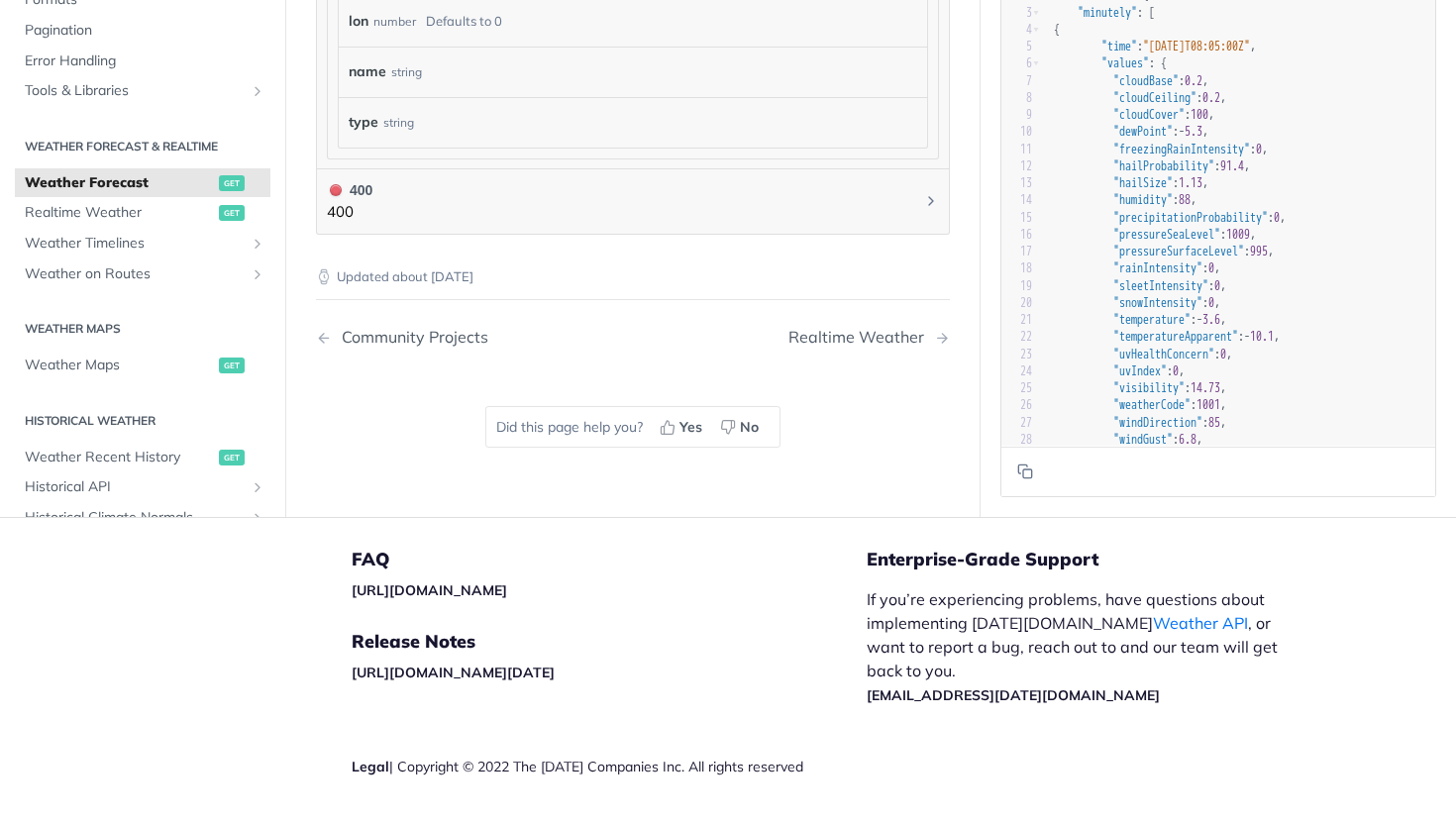 scroll, scrollTop: 2090, scrollLeft: 0, axis: vertical 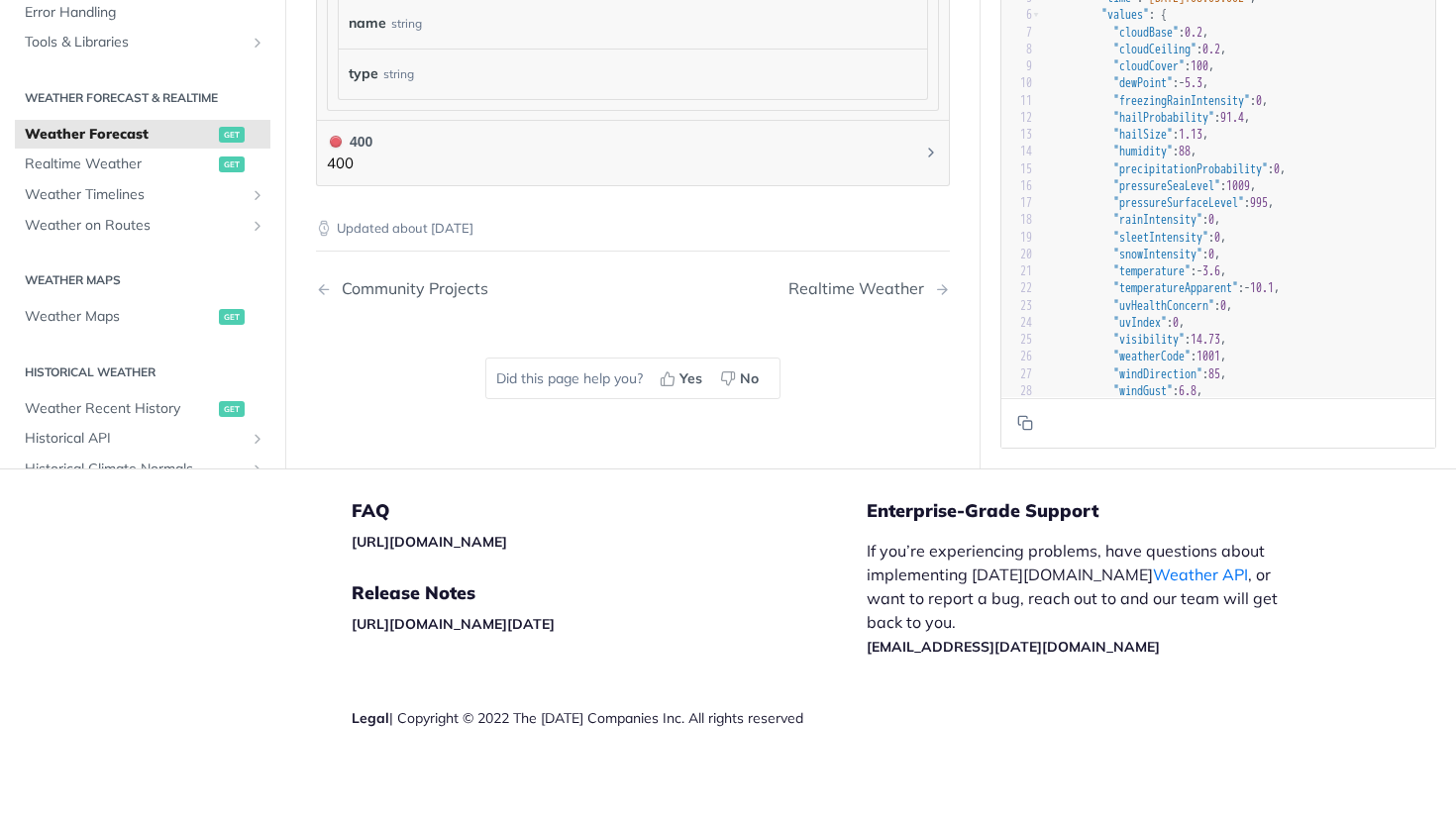 click on "Legal  | Copyright © 2022 The Tomorrow Companies Inc. All rights reserved" at bounding box center (609, 718) 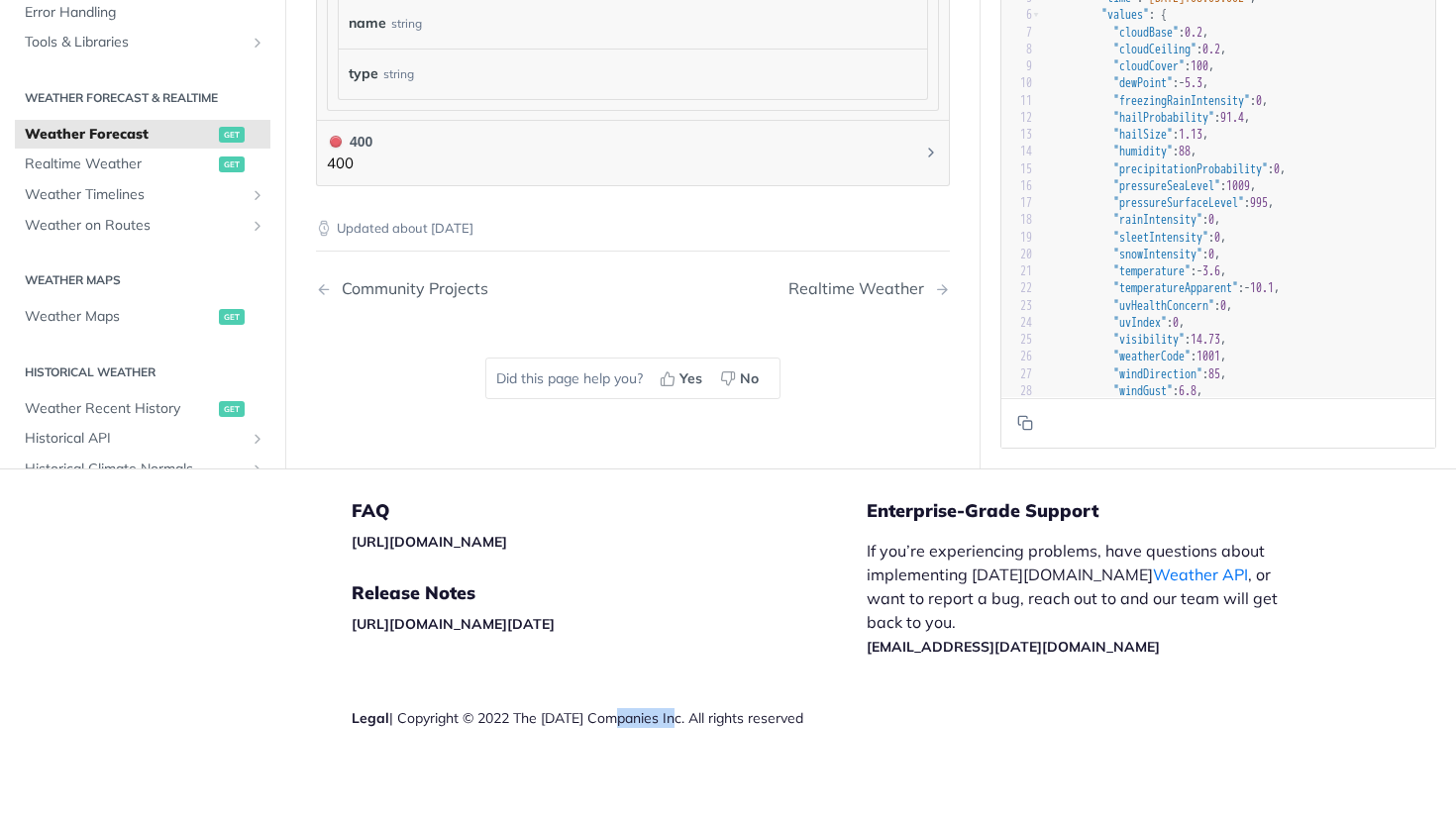 click on "Legal  | Copyright © 2022 The Tomorrow Companies Inc. All rights reserved" at bounding box center (609, 718) 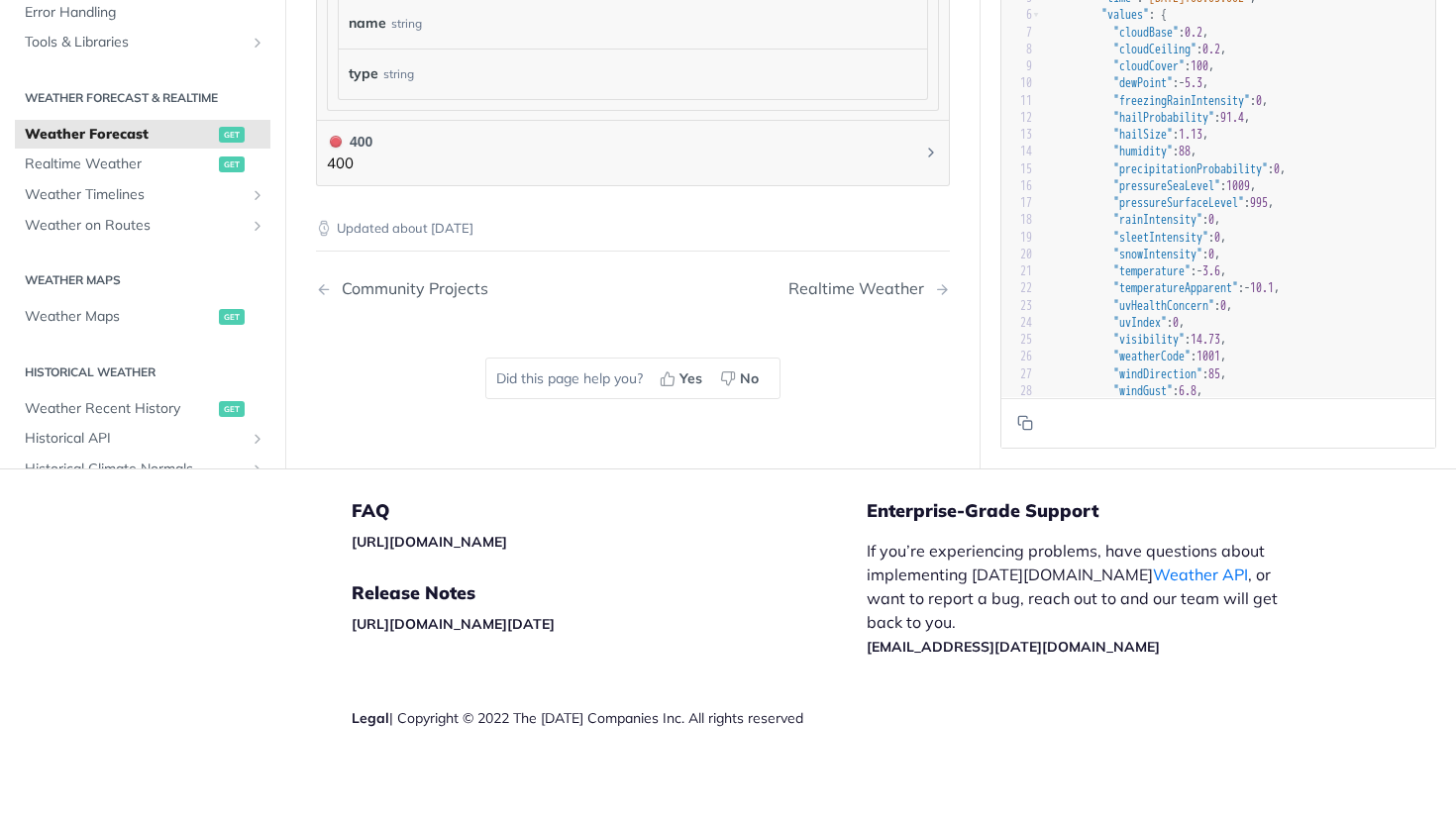 scroll, scrollTop: 2069, scrollLeft: 0, axis: vertical 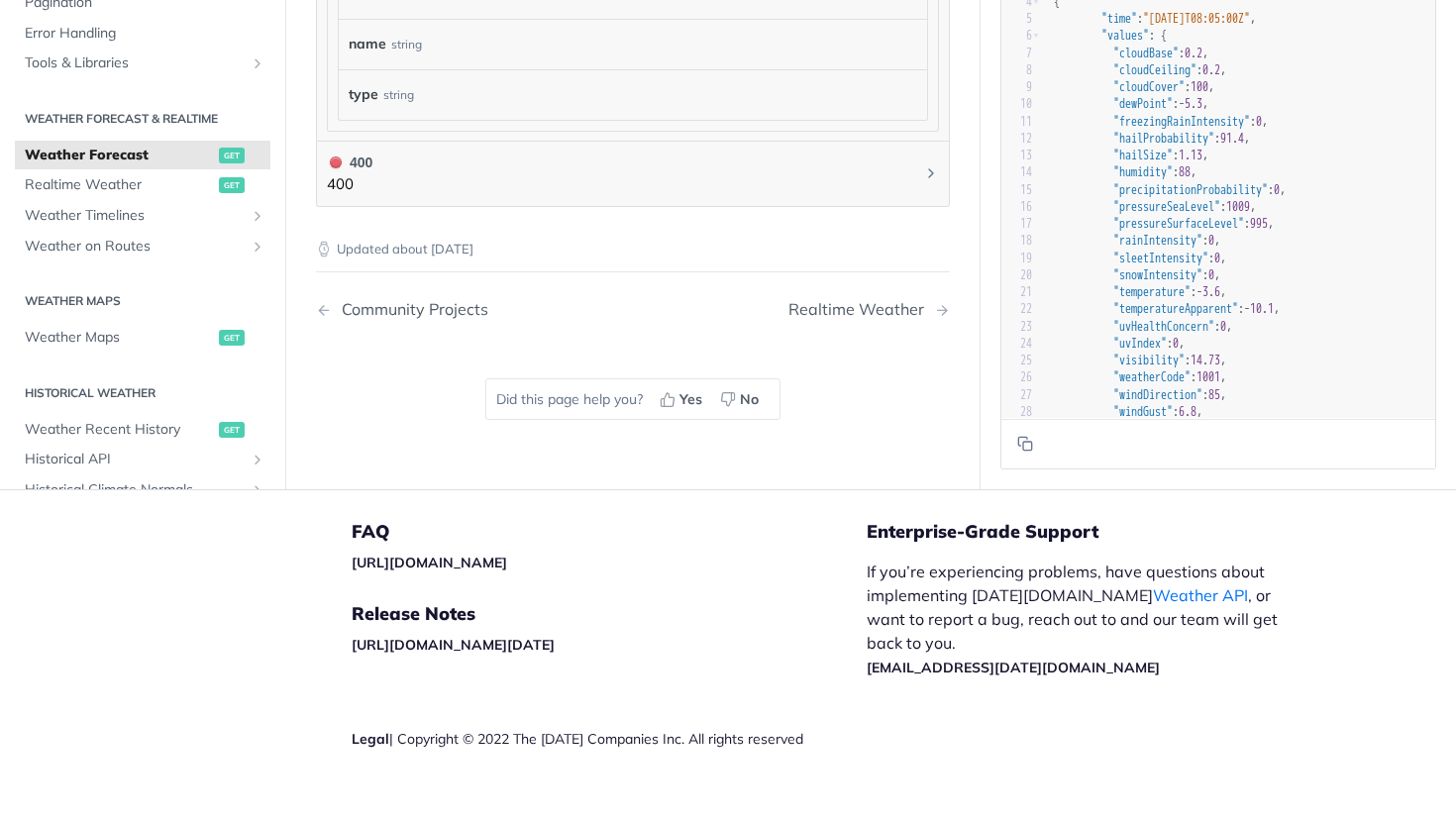 drag, startPoint x: 520, startPoint y: 734, endPoint x: 651, endPoint y: 746, distance: 131.54847 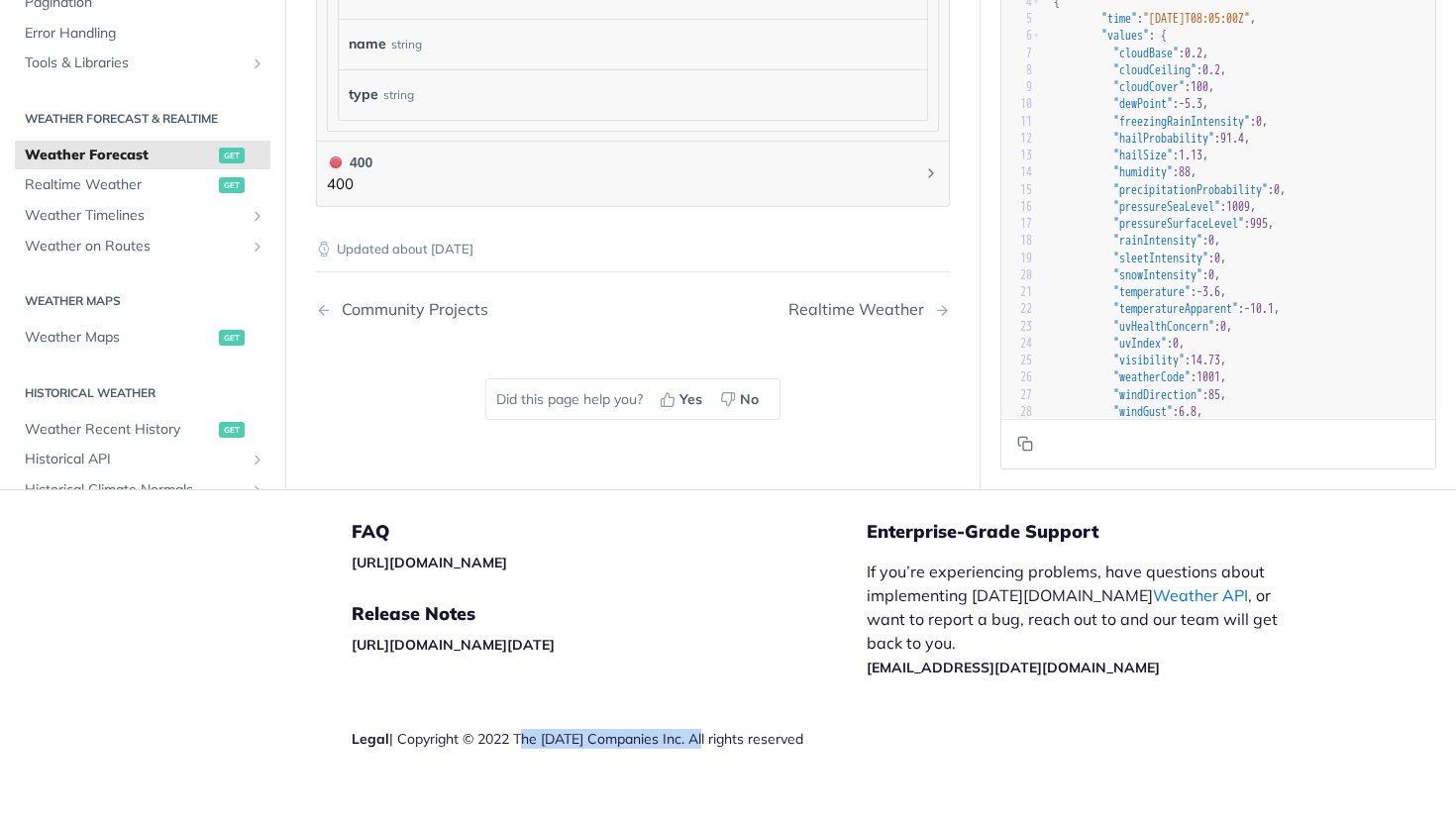 drag, startPoint x: 517, startPoint y: 738, endPoint x: 709, endPoint y: 740, distance: 192.01042 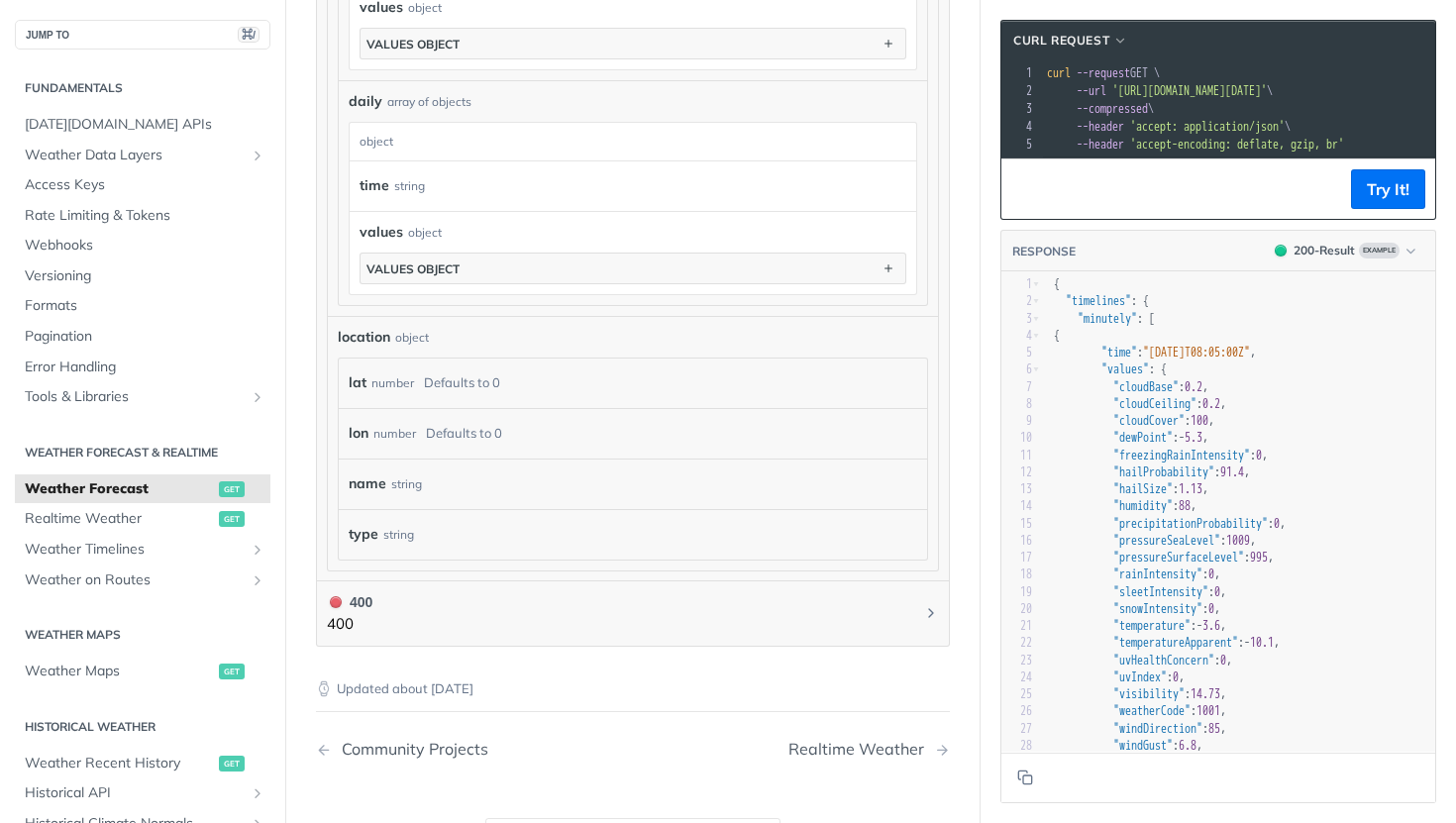 scroll, scrollTop: 0, scrollLeft: 0, axis: both 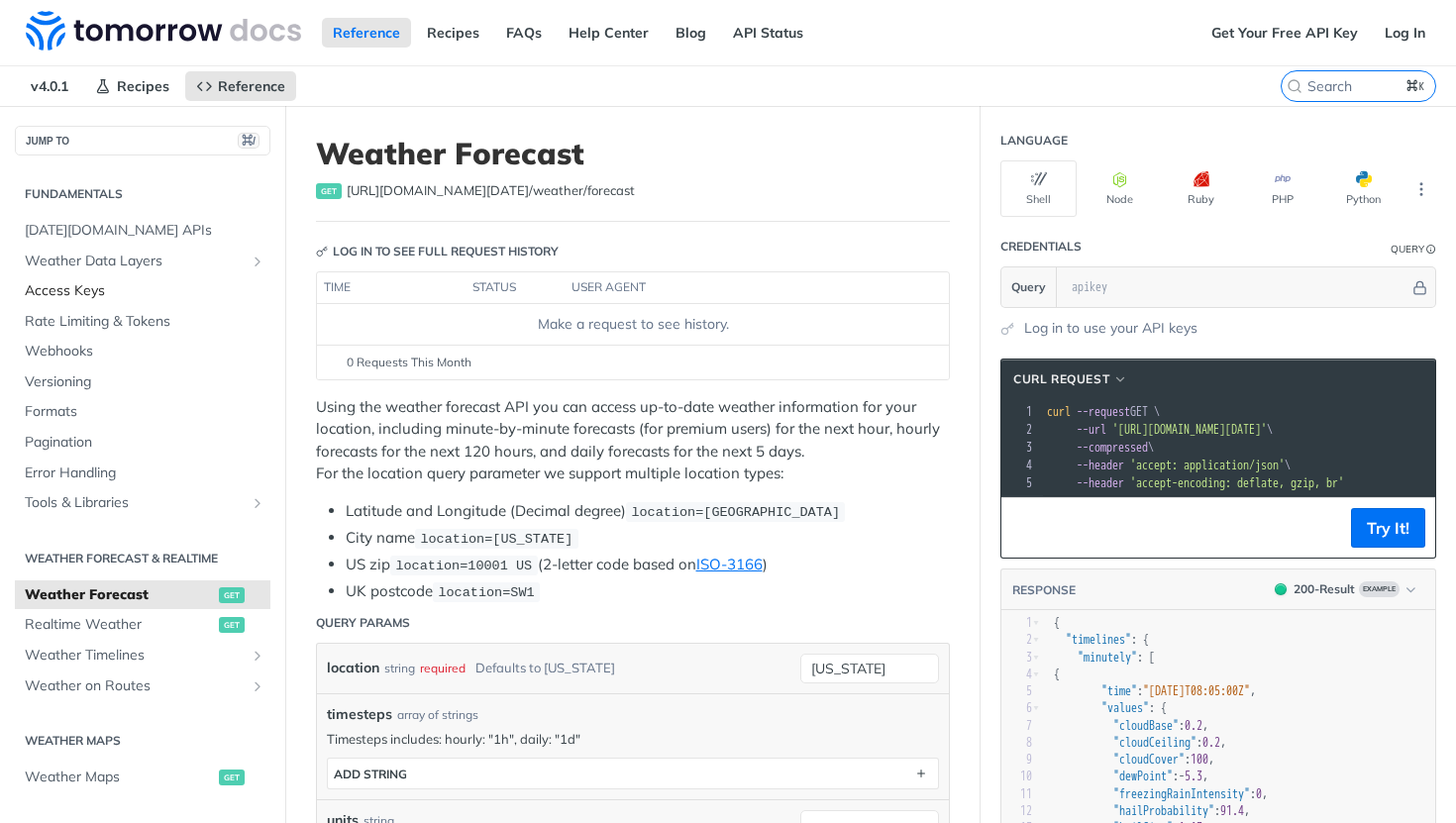 click on "Access Keys" at bounding box center (143, 291) 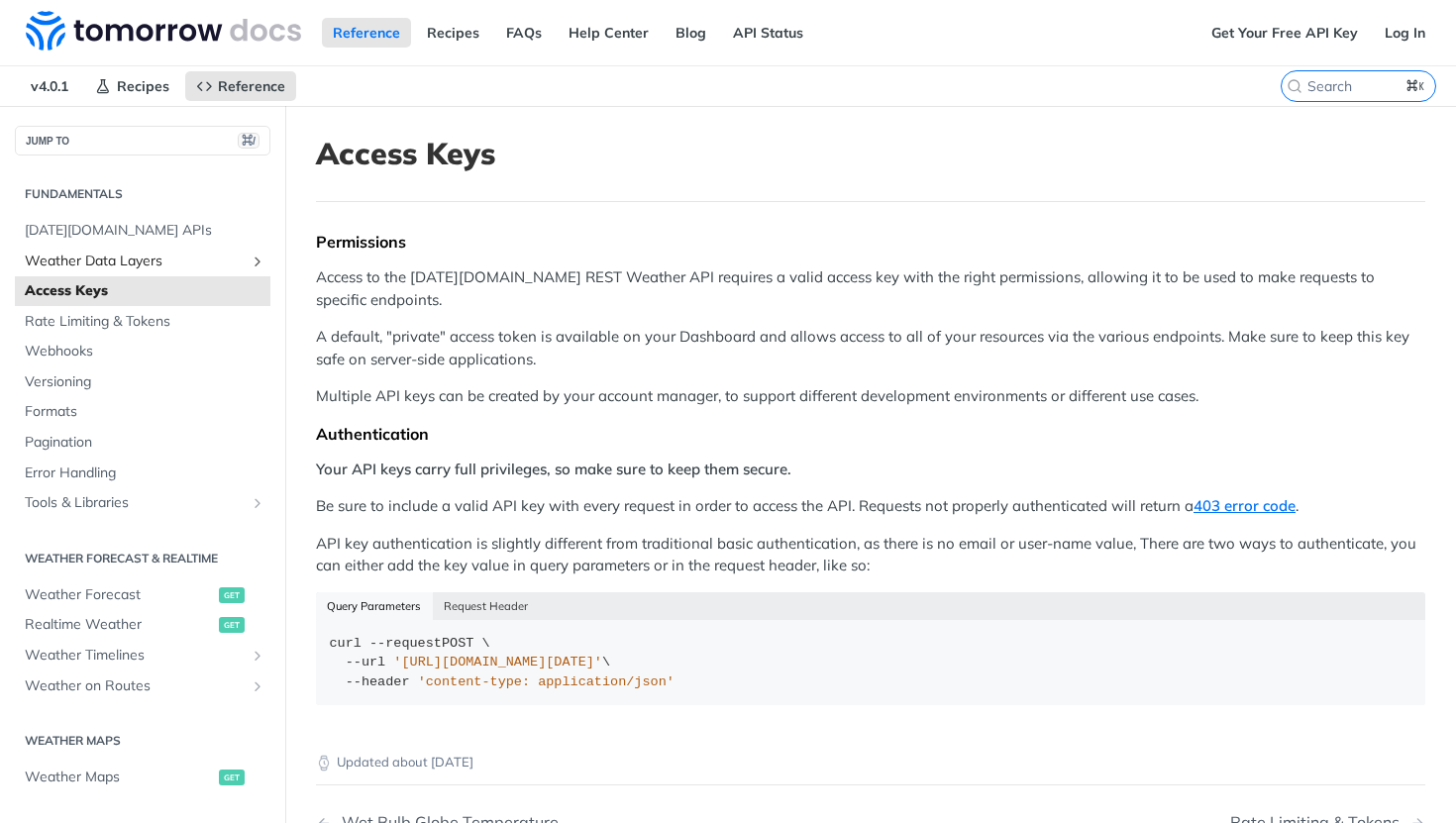 click on "Weather Data Layers" at bounding box center [135, 261] 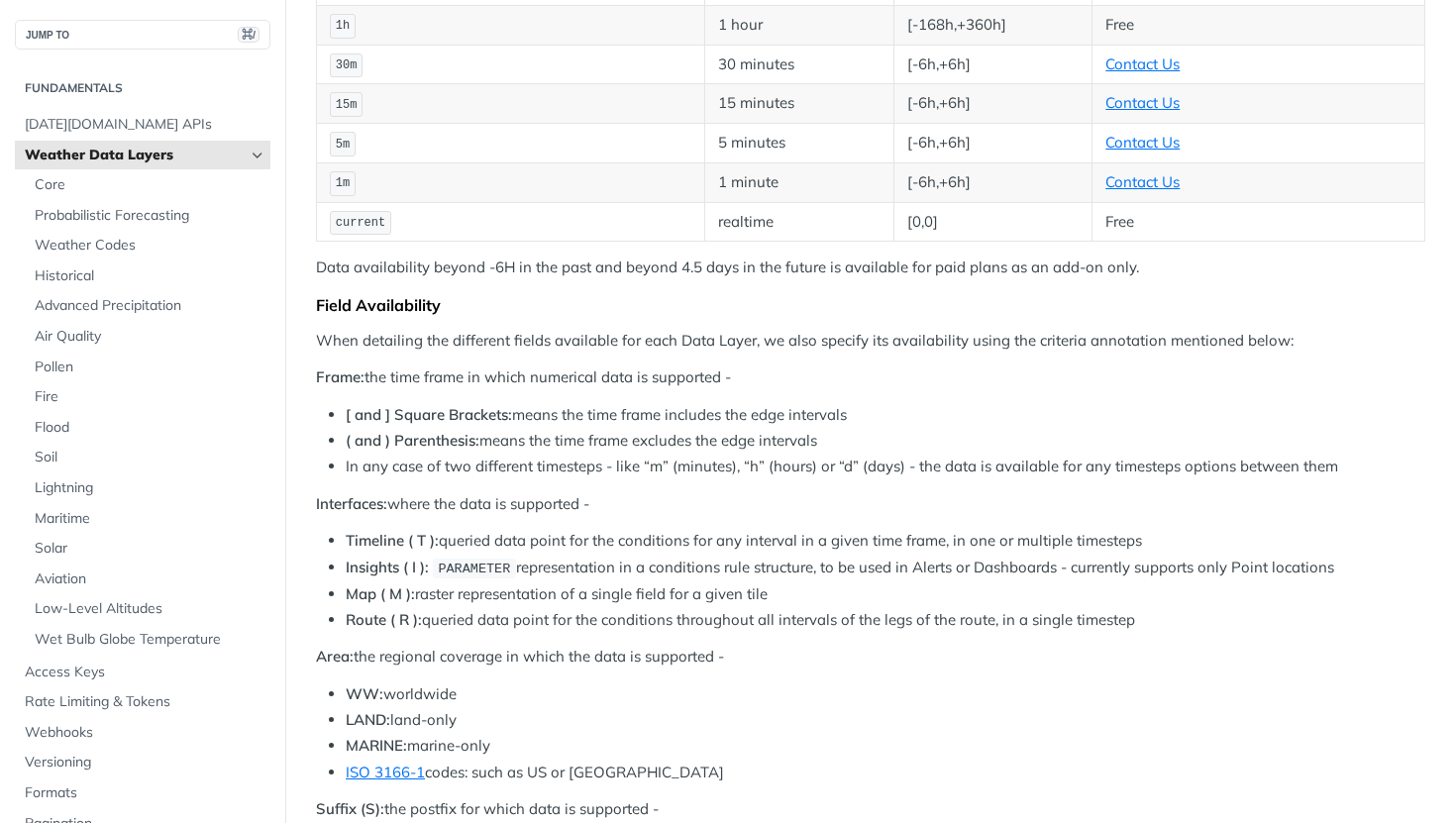 scroll, scrollTop: 505, scrollLeft: 0, axis: vertical 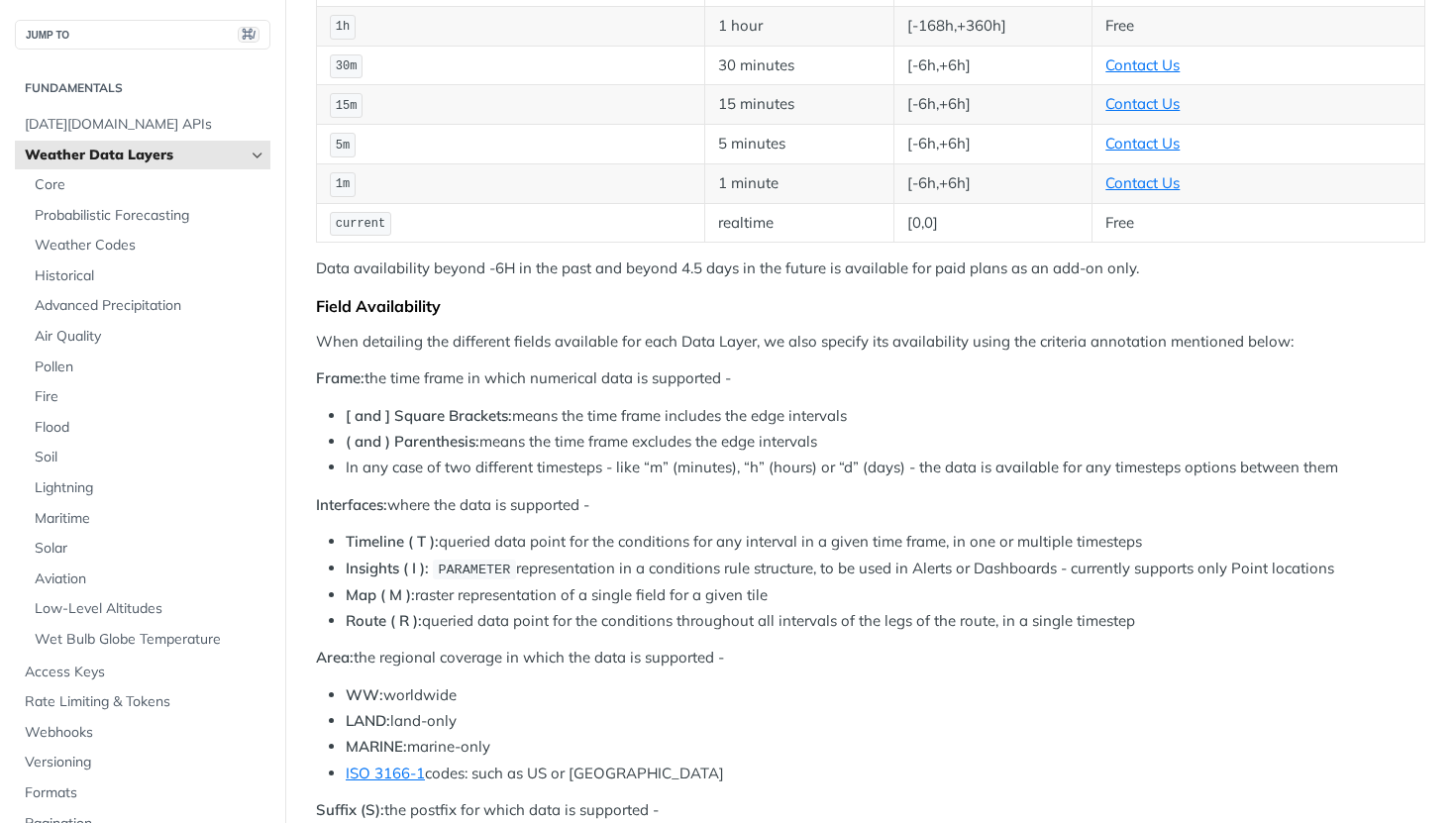 click on "[ and ] Square Brackets:" at bounding box center (429, 415) 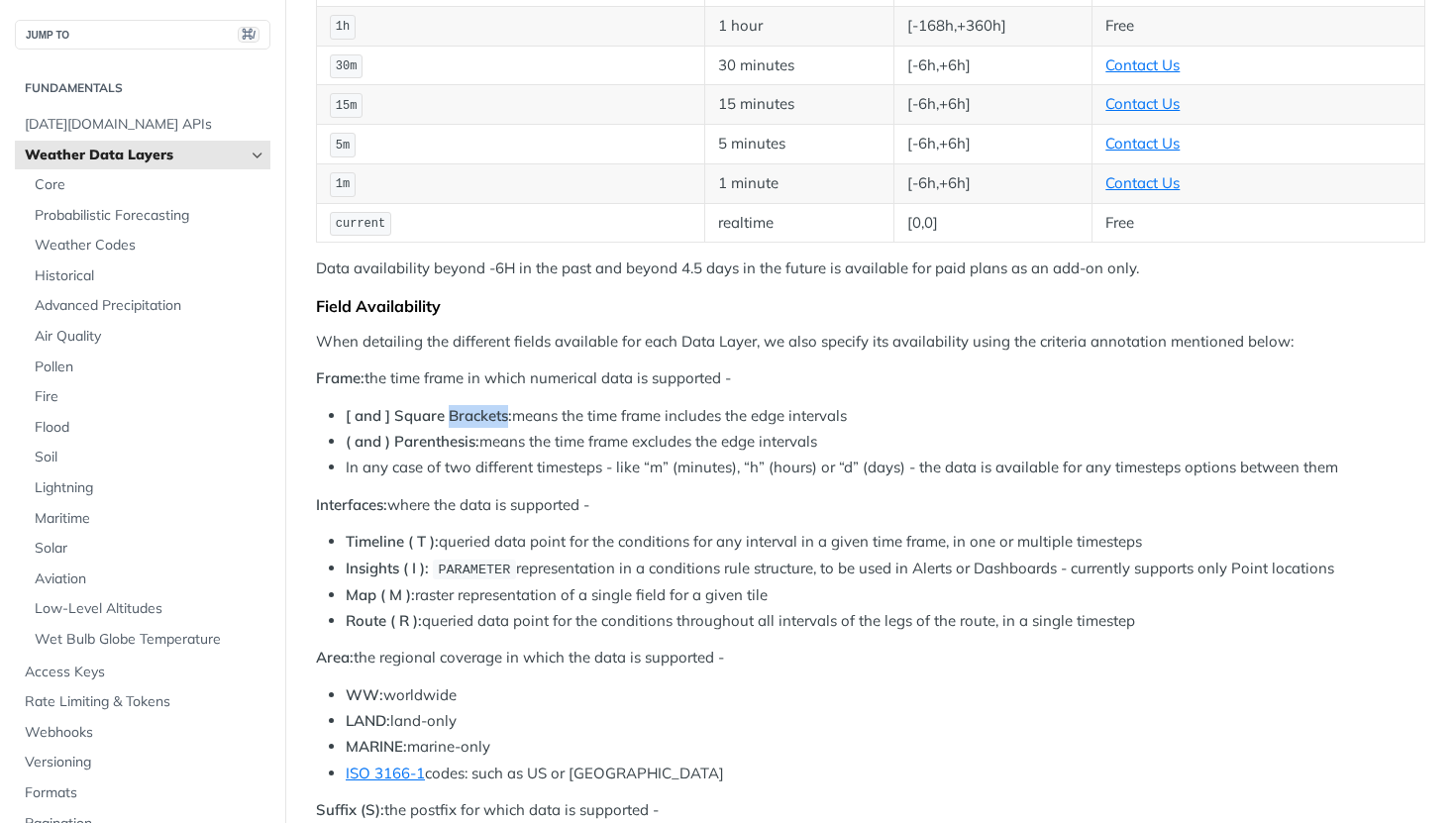 click on "[ and ] Square Brackets:" at bounding box center [429, 415] 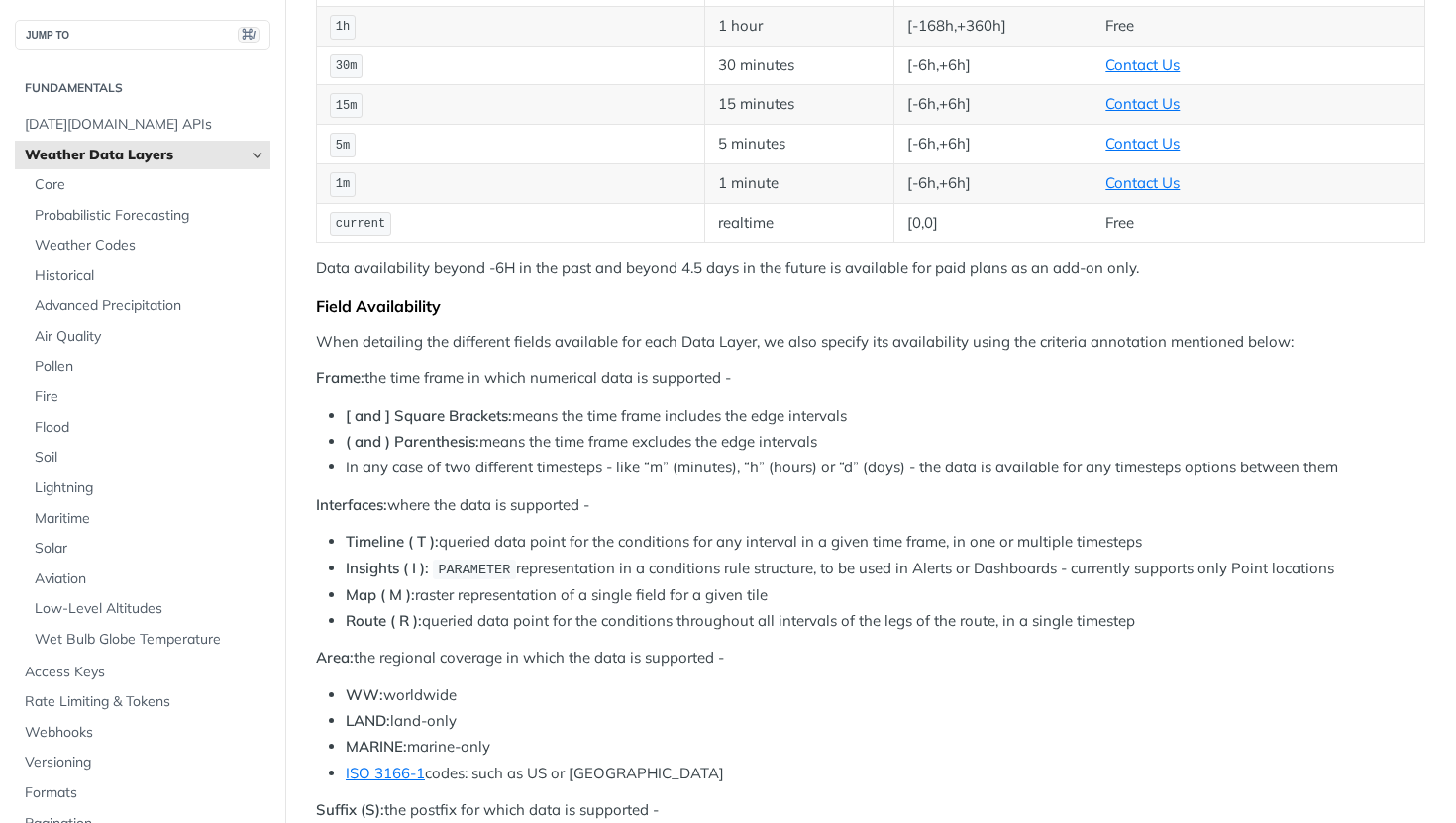 click on "( and ) Parenthesis:  means the time frame excludes the edge intervals" at bounding box center (885, 442) 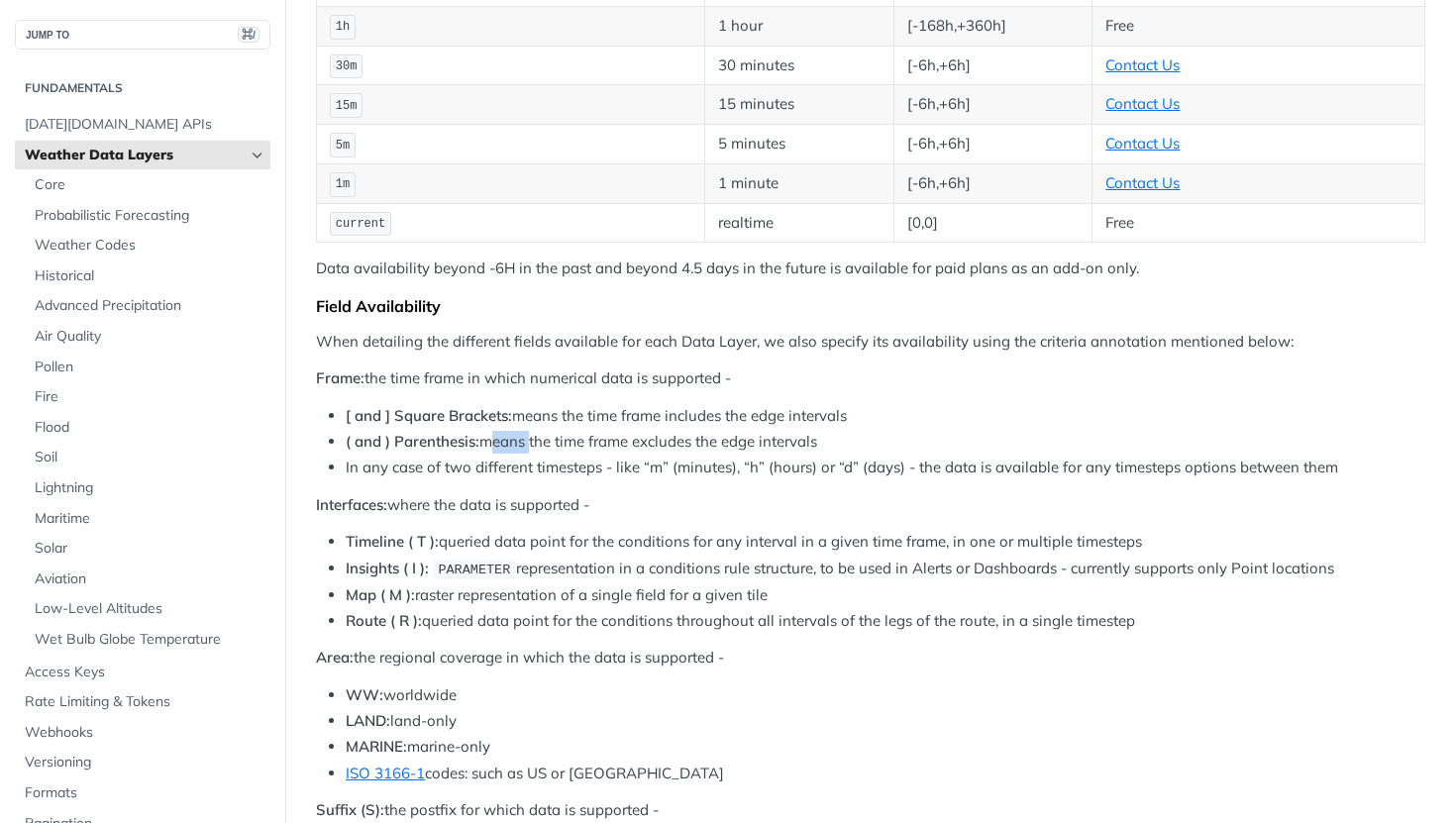 click on "( and ) Parenthesis:  means the time frame excludes the edge intervals" at bounding box center [885, 442] 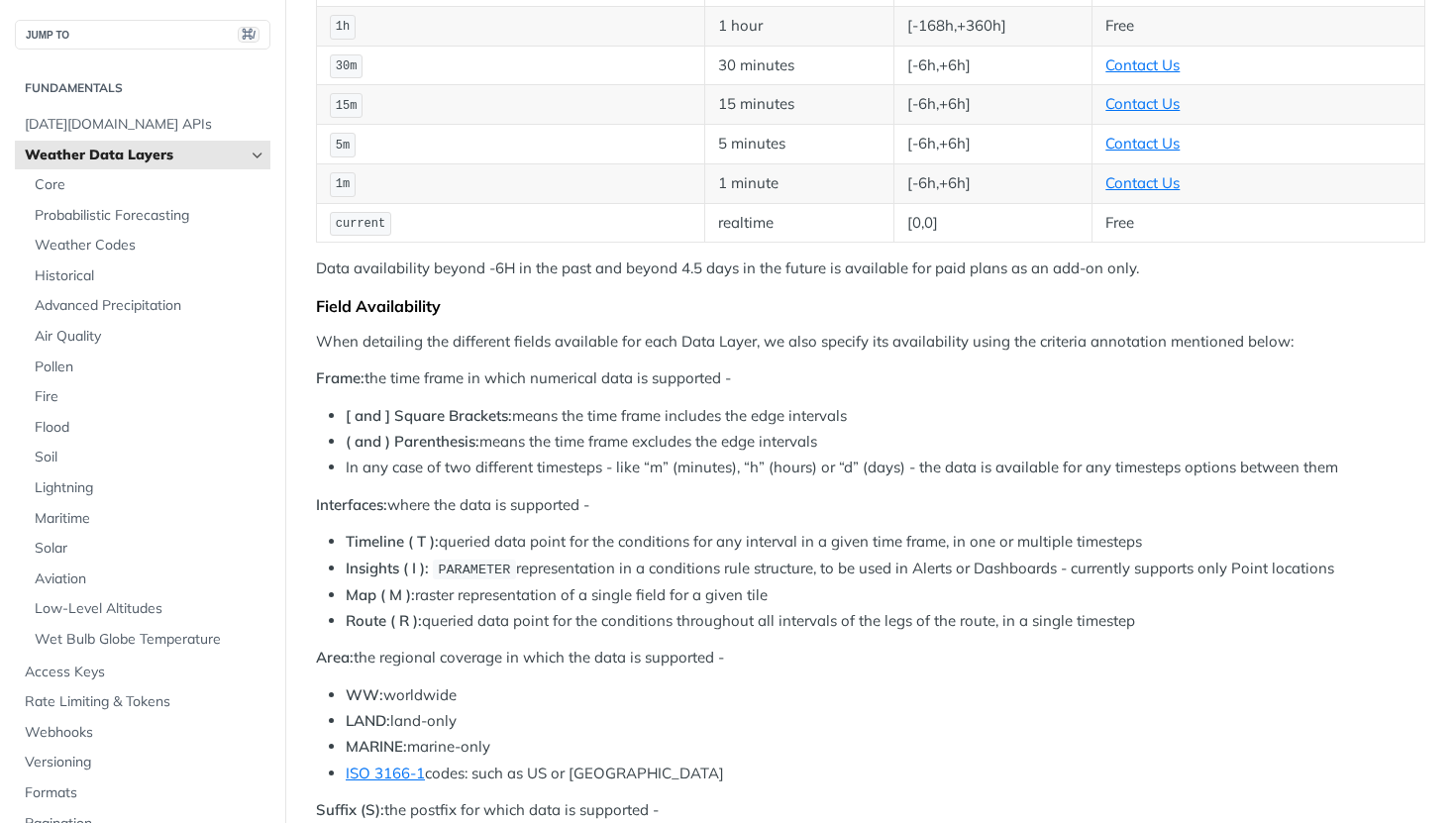 click on "In any case of two different timesteps - like “m” (minutes), “h” (hours) or “d” (days) - the data is available for any timesteps options between them" at bounding box center [885, 467] 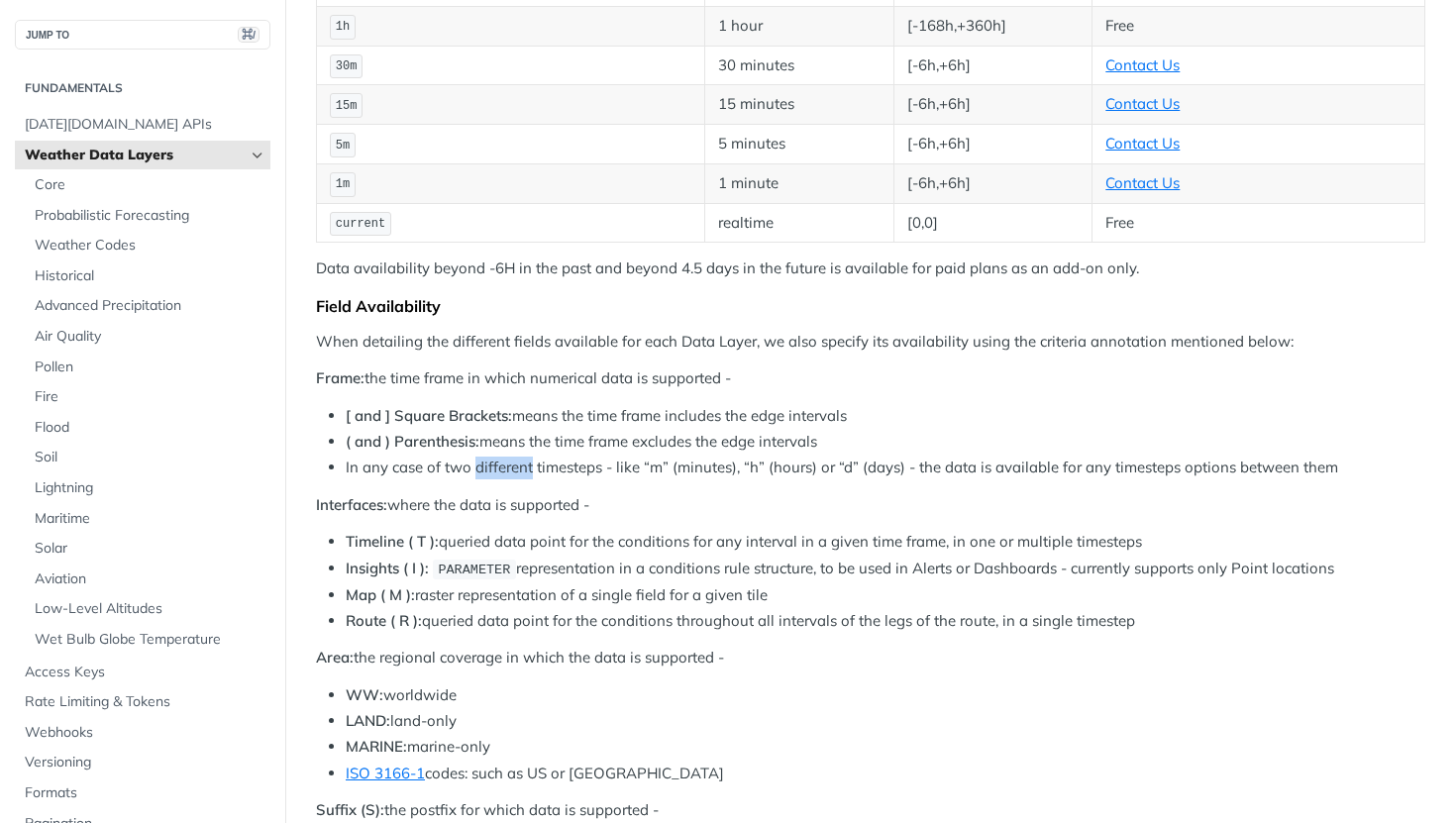 click on "In any case of two different timesteps - like “m” (minutes), “h” (hours) or “d” (days) - the data is available for any timesteps options between them" at bounding box center (885, 467) 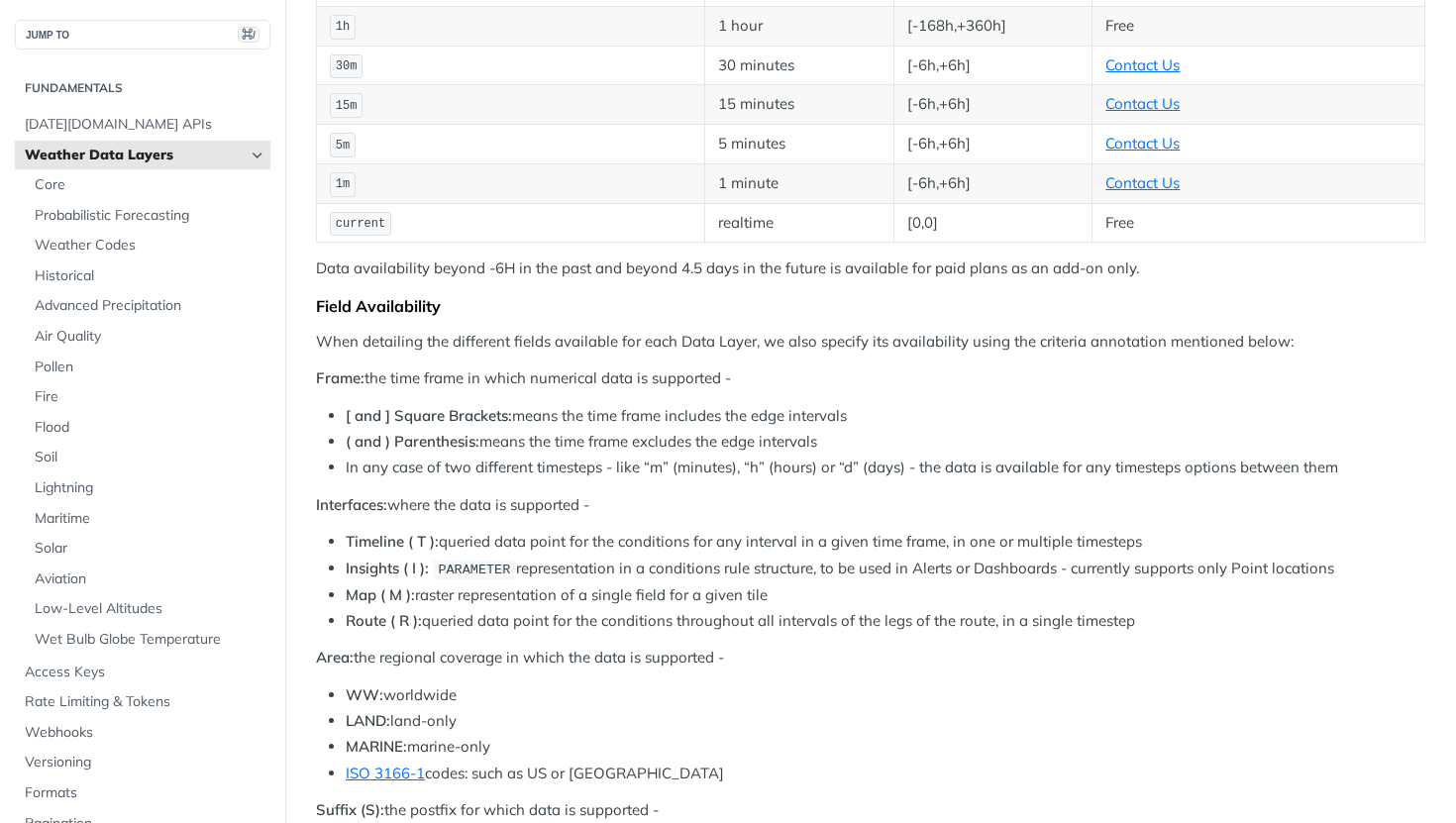 click on "( and ) Parenthesis:  means the time frame excludes the edge intervals" at bounding box center [885, 442] 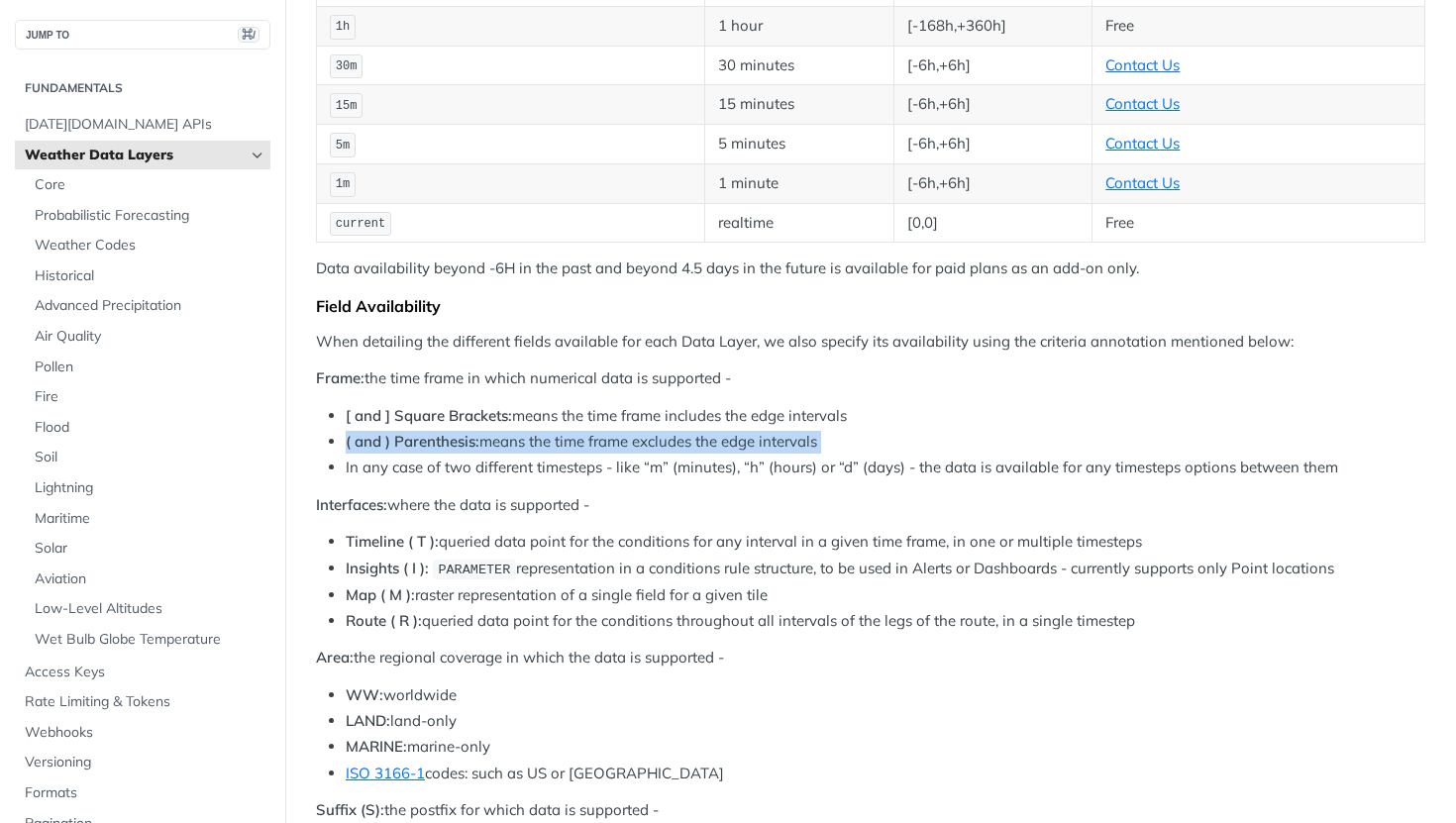 click on "( and ) Parenthesis:  means the time frame excludes the edge intervals" at bounding box center [885, 442] 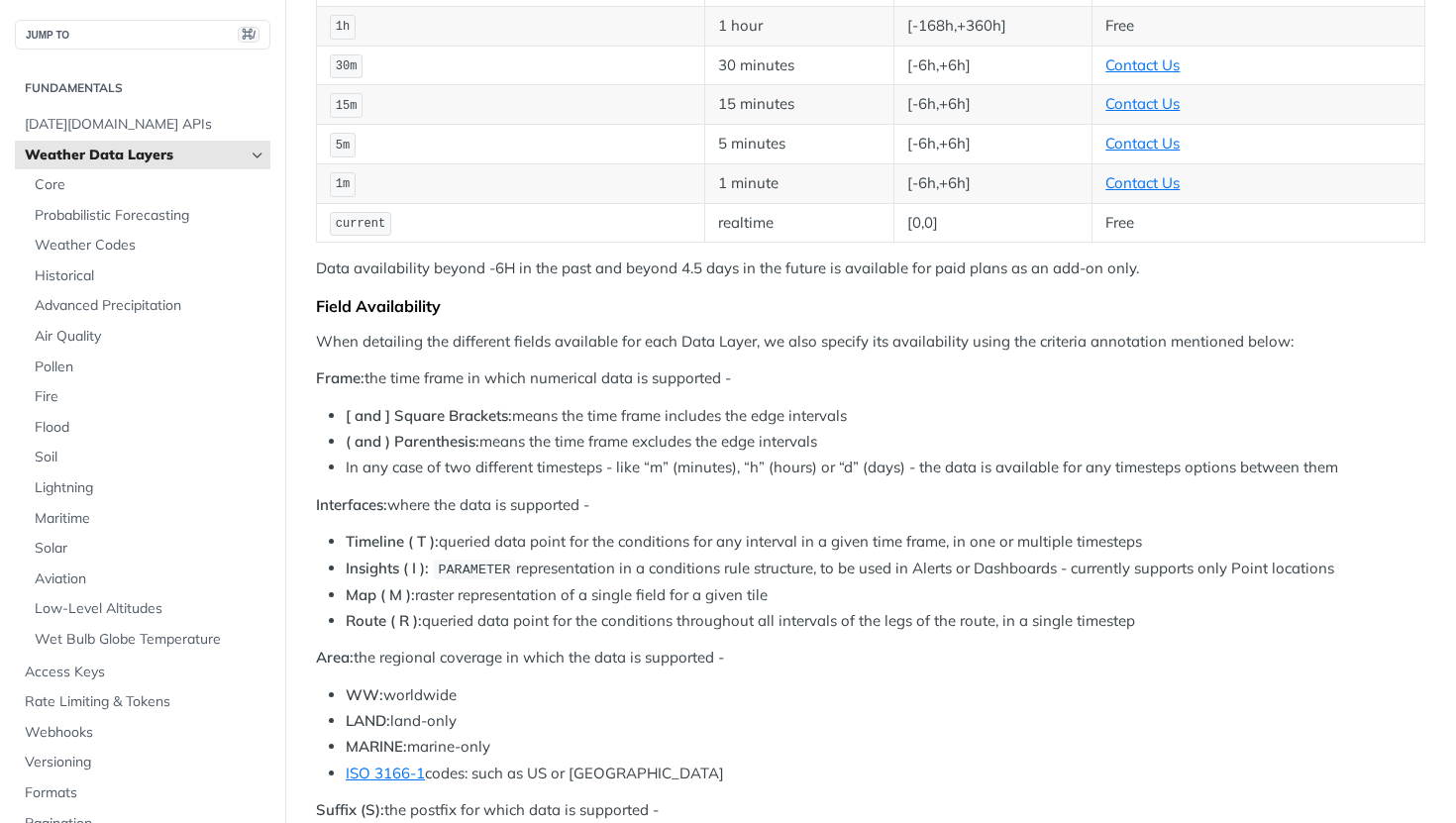 click on "In any case of two different timesteps - like “m” (minutes), “h” (hours) or “d” (days) - the data is available for any timesteps options between them" at bounding box center [885, 467] 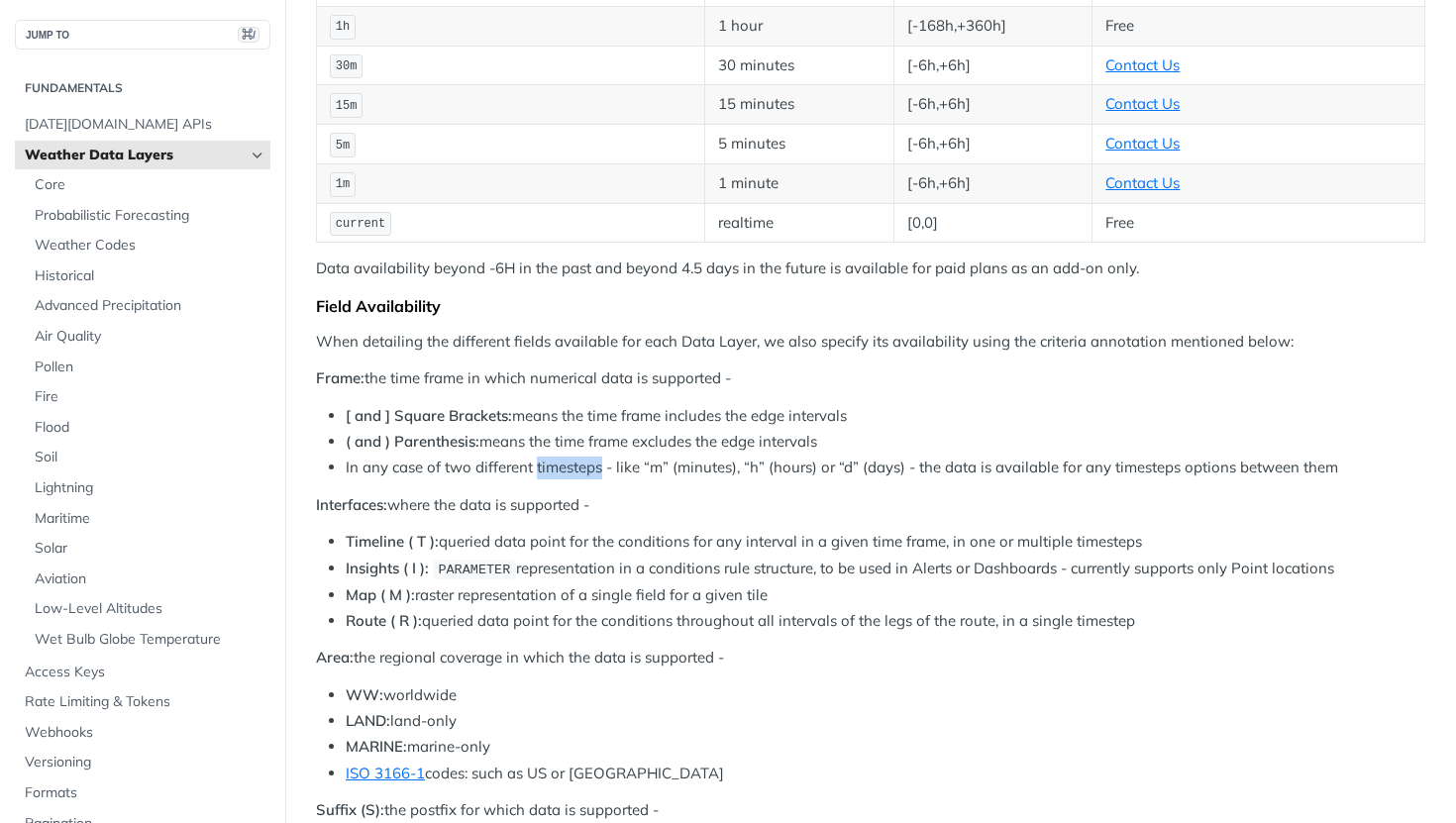 click on "In any case of two different timesteps - like “m” (minutes), “h” (hours) or “d” (days) - the data is available for any timesteps options between them" at bounding box center [885, 467] 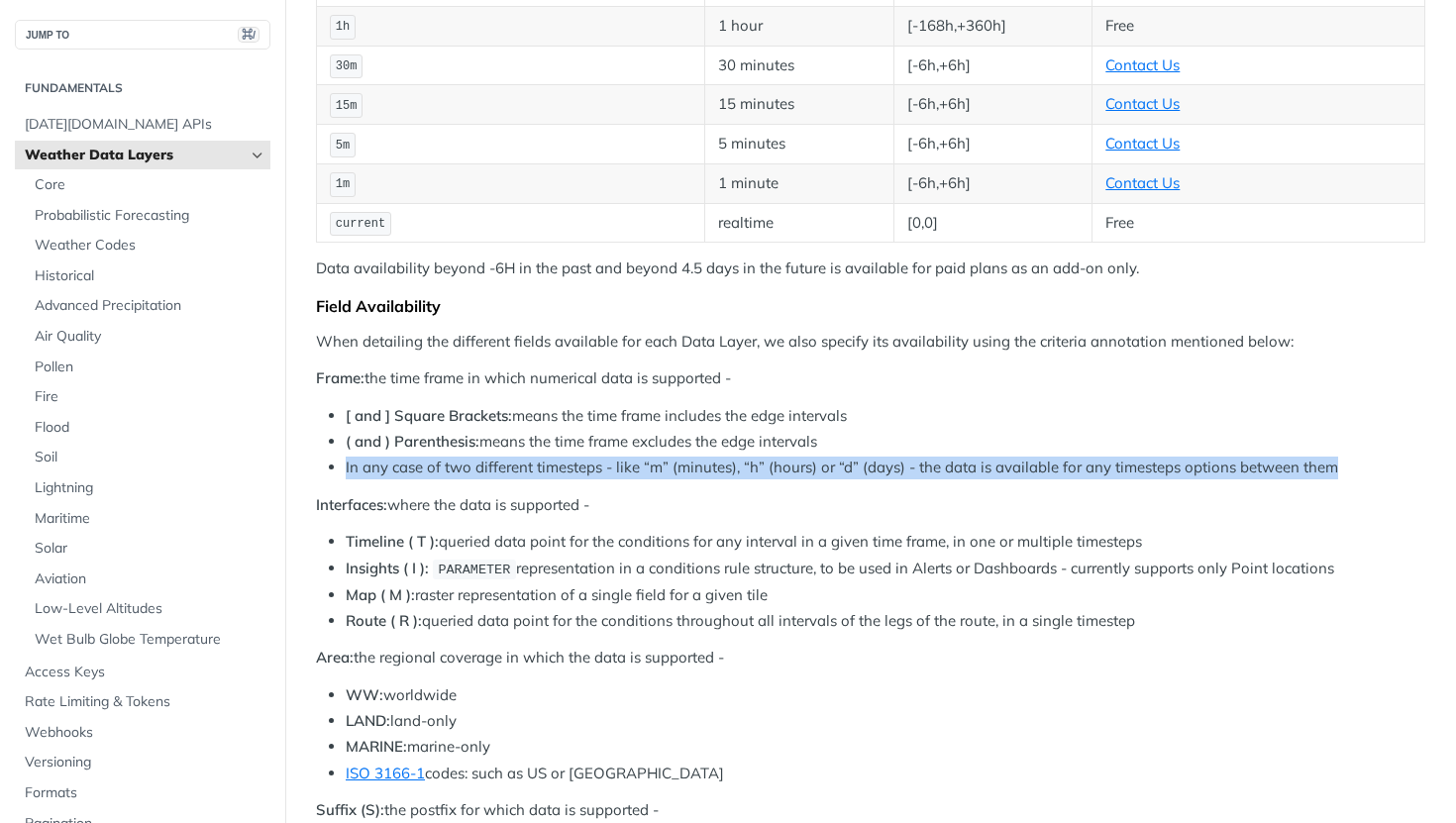 click on "In any case of two different timesteps - like “m” (minutes), “h” (hours) or “d” (days) - the data is available for any timesteps options between them" at bounding box center [885, 467] 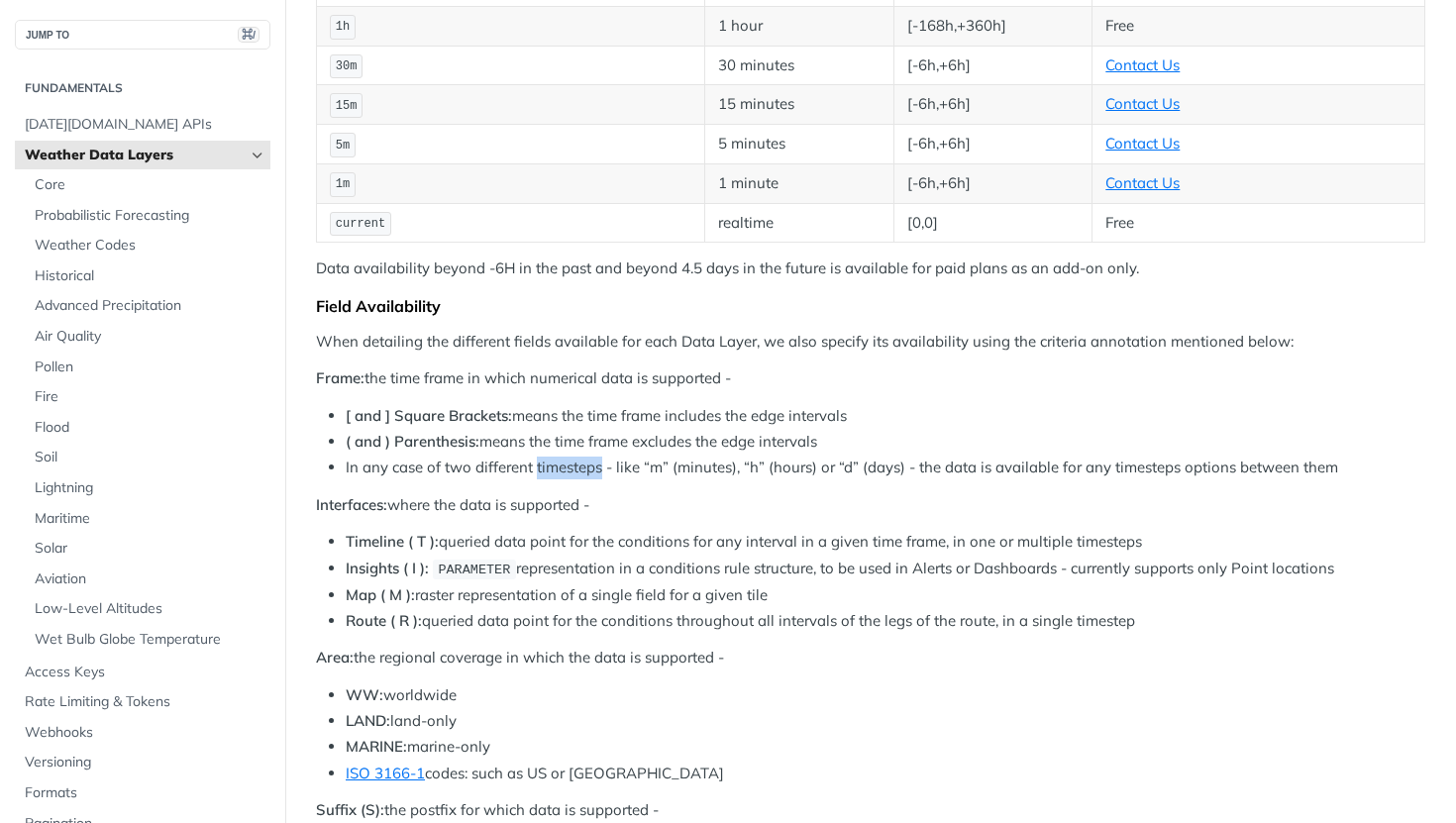 click on "In any case of two different timesteps - like “m” (minutes), “h” (hours) or “d” (days) - the data is available for any timesteps options between them" at bounding box center [885, 467] 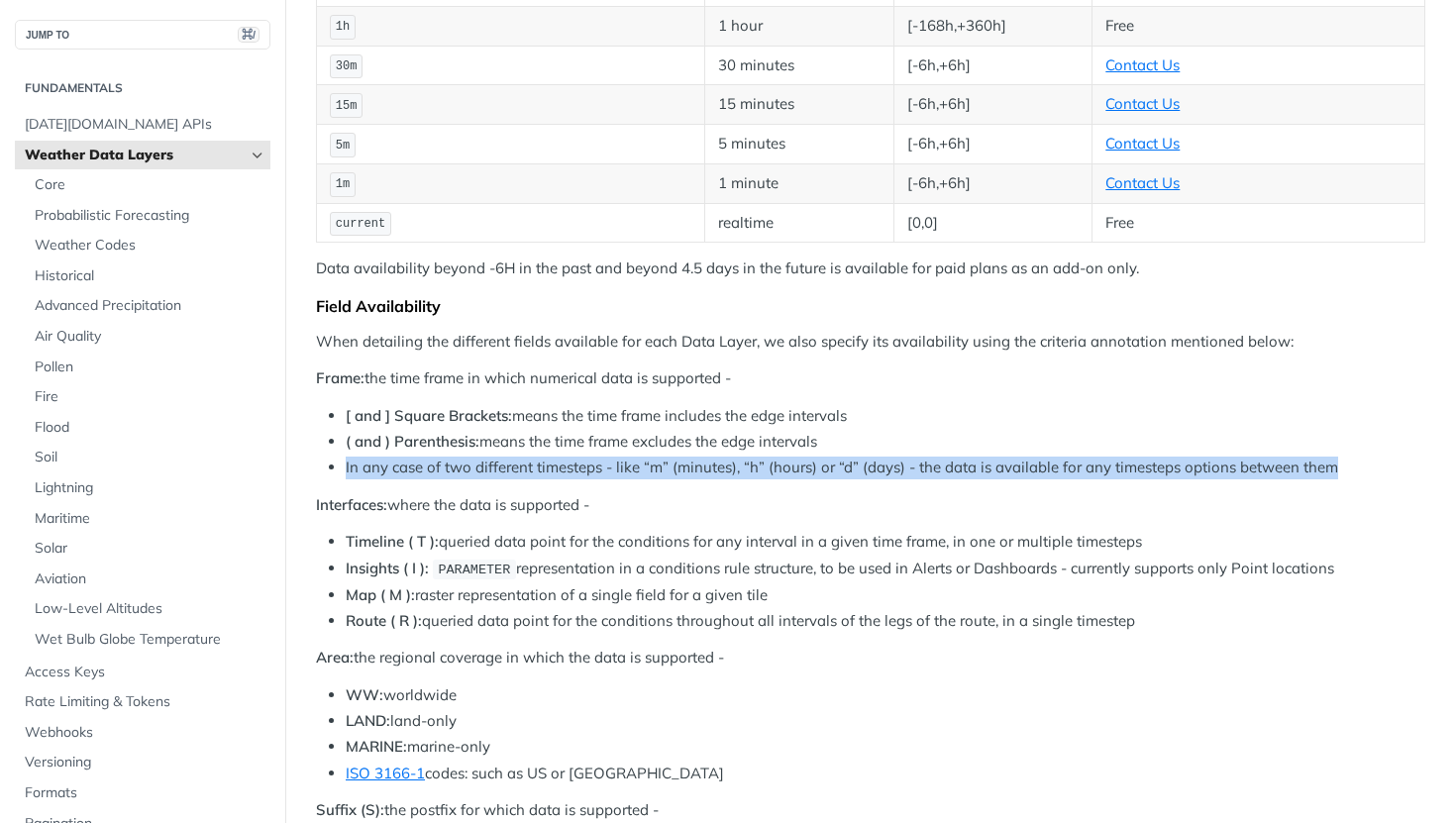 click on "In any case of two different timesteps - like “m” (minutes), “h” (hours) or “d” (days) - the data is available for any timesteps options between them" at bounding box center (885, 467) 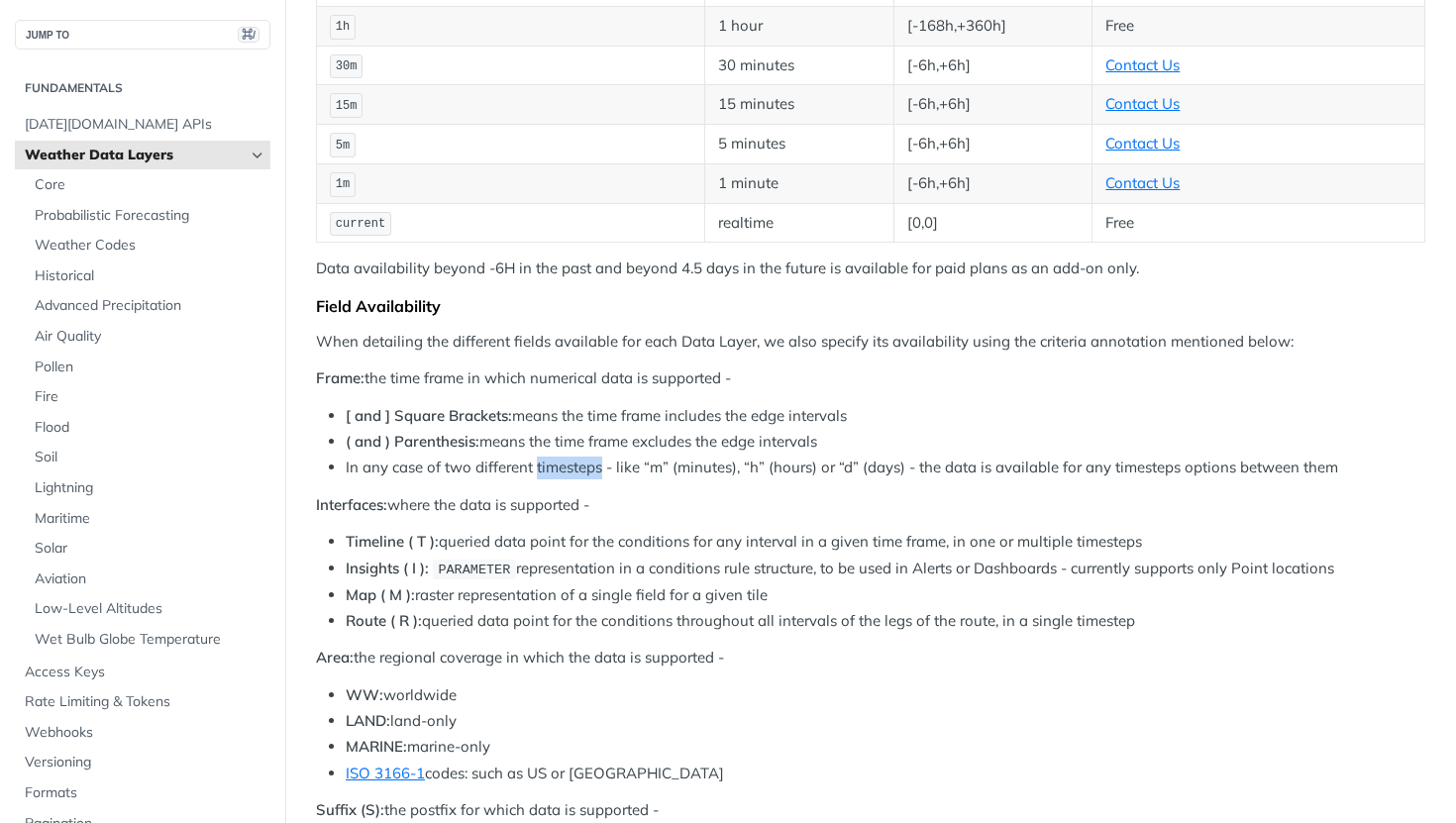 click on "Interfaces:  where the data is supported -" at bounding box center [871, 505] 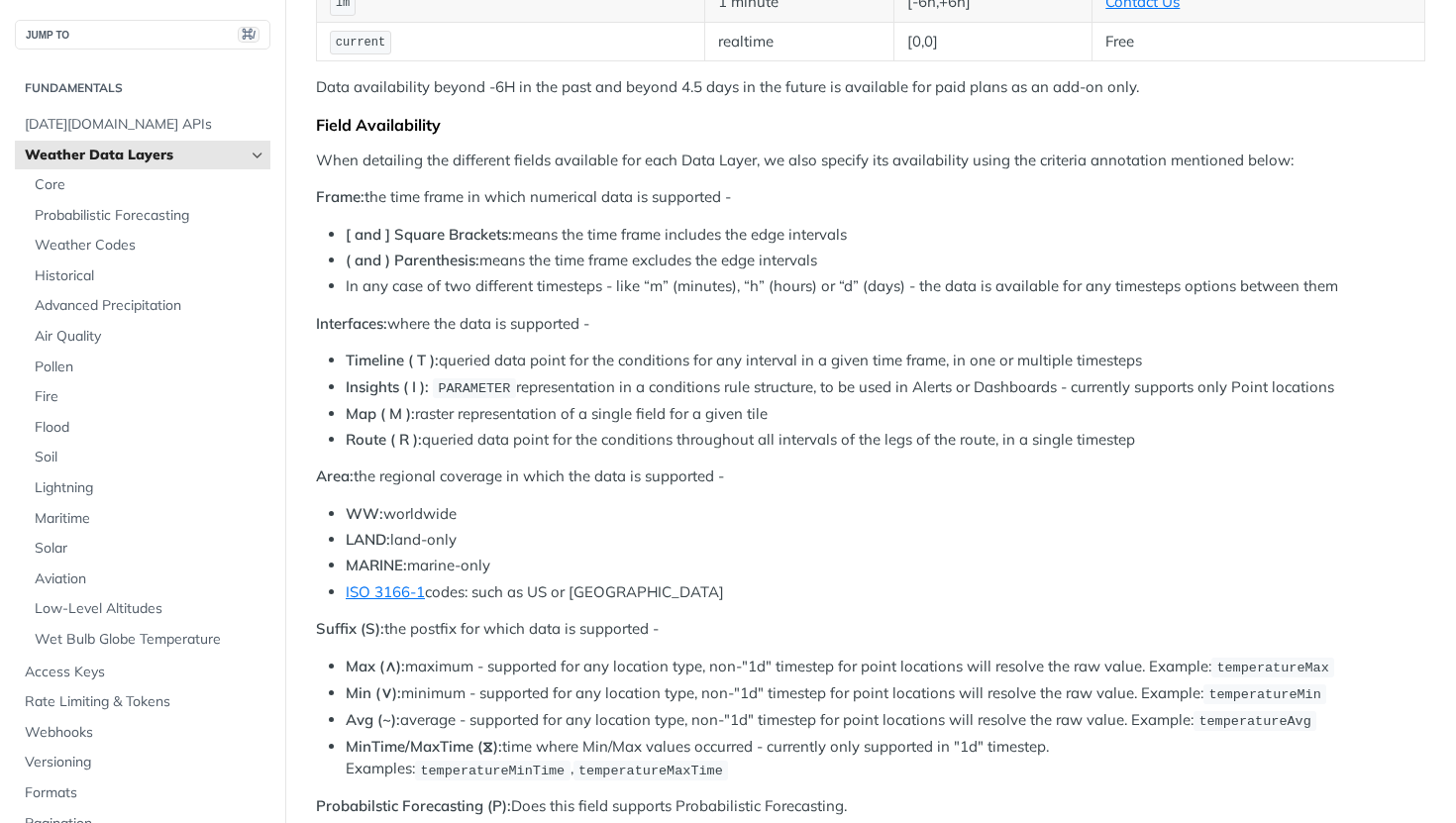 scroll, scrollTop: 689, scrollLeft: 0, axis: vertical 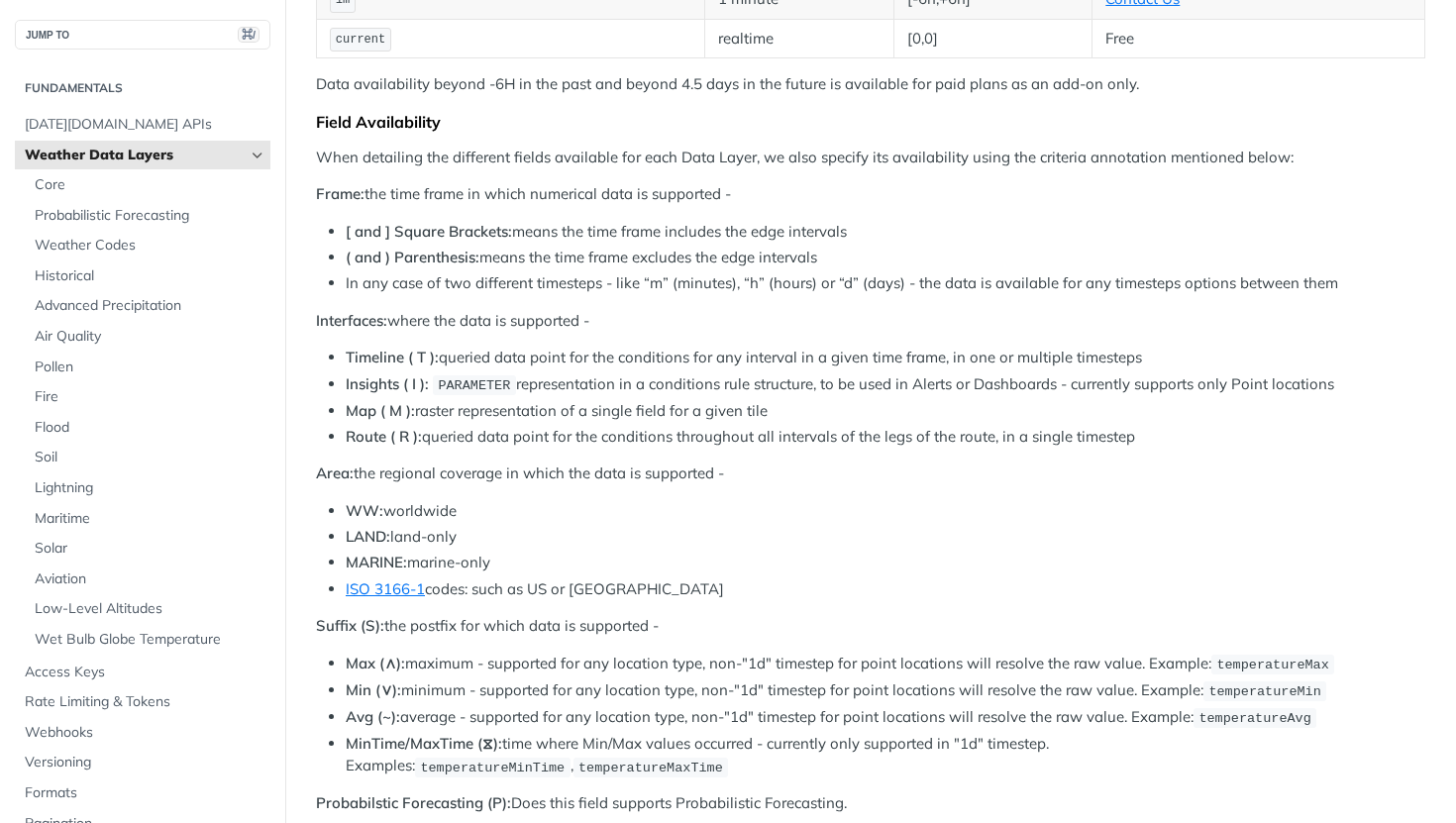 click on "Timeline ( T ):  queried data point for the conditions for any interval in a given time frame, in one or multiple timesteps" at bounding box center [885, 358] 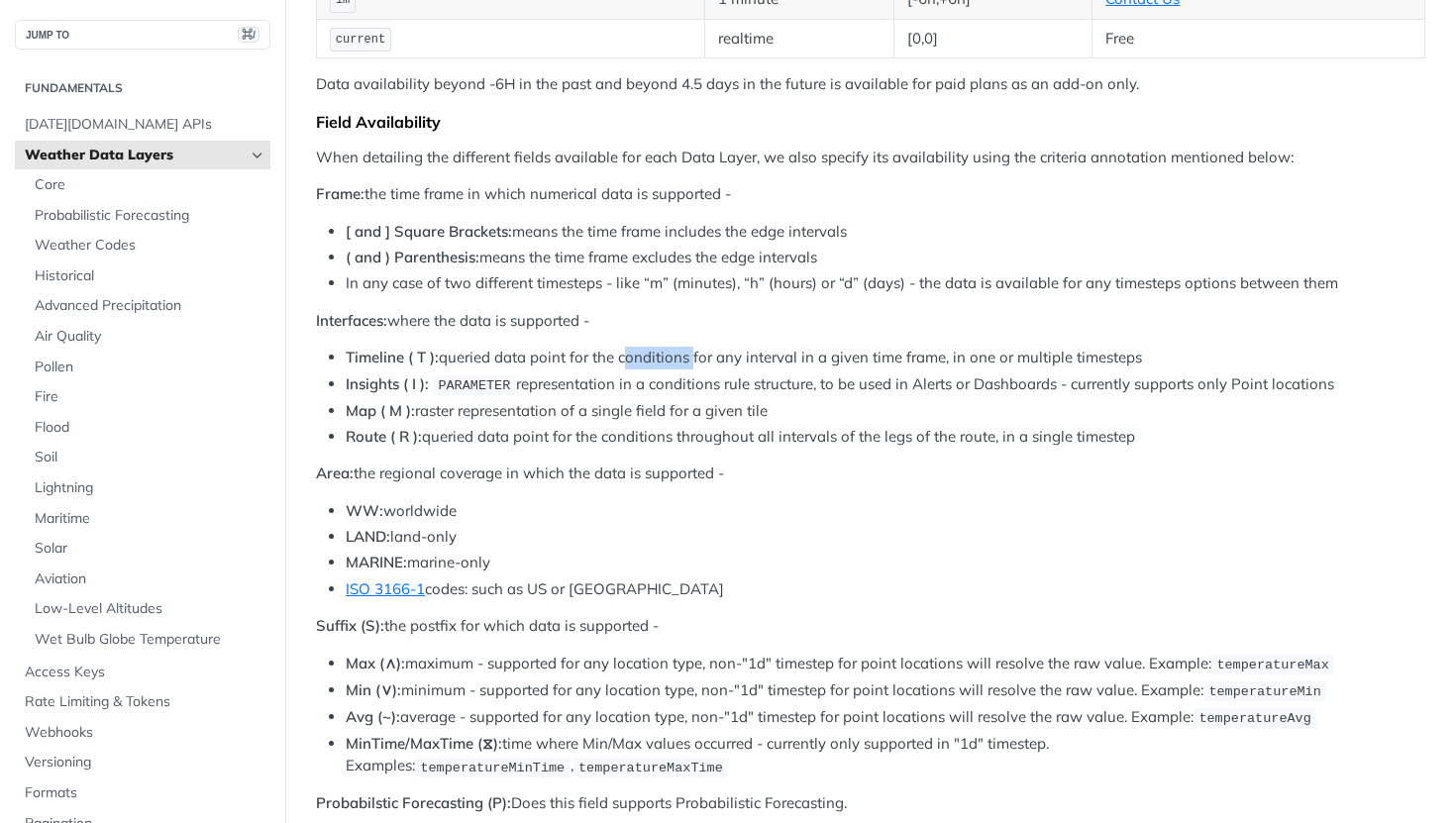 click on "Timeline ( T ):  queried data point for the conditions for any interval in a given time frame, in one or multiple timesteps" at bounding box center (885, 358) 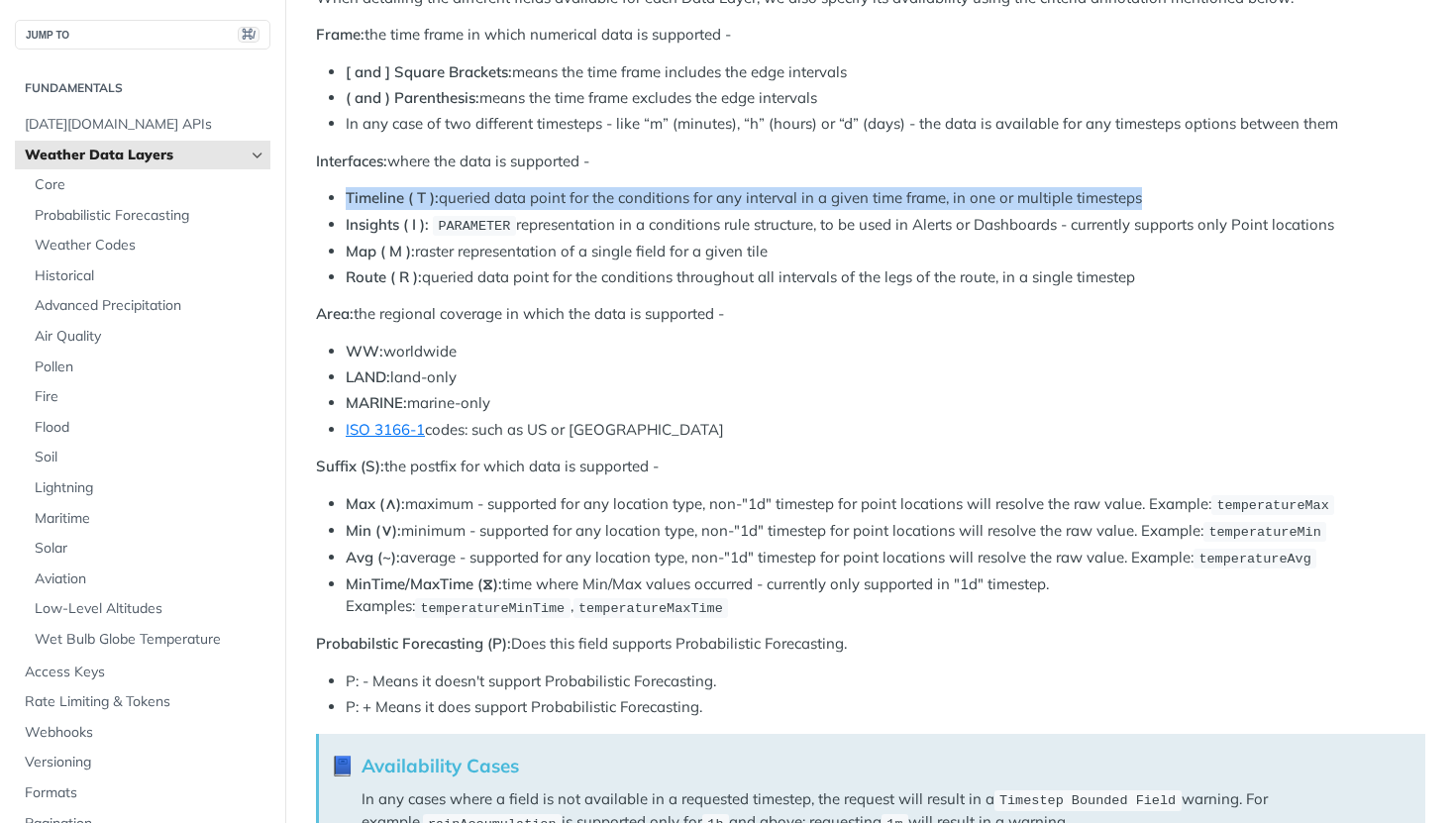 click on "WW:  worldwide" at bounding box center [885, 352] 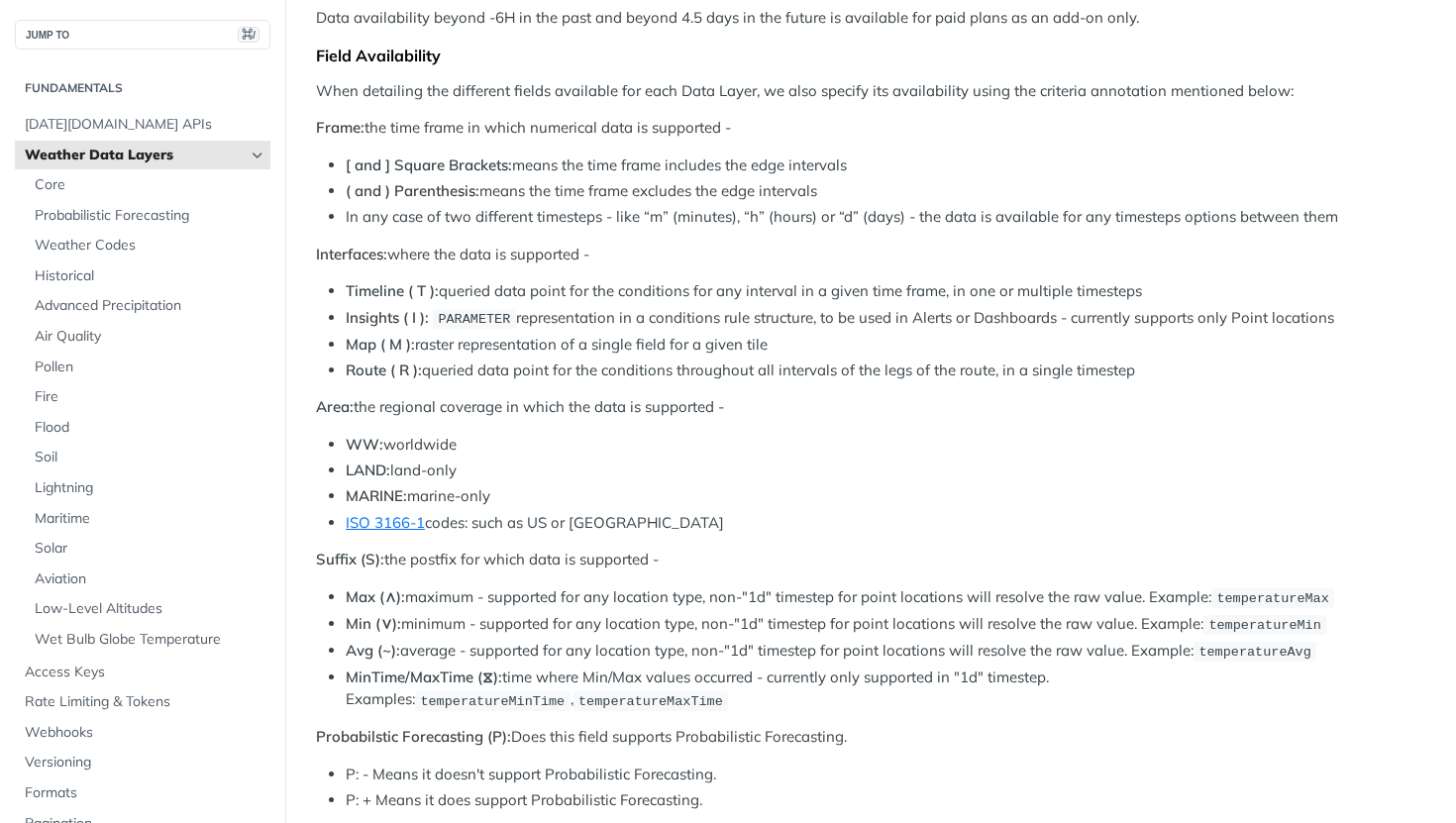 scroll, scrollTop: 817, scrollLeft: 0, axis: vertical 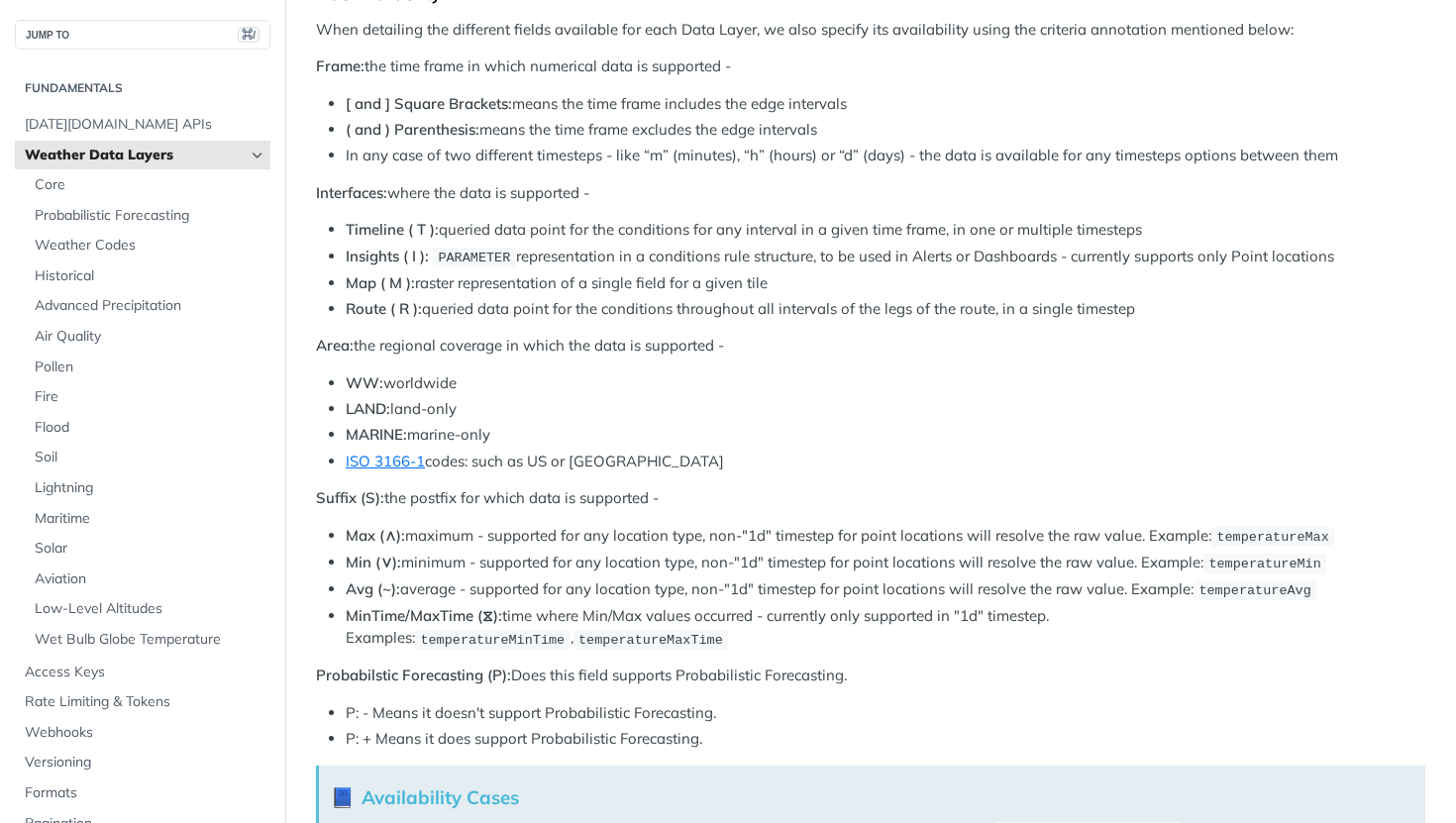 click on "Area:  the regional coverage in which the data is supported -" at bounding box center (871, 346) 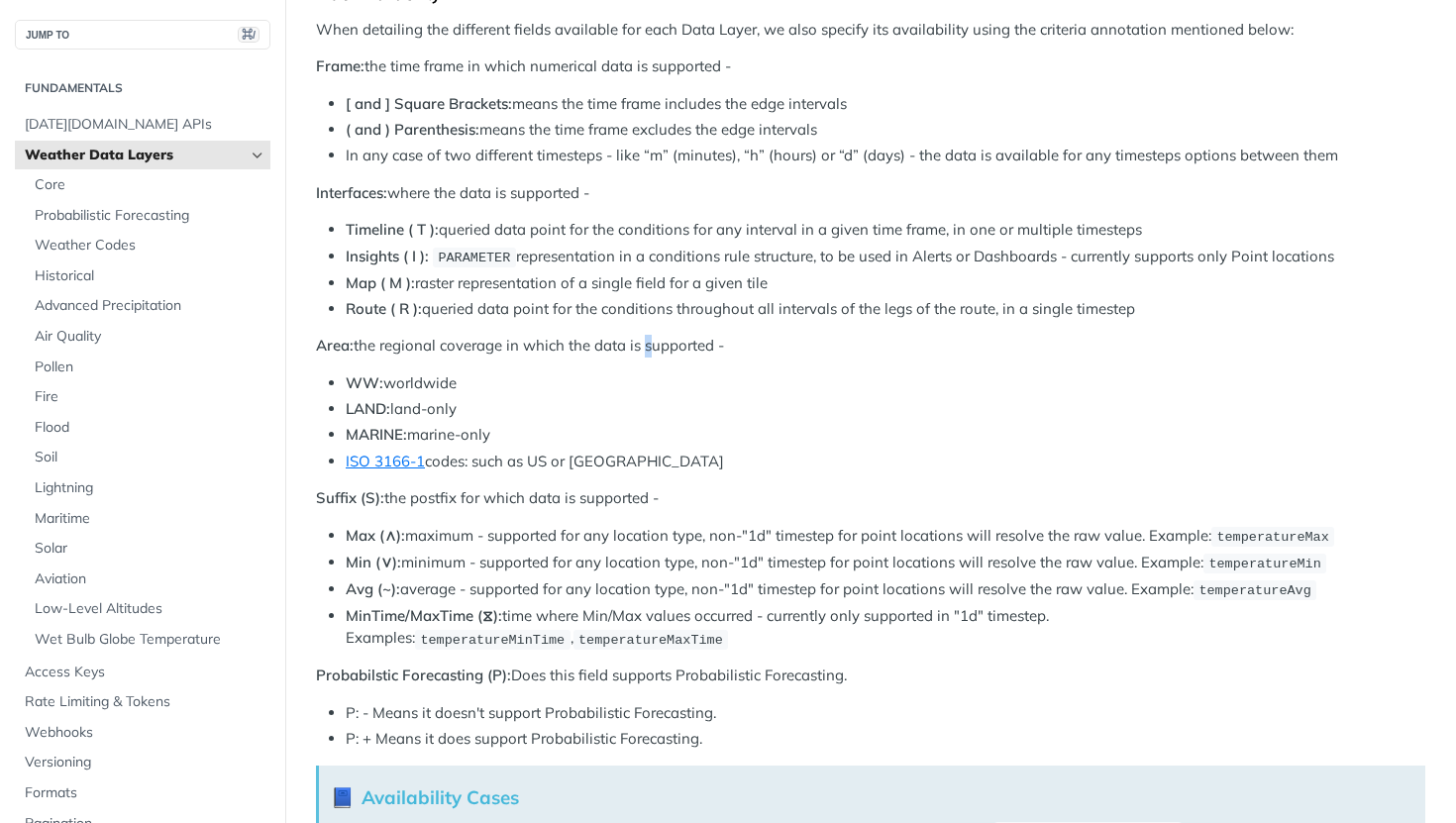 click on "Area:  the regional coverage in which the data is supported -" at bounding box center [871, 346] 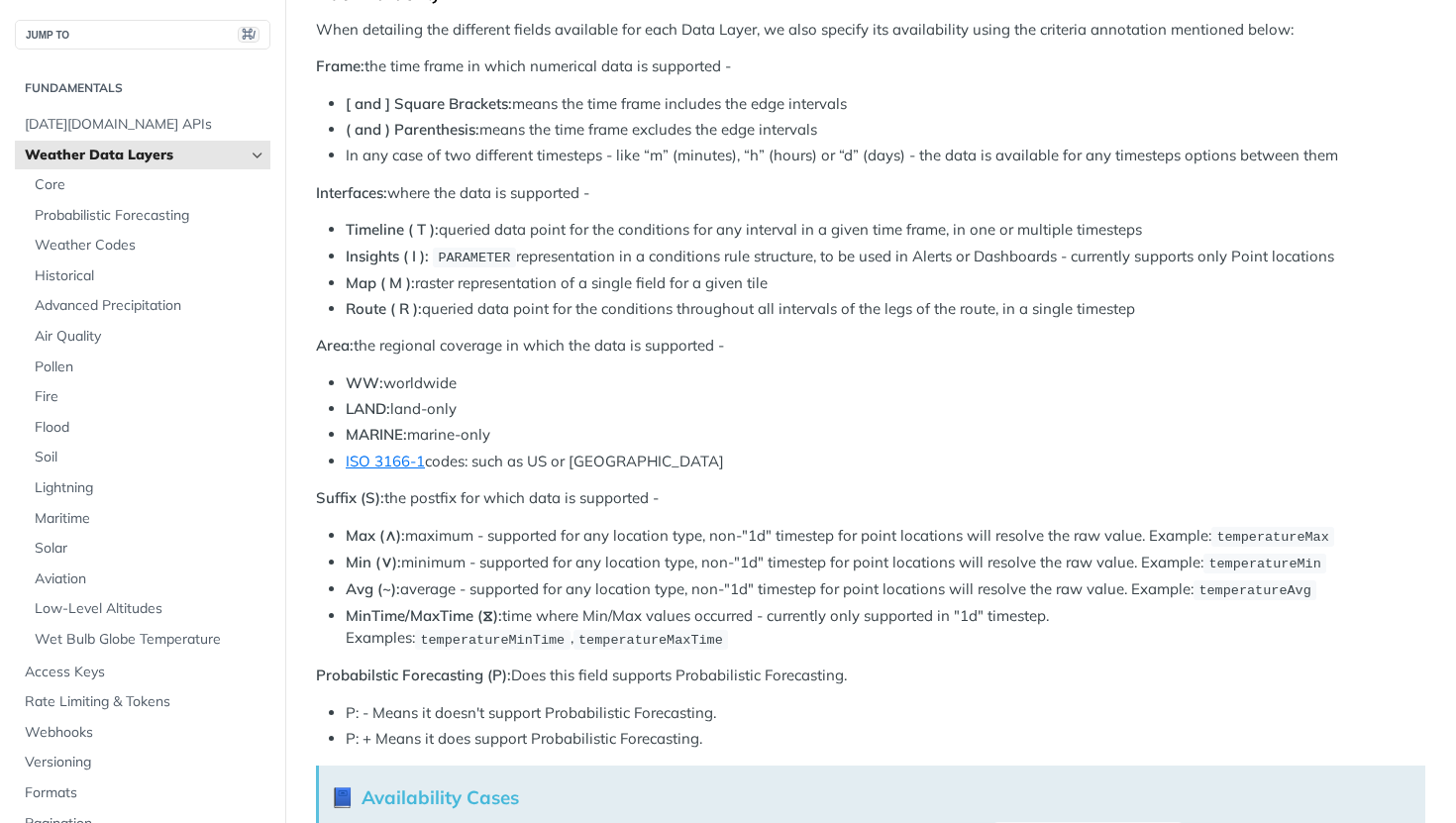 click on "MARINE:  marine-only" at bounding box center [885, 435] 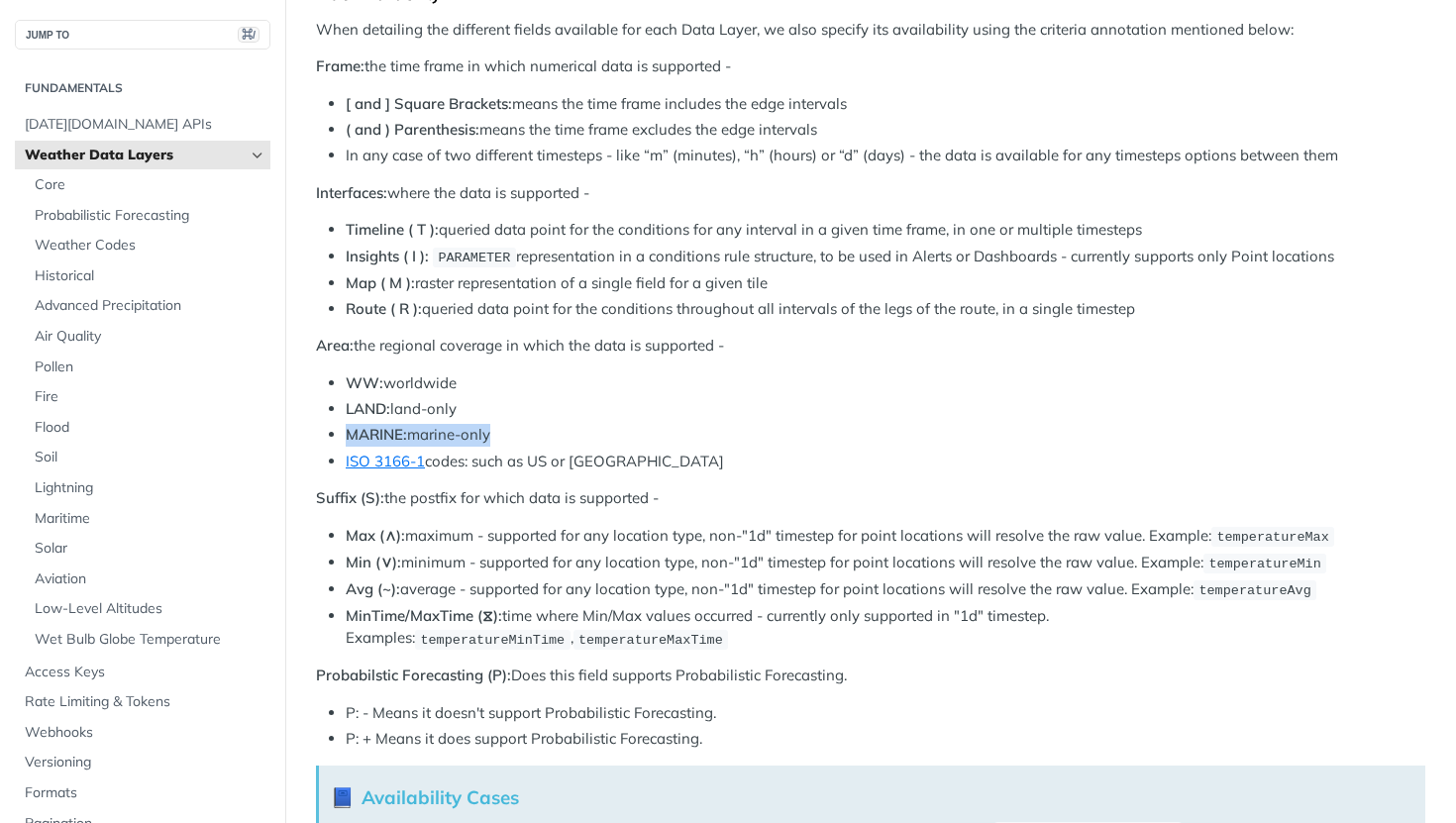 click on "ISO 3166-1  codes: such as US or GB" at bounding box center (885, 462) 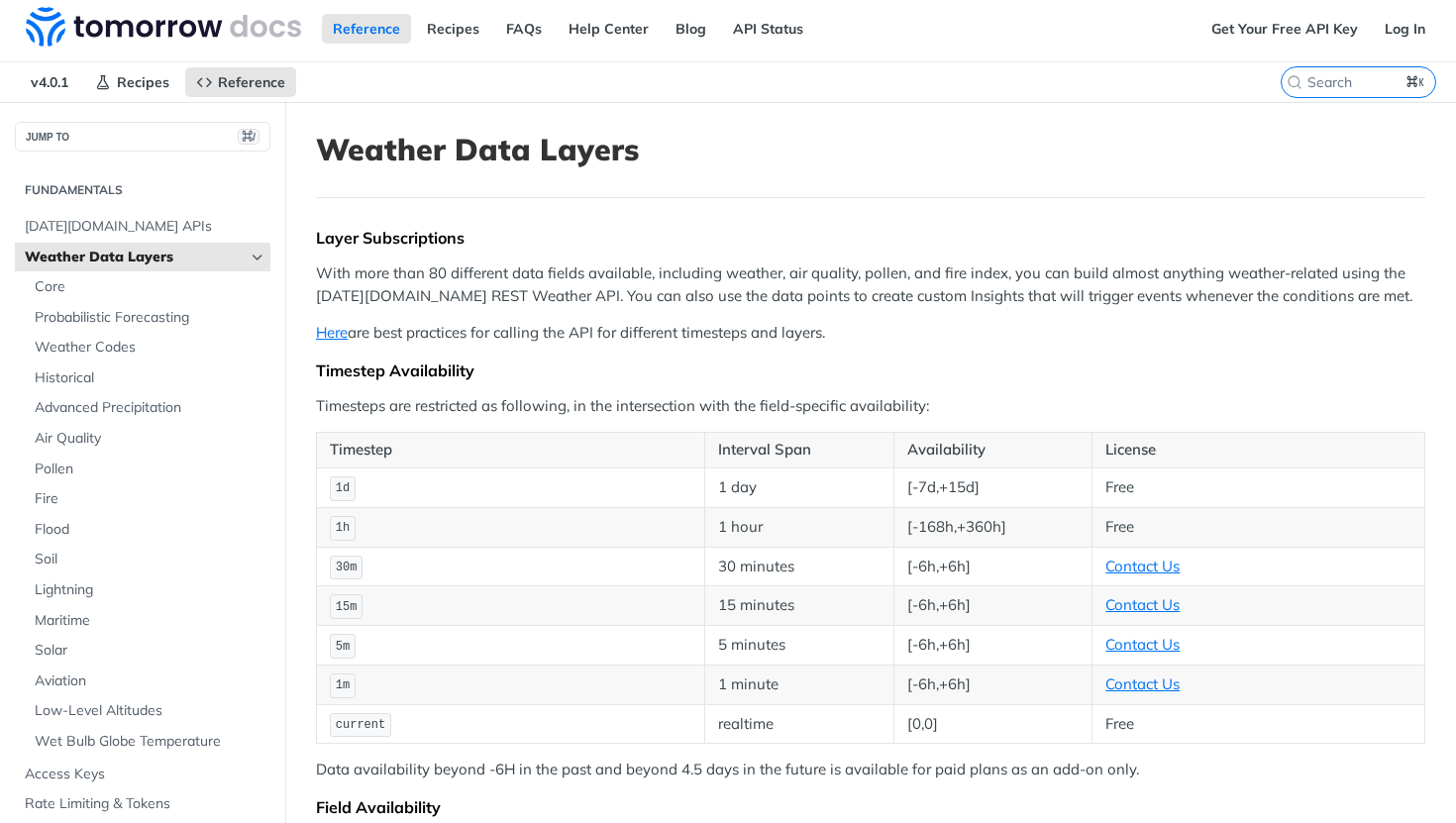 scroll, scrollTop: 0, scrollLeft: 0, axis: both 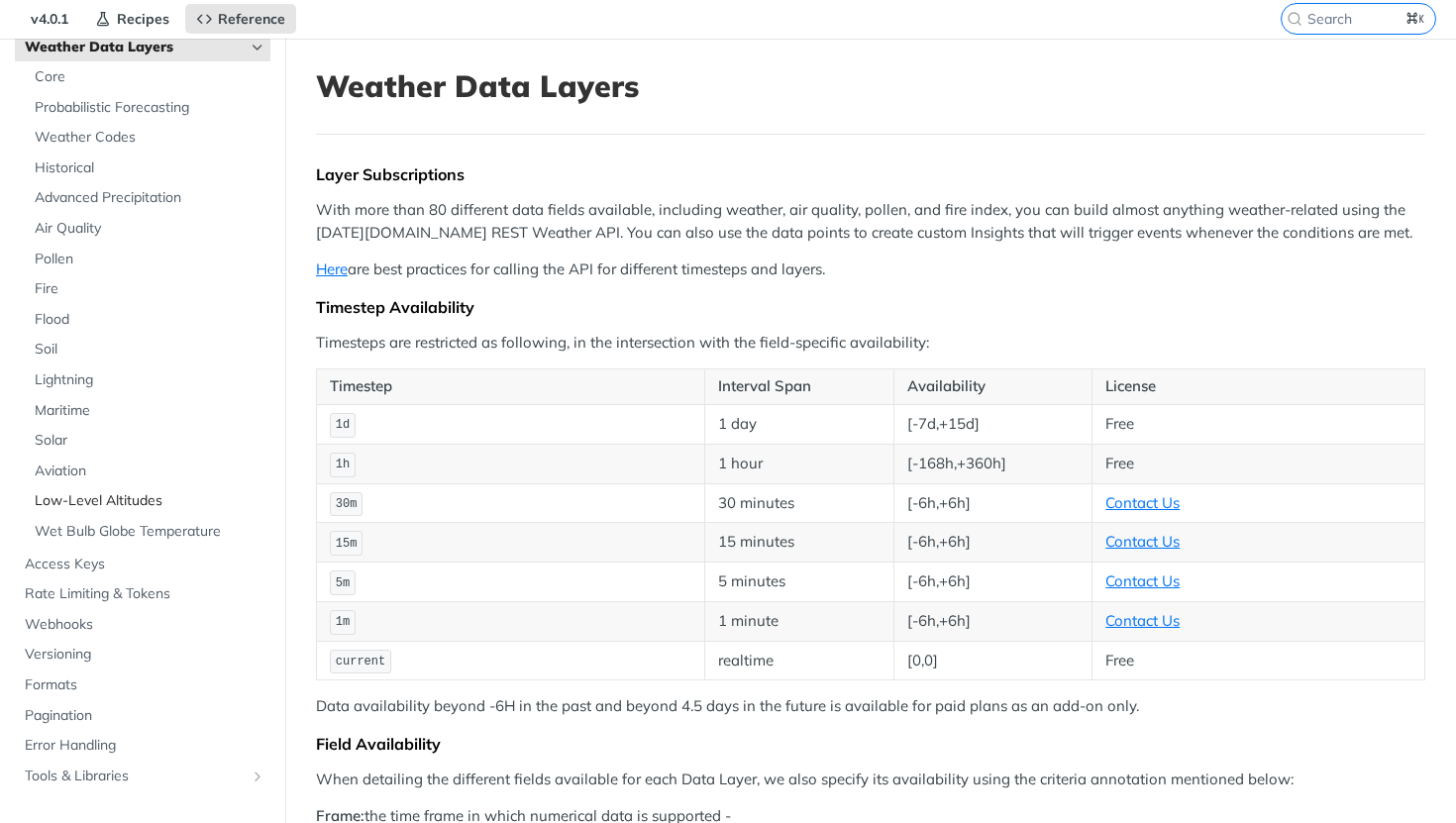 click on "Low-Level Altitudes" at bounding box center [150, 501] 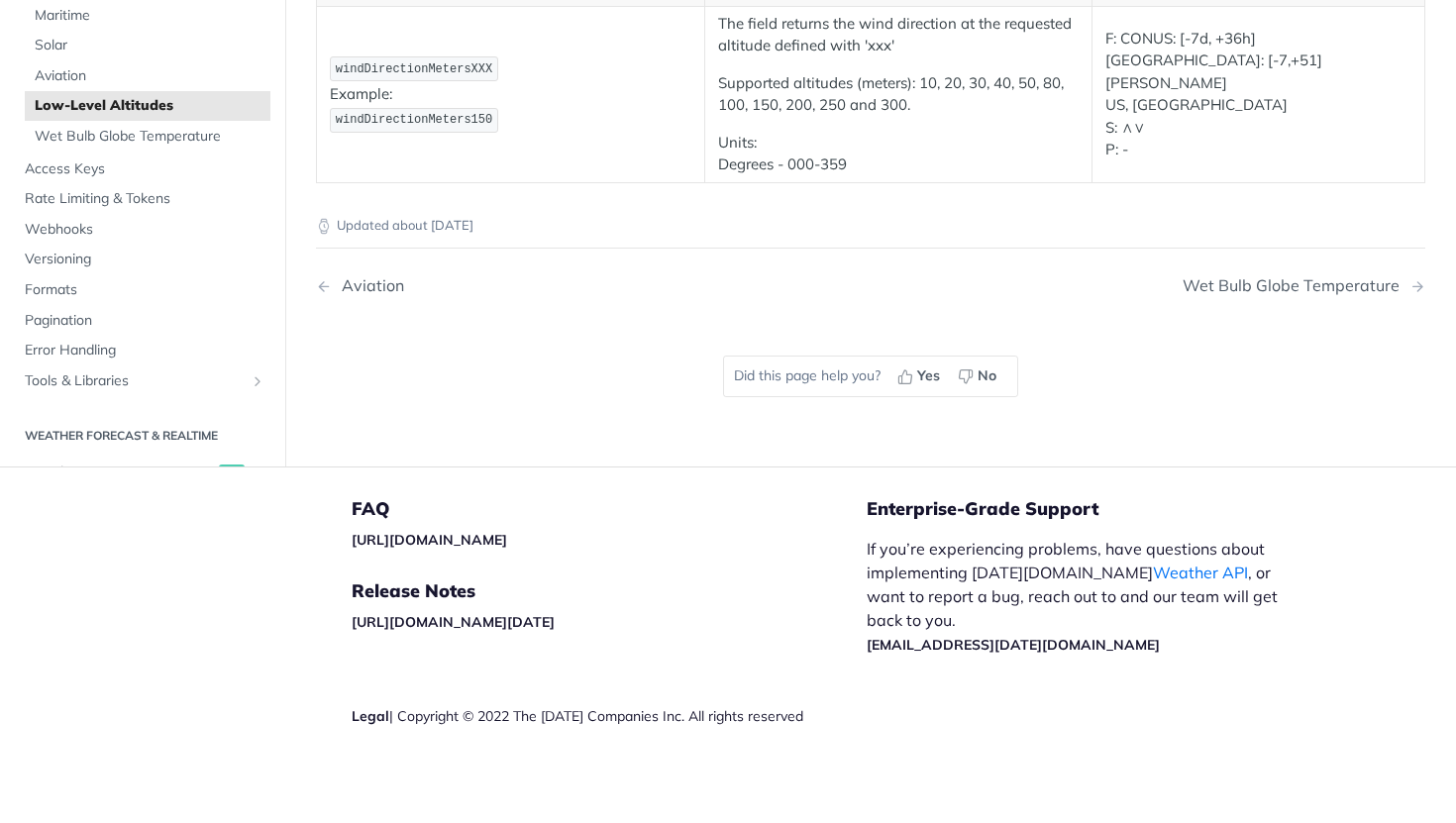 scroll, scrollTop: 0, scrollLeft: 0, axis: both 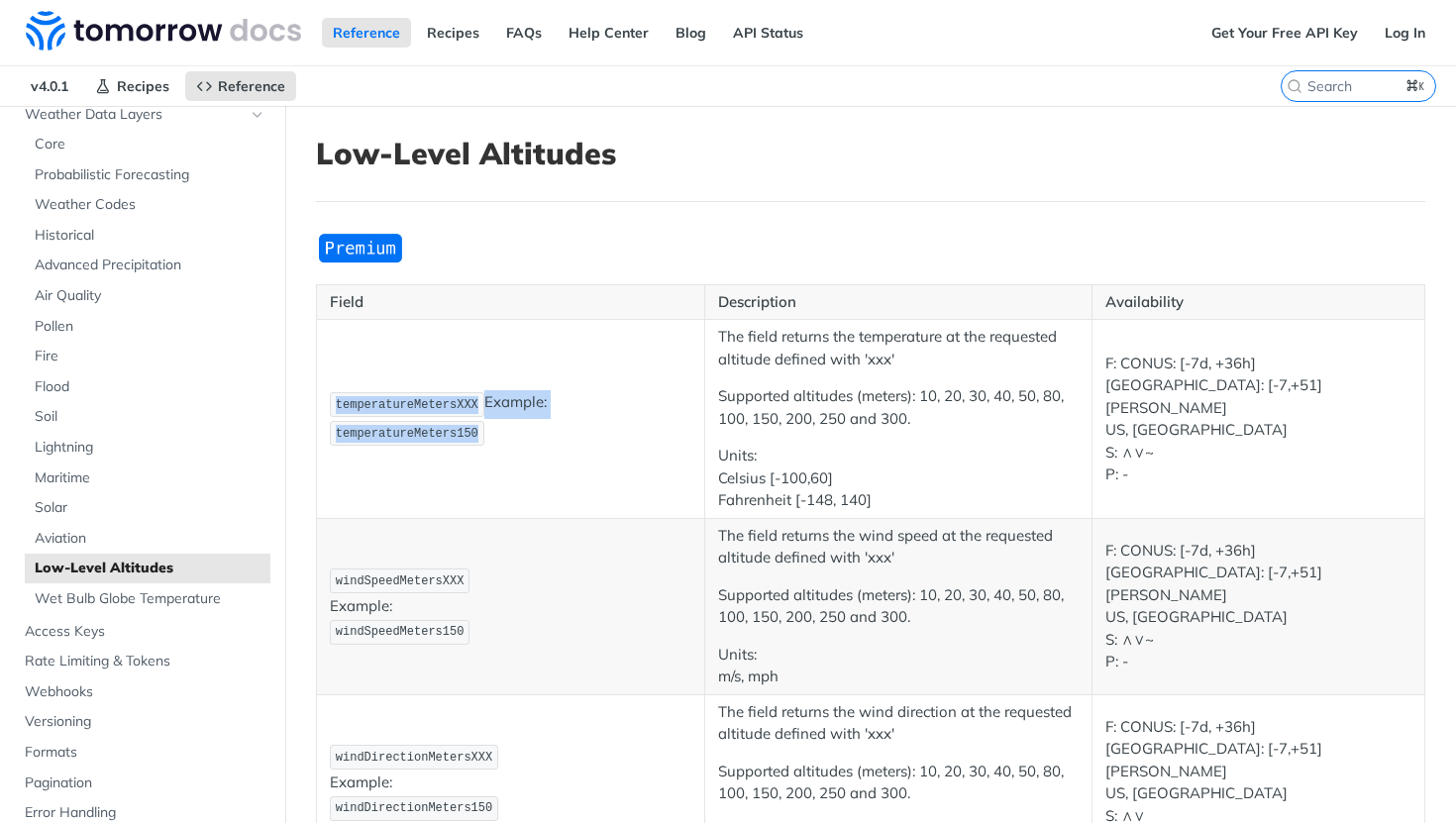 drag, startPoint x: 481, startPoint y: 434, endPoint x: 341, endPoint y: 356, distance: 160.26229 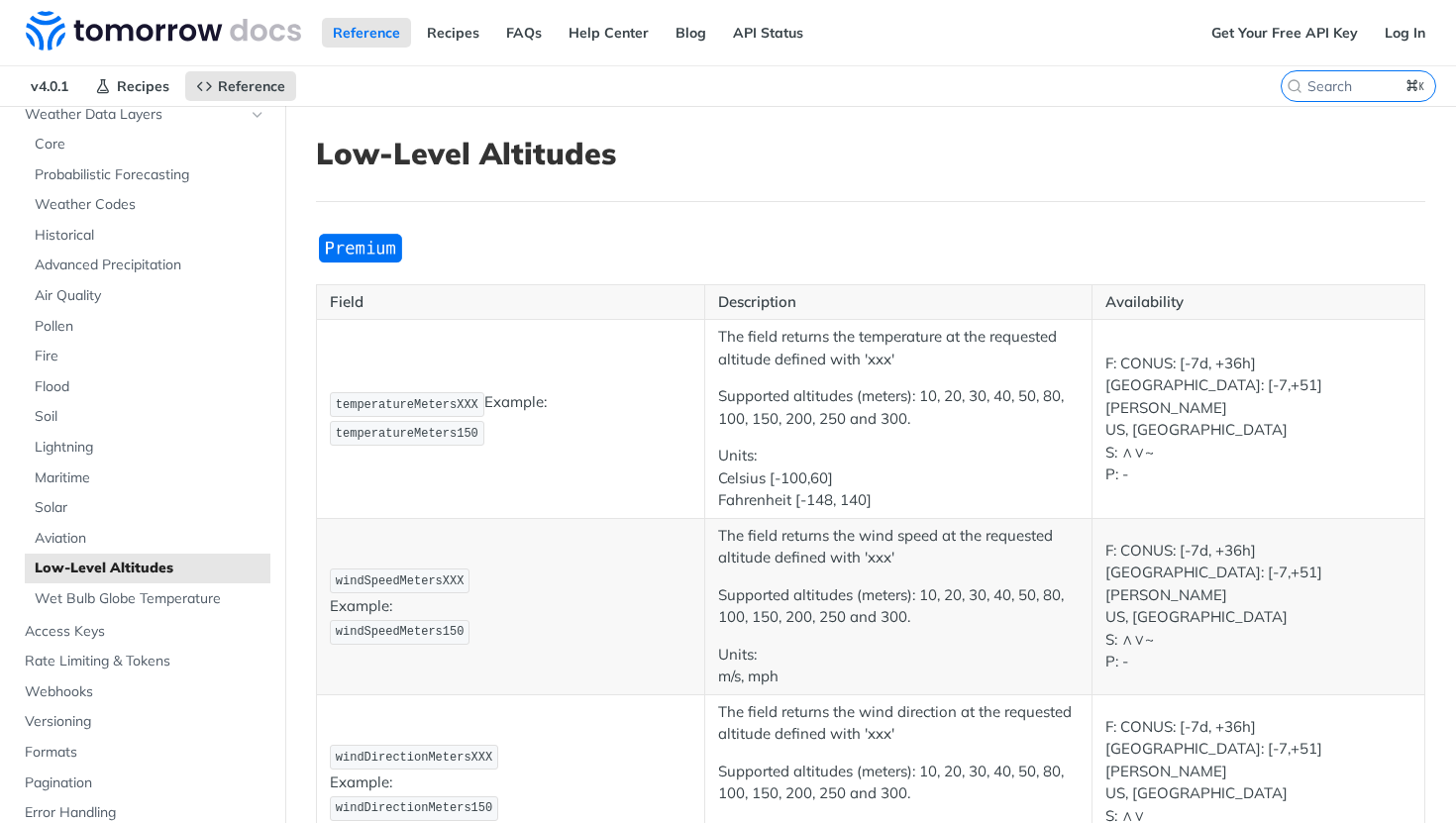 click on "temperatureMetersXXX
Example:
temperatureMeters150" at bounding box center [511, 419] 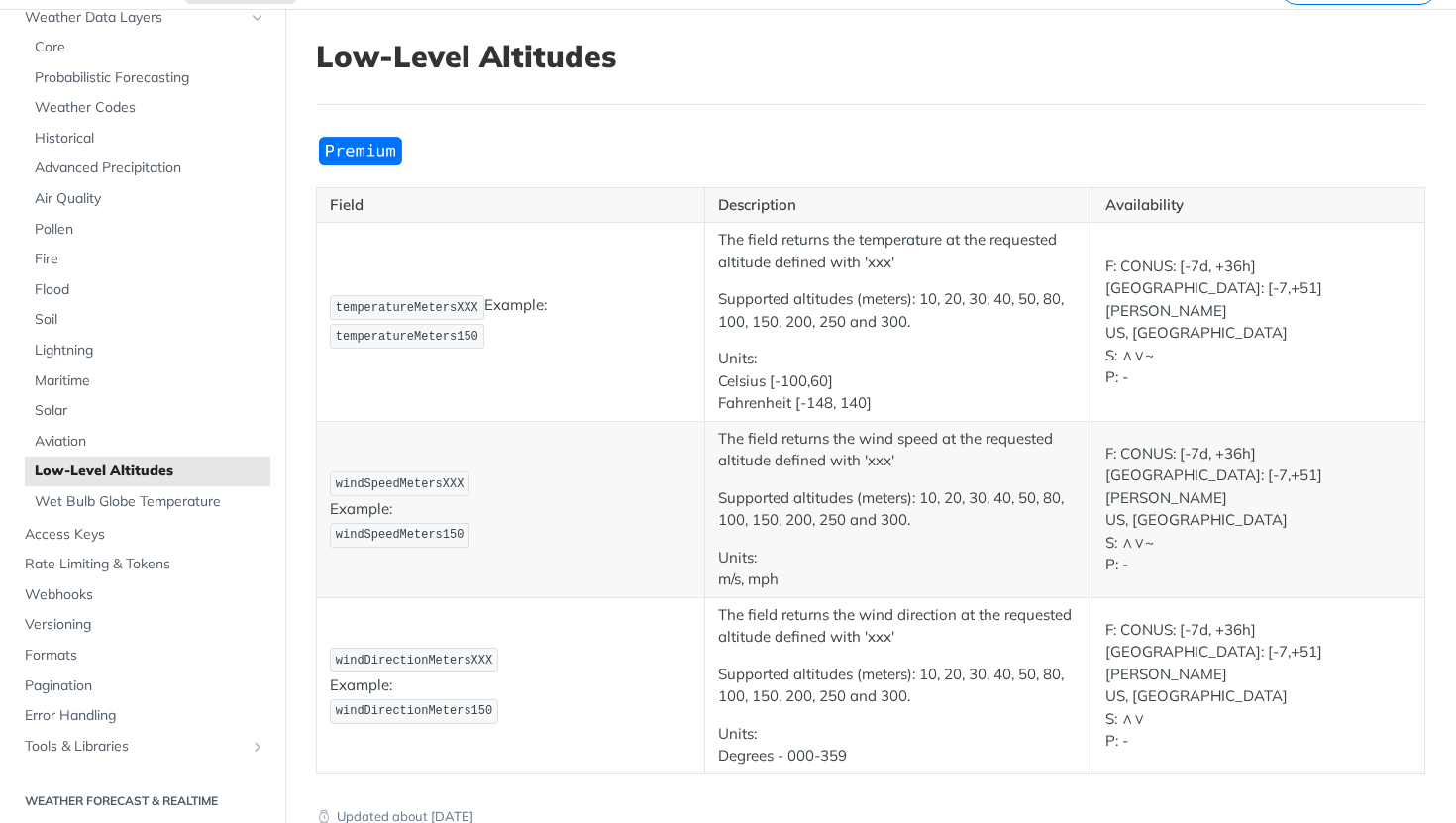 scroll, scrollTop: 96, scrollLeft: 0, axis: vertical 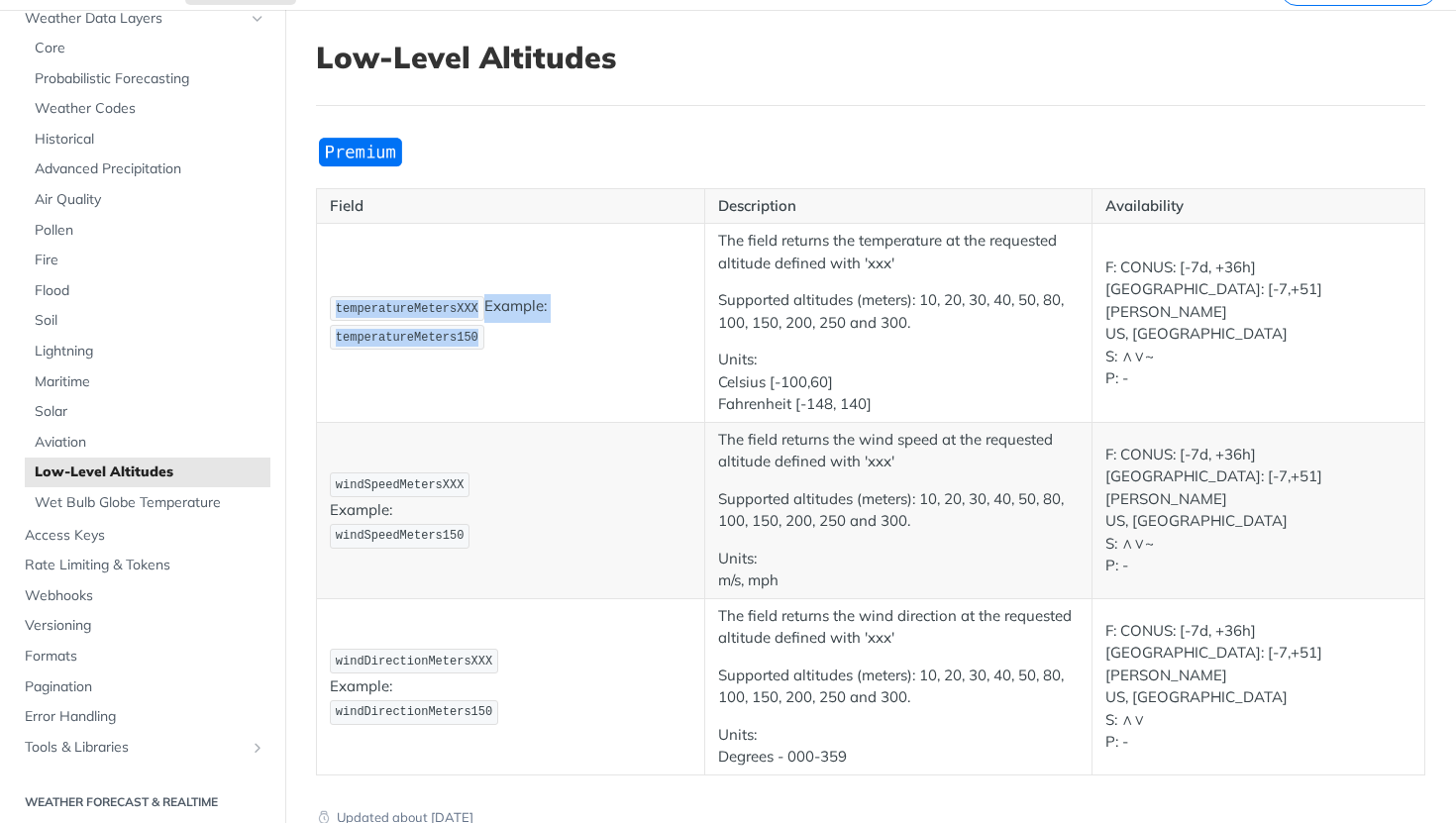 drag, startPoint x: 332, startPoint y: 306, endPoint x: 463, endPoint y: 363, distance: 142.86357 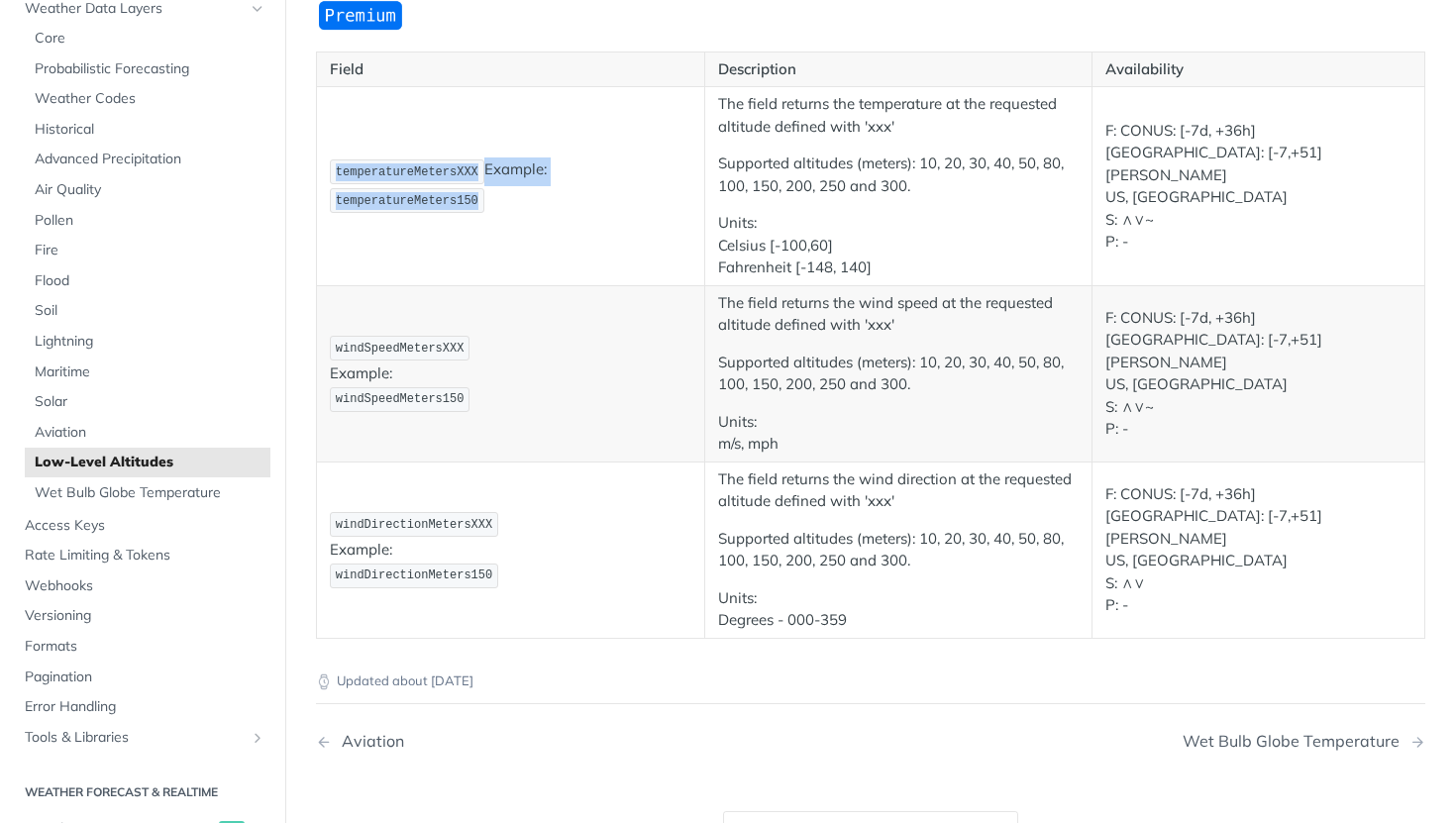 scroll, scrollTop: 257, scrollLeft: 0, axis: vertical 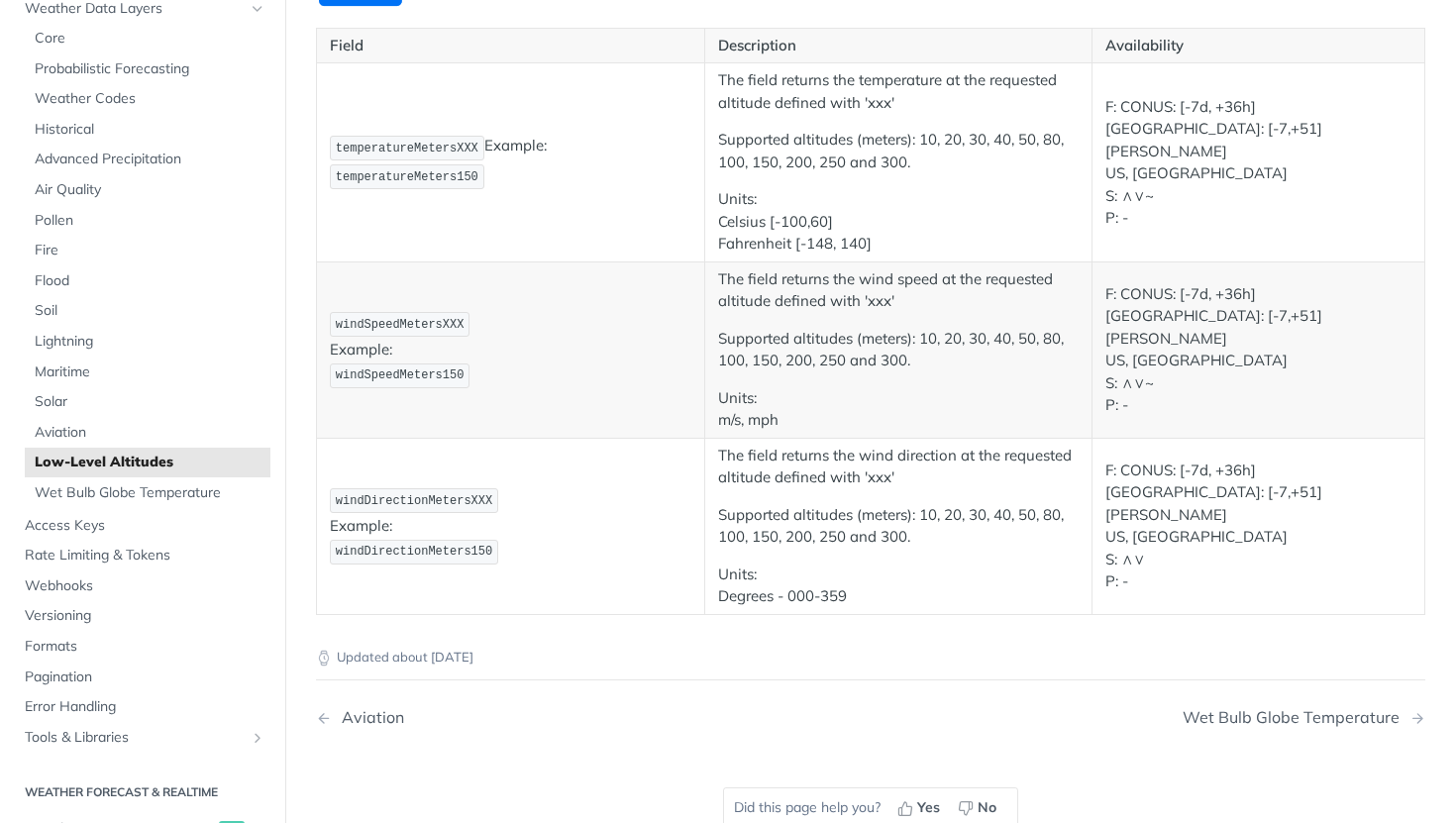 click on "The field returns the wind speed at the requested altitude defined with 'xxx'" at bounding box center (898, 290) 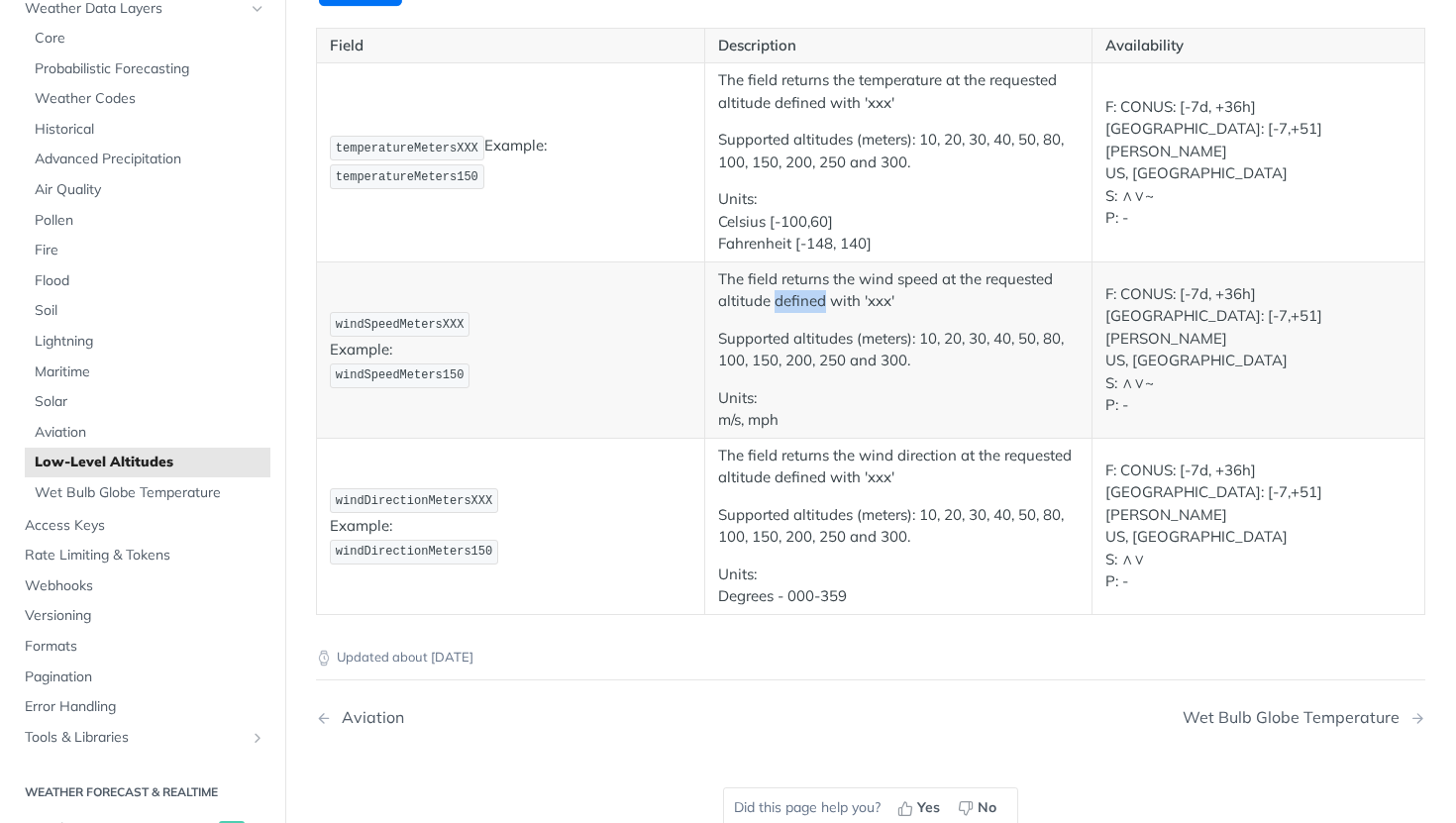 click on "The field returns the wind speed at the requested altitude defined with 'xxx'" at bounding box center (898, 290) 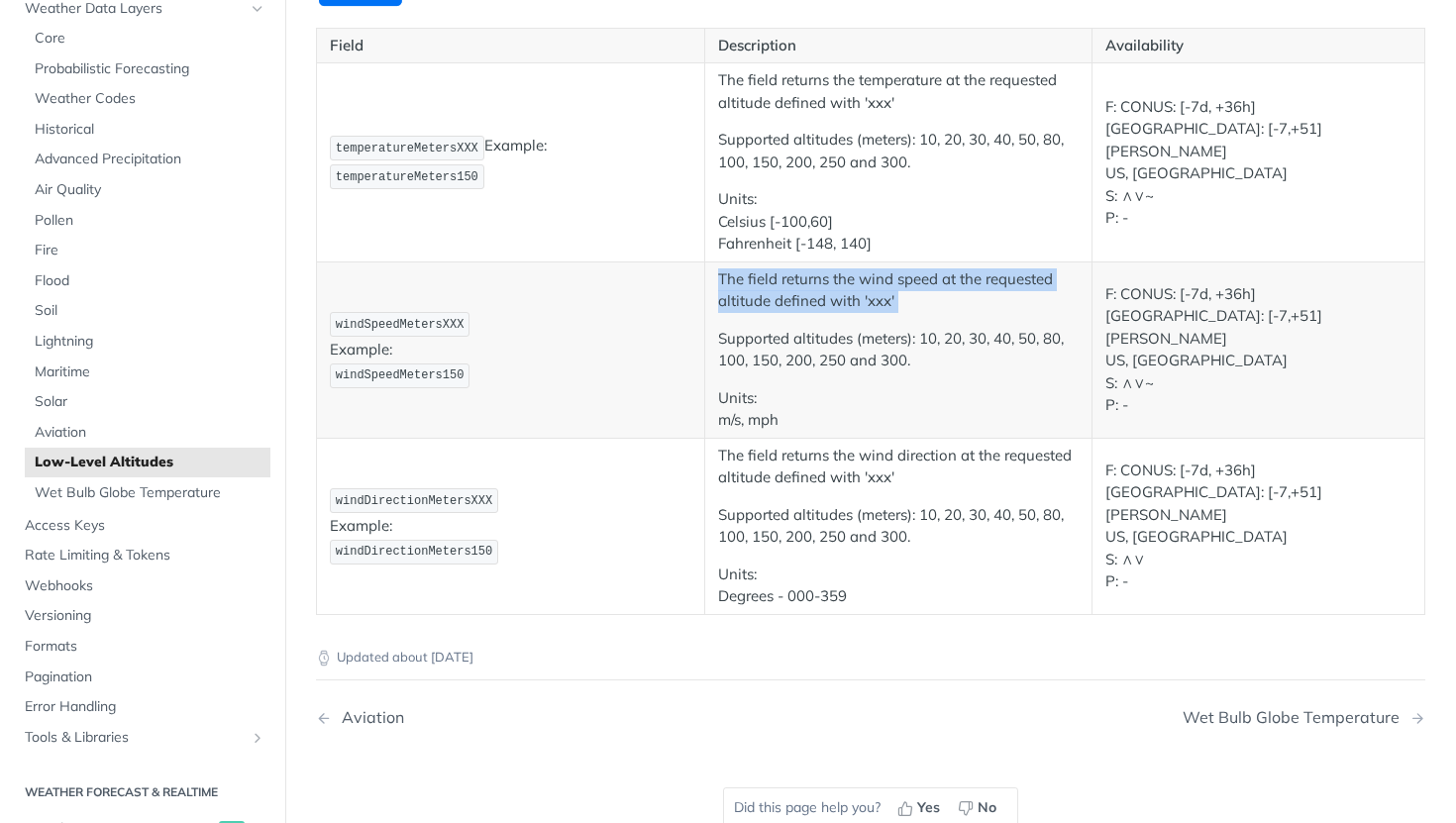 click on "The field returns the wind speed at the requested altitude defined with 'xxx'" at bounding box center [898, 290] 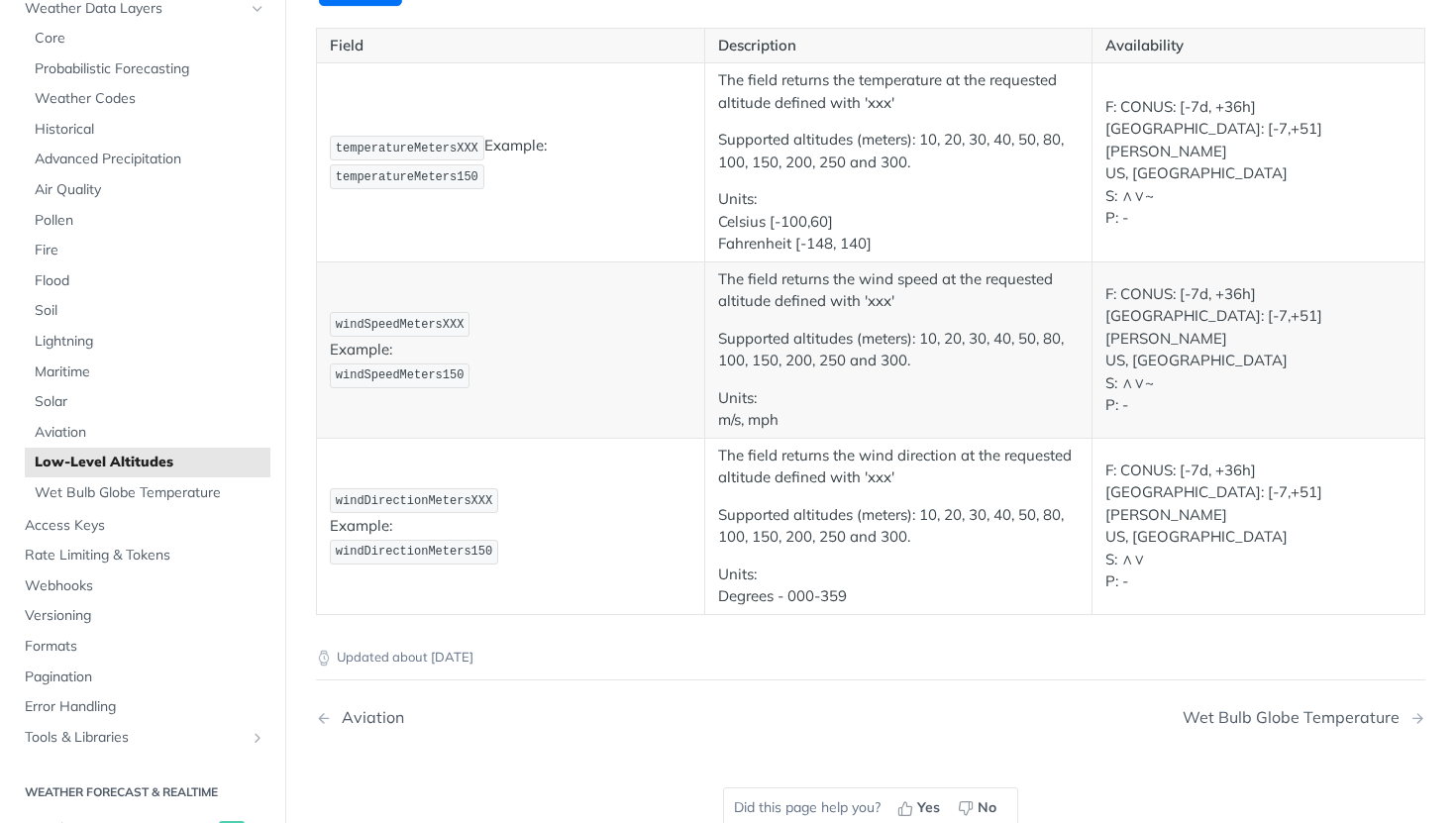 click on "Supported altitudes (meters): 10, 20, 30, 40, 50, 80, 100, 150, 200, 250 and 300." at bounding box center (898, 350) 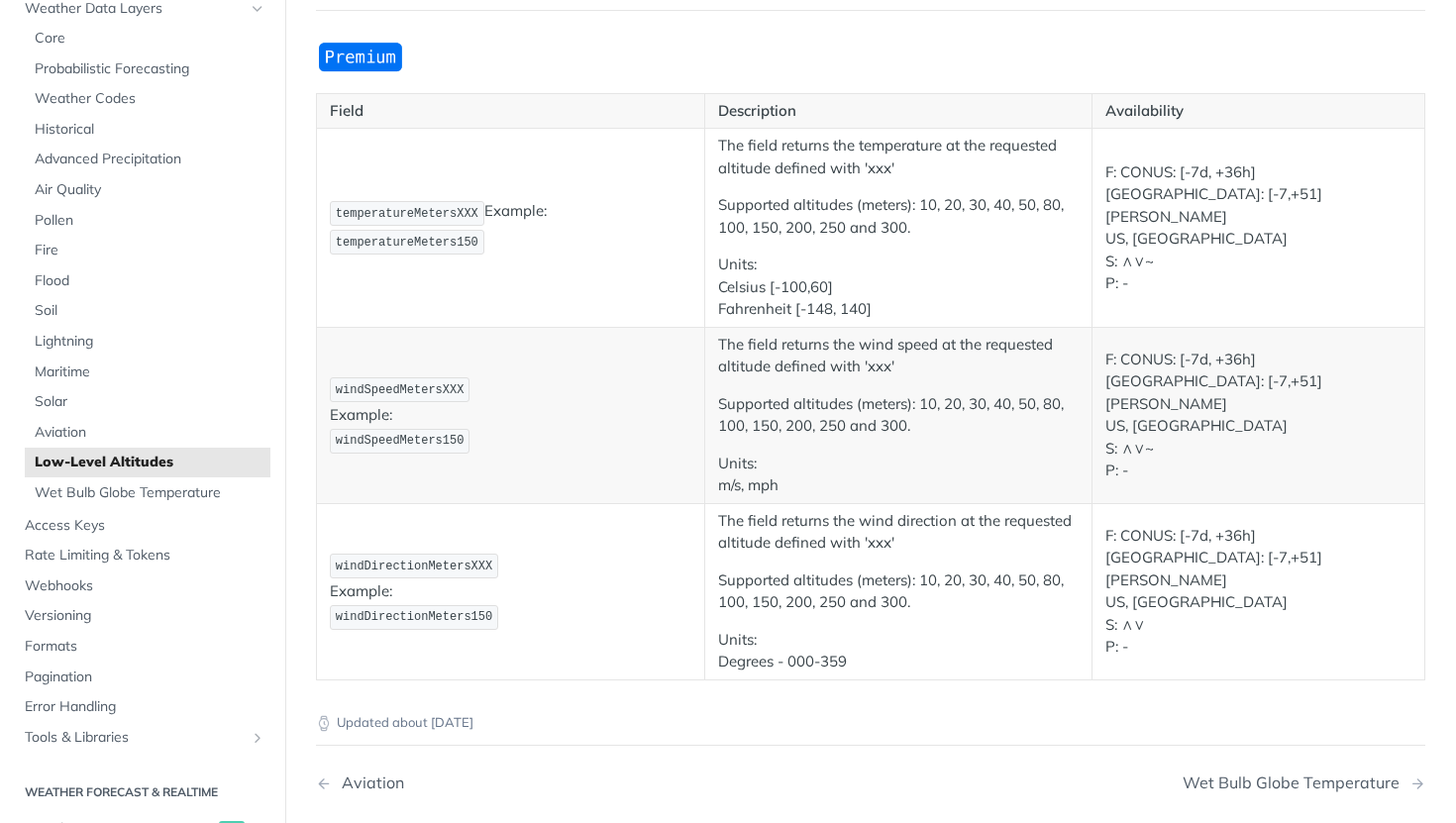 scroll, scrollTop: 0, scrollLeft: 0, axis: both 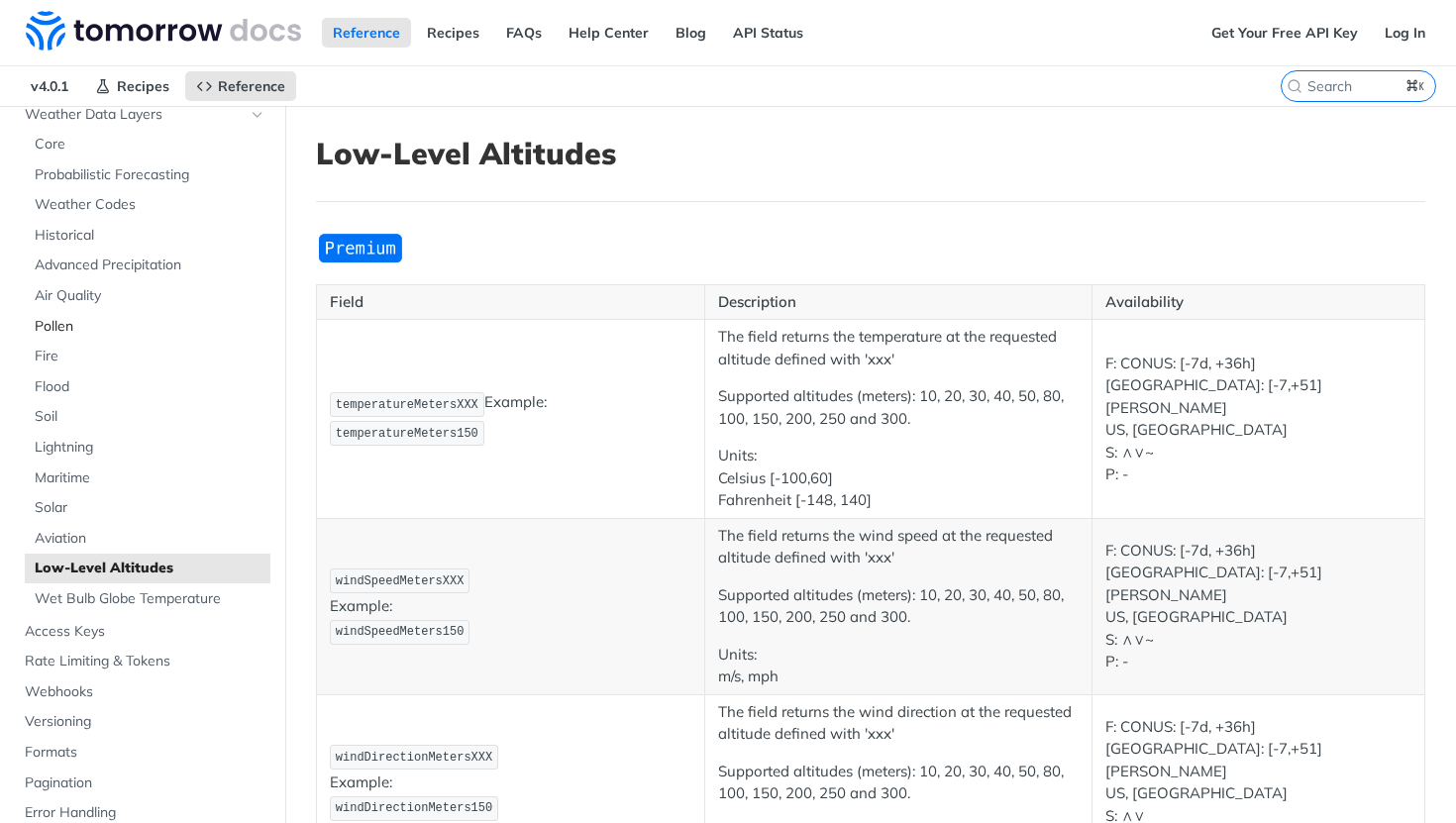 click on "Pollen" at bounding box center (150, 327) 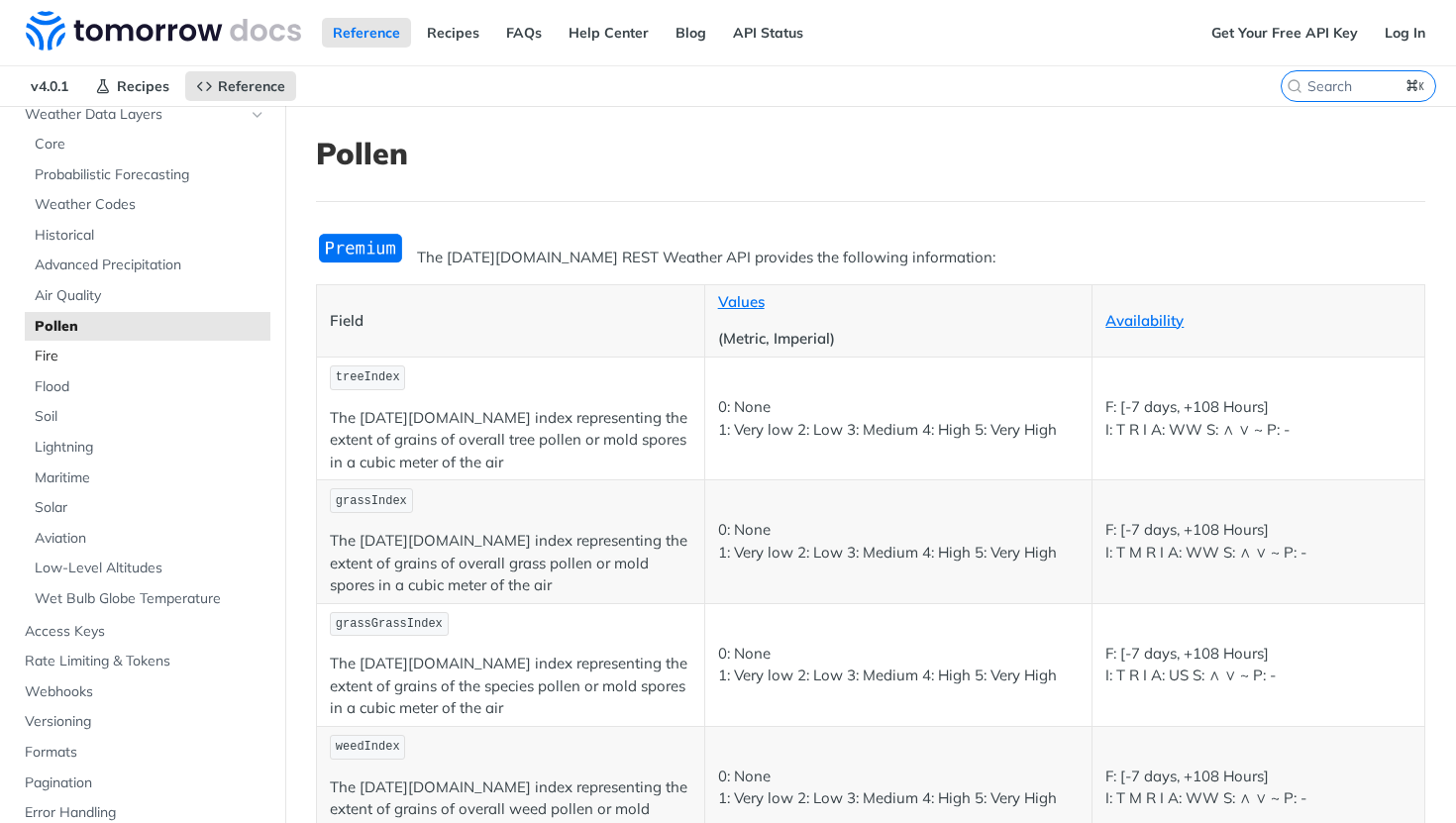 click on "Fire" at bounding box center (150, 357) 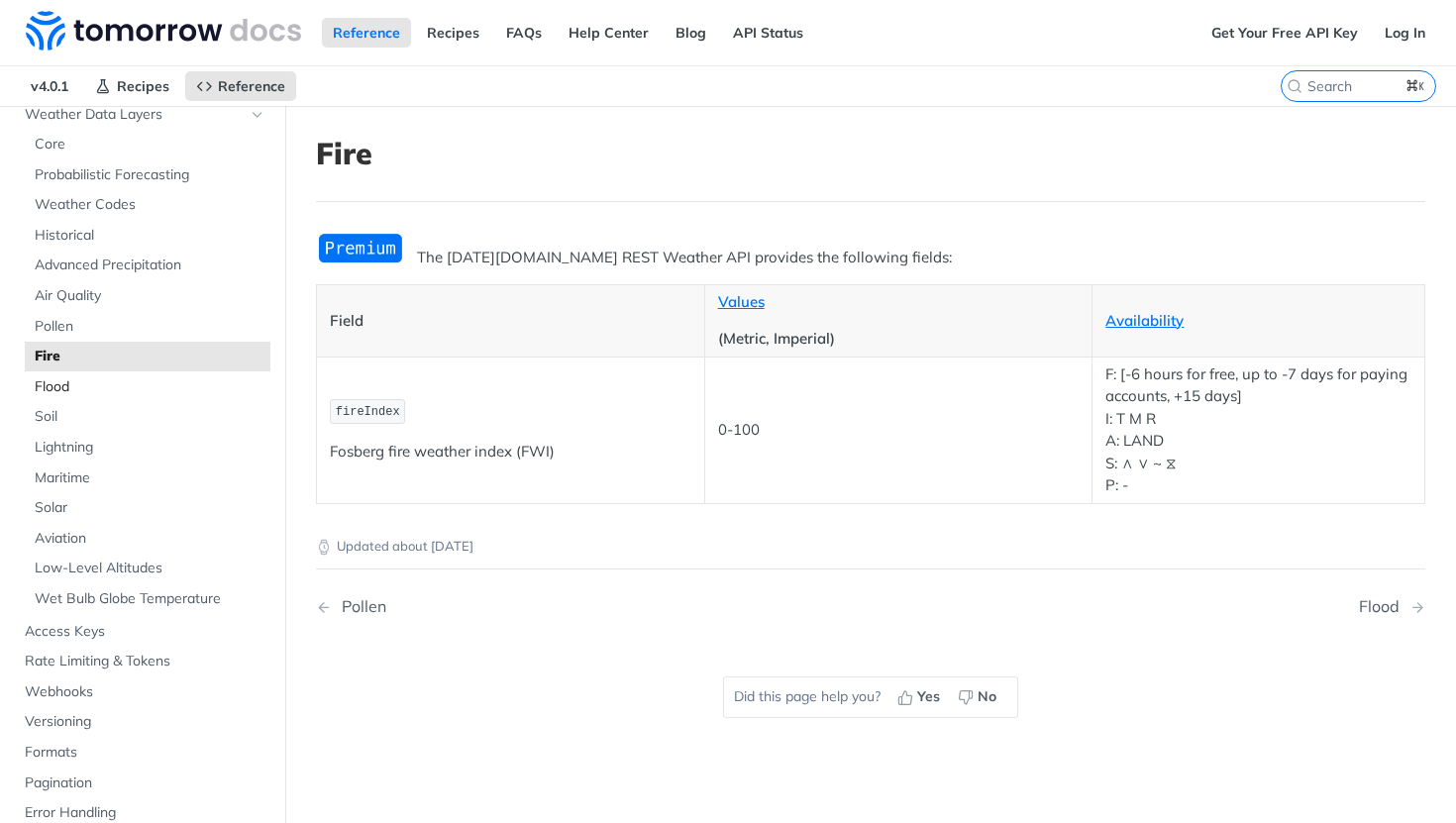 click on "Flood" at bounding box center (150, 387) 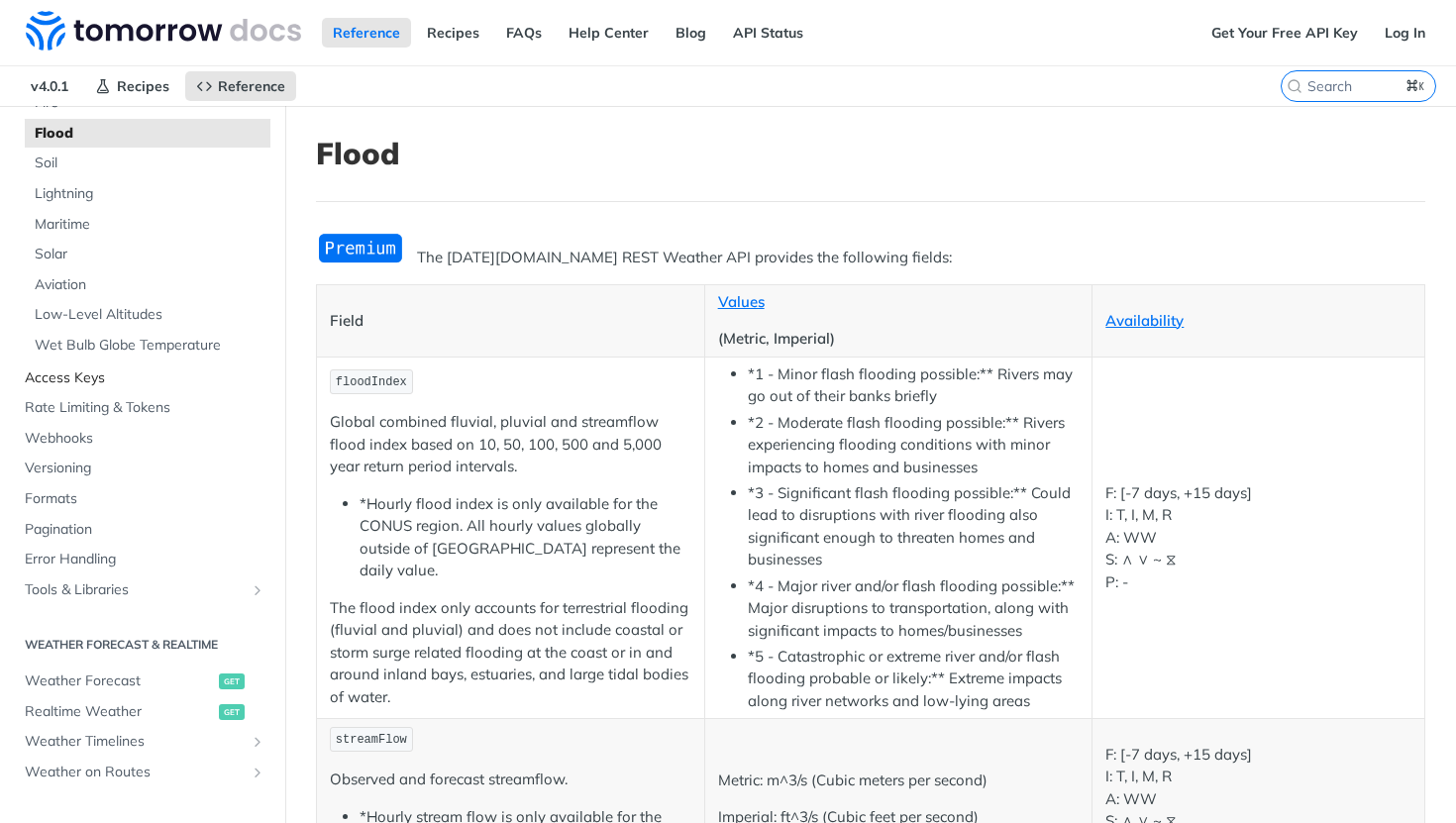 scroll, scrollTop: 0, scrollLeft: 0, axis: both 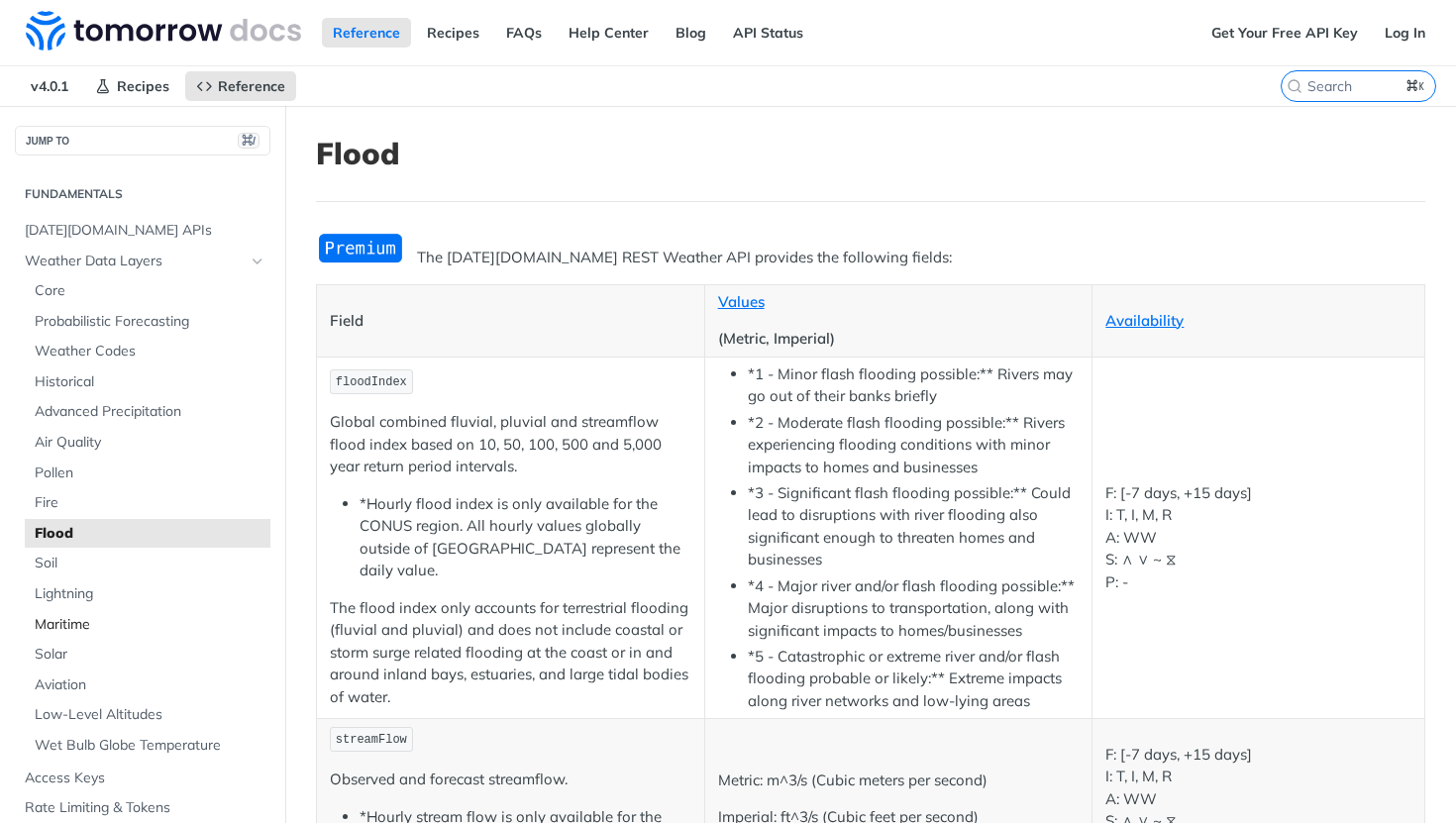 click on "Maritime" at bounding box center [150, 625] 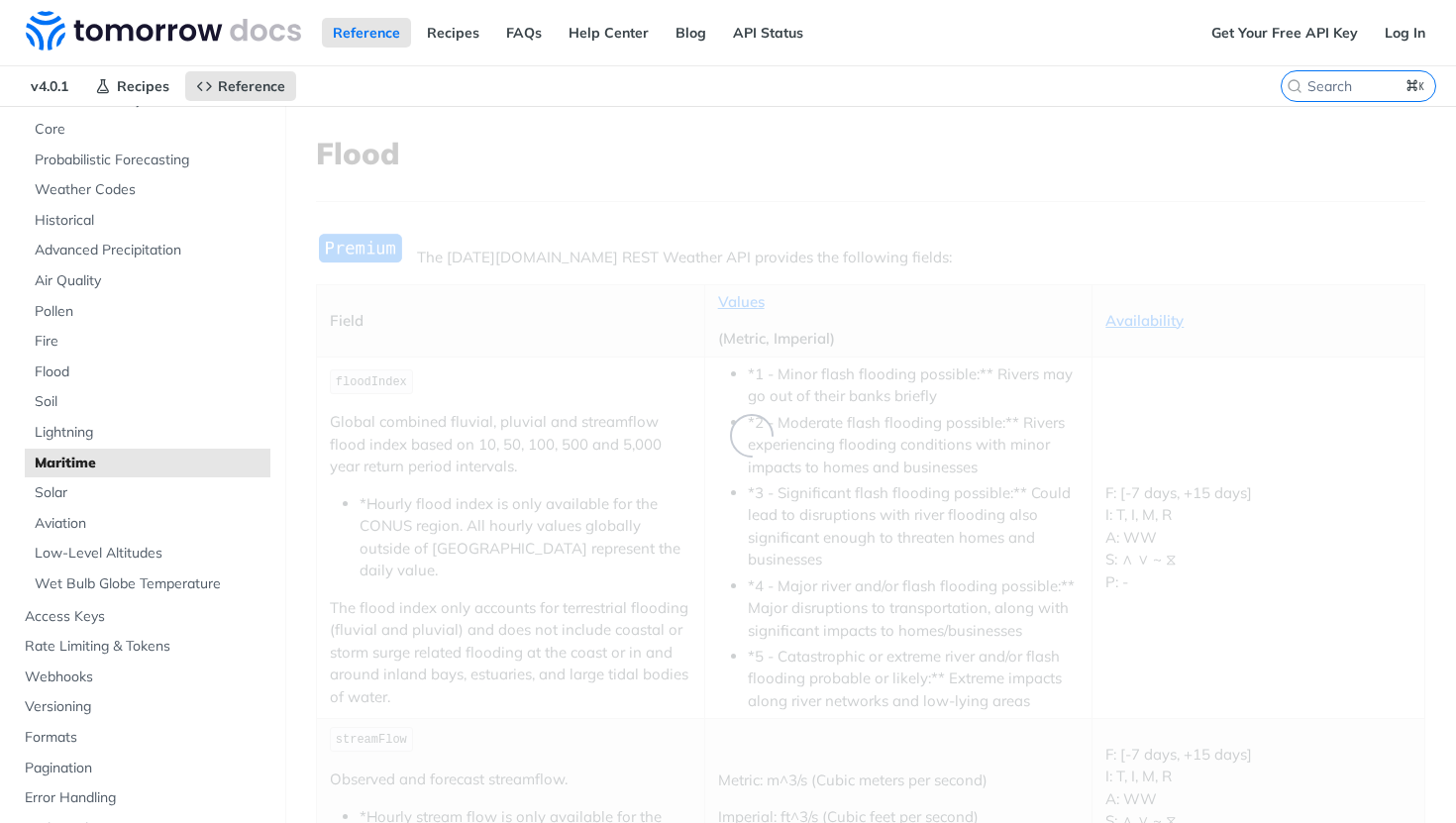 scroll, scrollTop: 160, scrollLeft: 0, axis: vertical 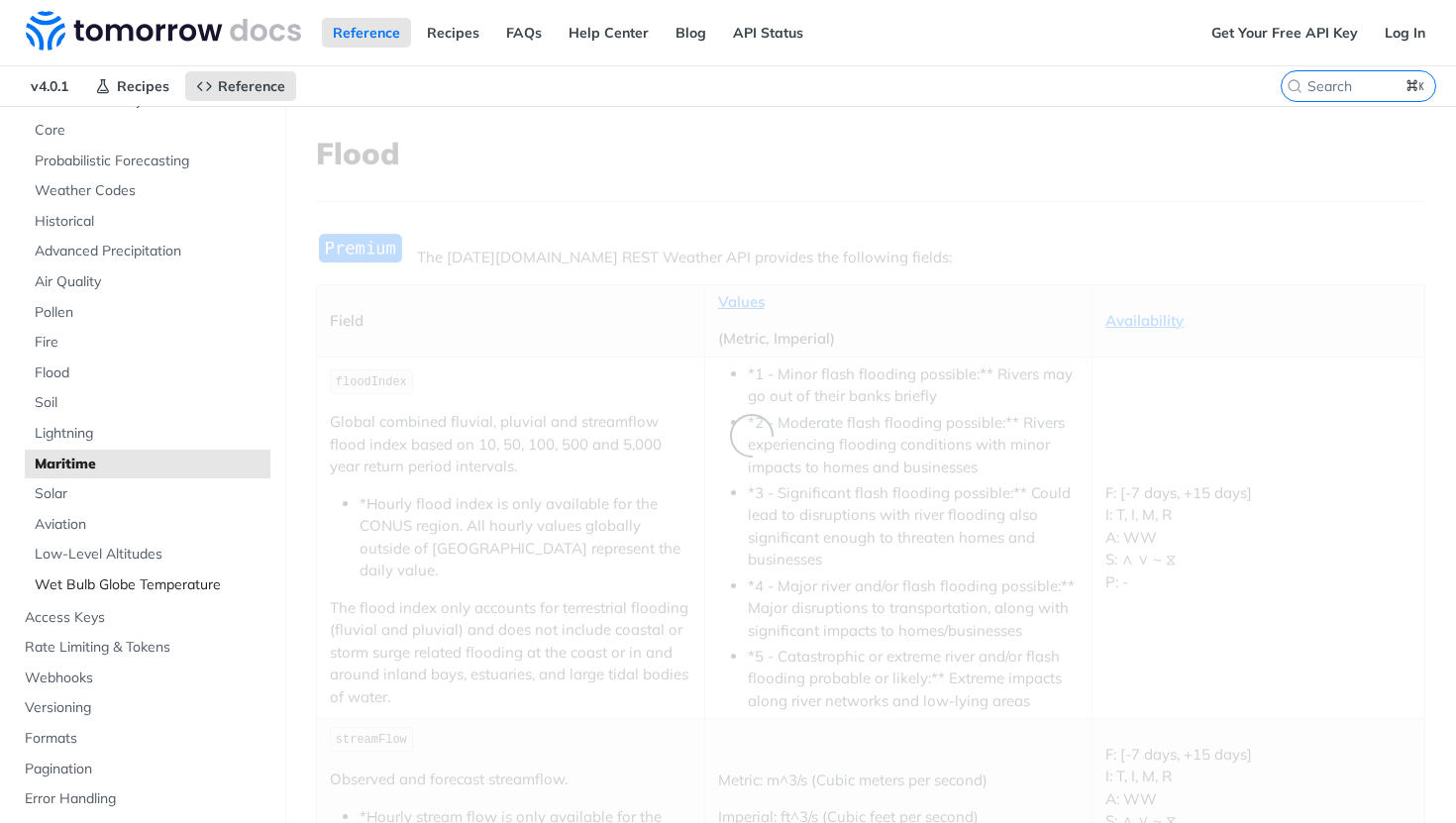 click on "Wet Bulb Globe Temperature" at bounding box center [148, 585] 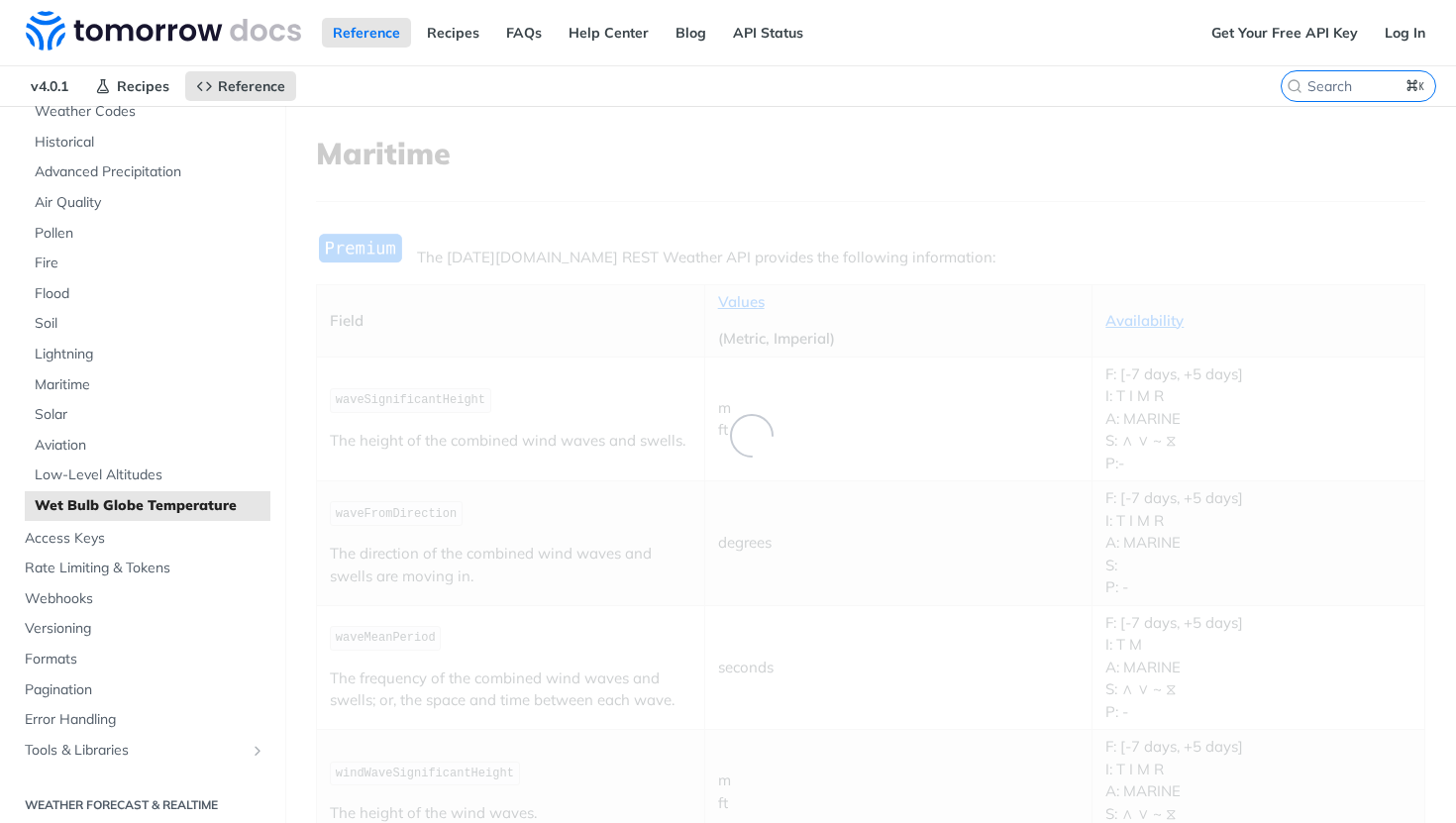 scroll, scrollTop: 239, scrollLeft: 0, axis: vertical 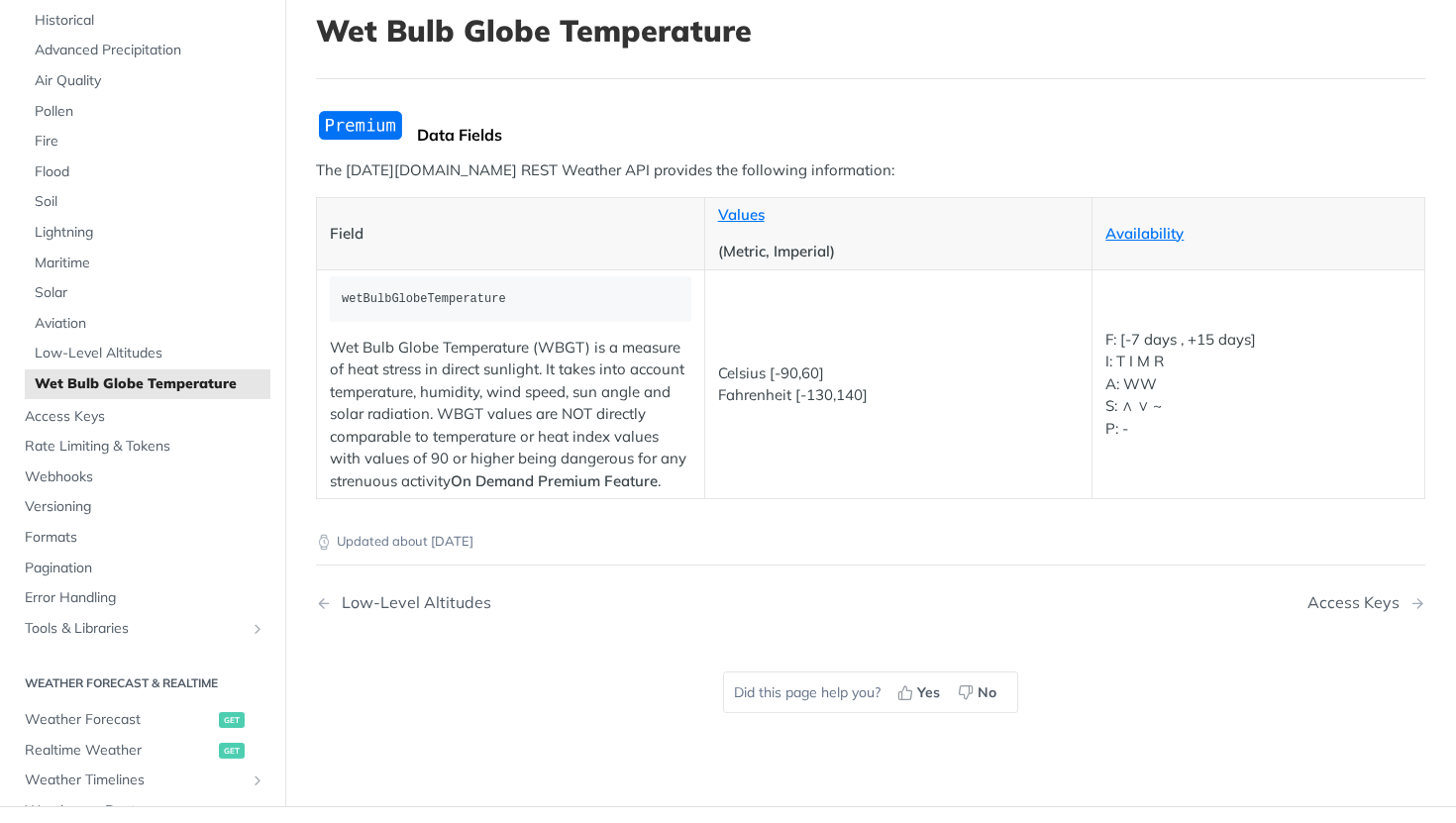click on "Wet Bulb Globe Temperature (WBGT) is a measure of heat stress in direct sunlight. It takes into account temperature, humidity, wind speed, sun angle and solar radiation. WBGT values are NOT directly comparable to temperature or heat index values with values of 90 or higher being dangerous for any strenuous activity  On Demand Premium Feature ." at bounding box center [510, 415] 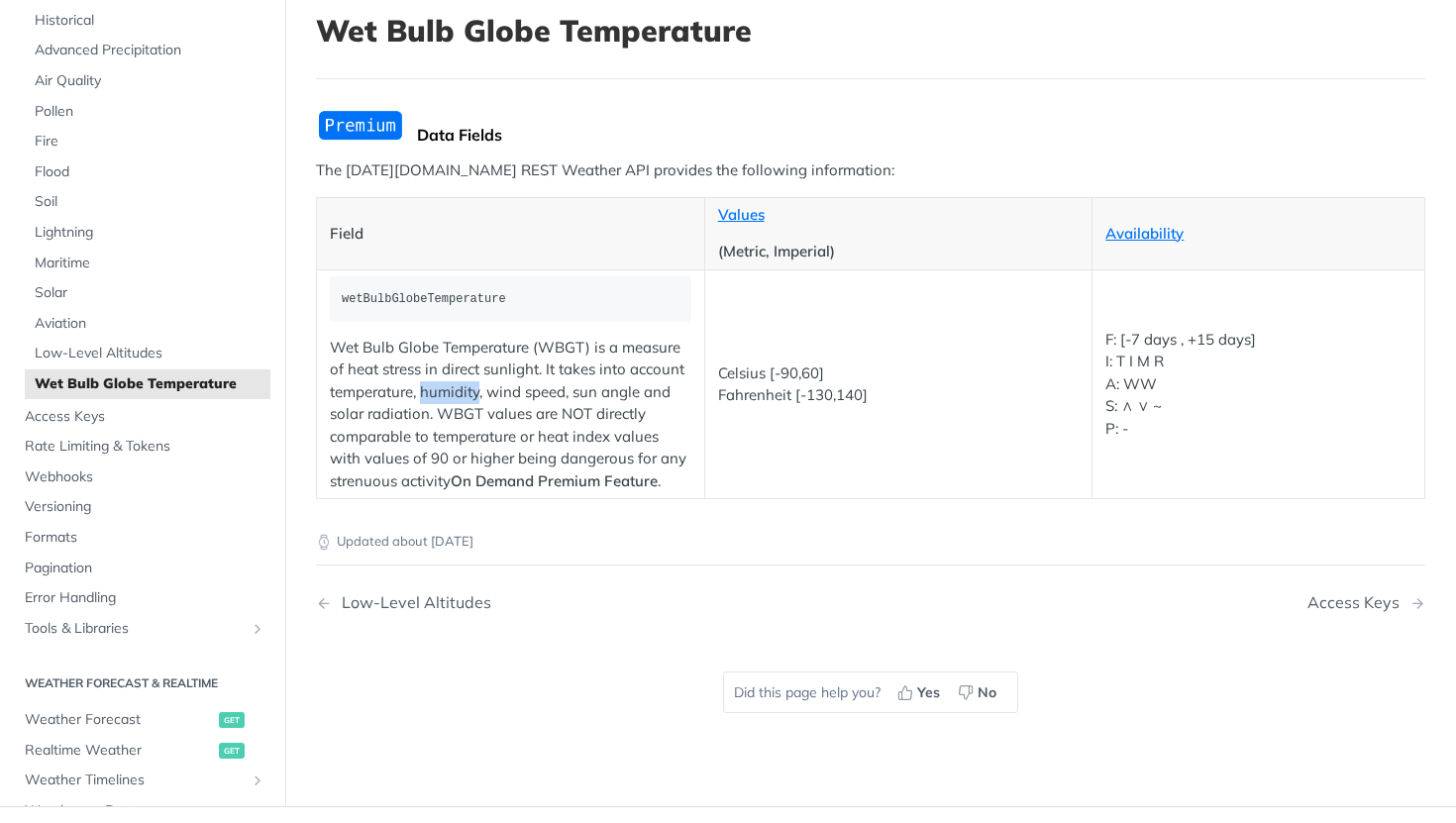 click on "Wet Bulb Globe Temperature (WBGT) is a measure of heat stress in direct sunlight. It takes into account temperature, humidity, wind speed, sun angle and solar radiation. WBGT values are NOT directly comparable to temperature or heat index values with values of 90 or higher being dangerous for any strenuous activity  On Demand Premium Feature ." at bounding box center (510, 415) 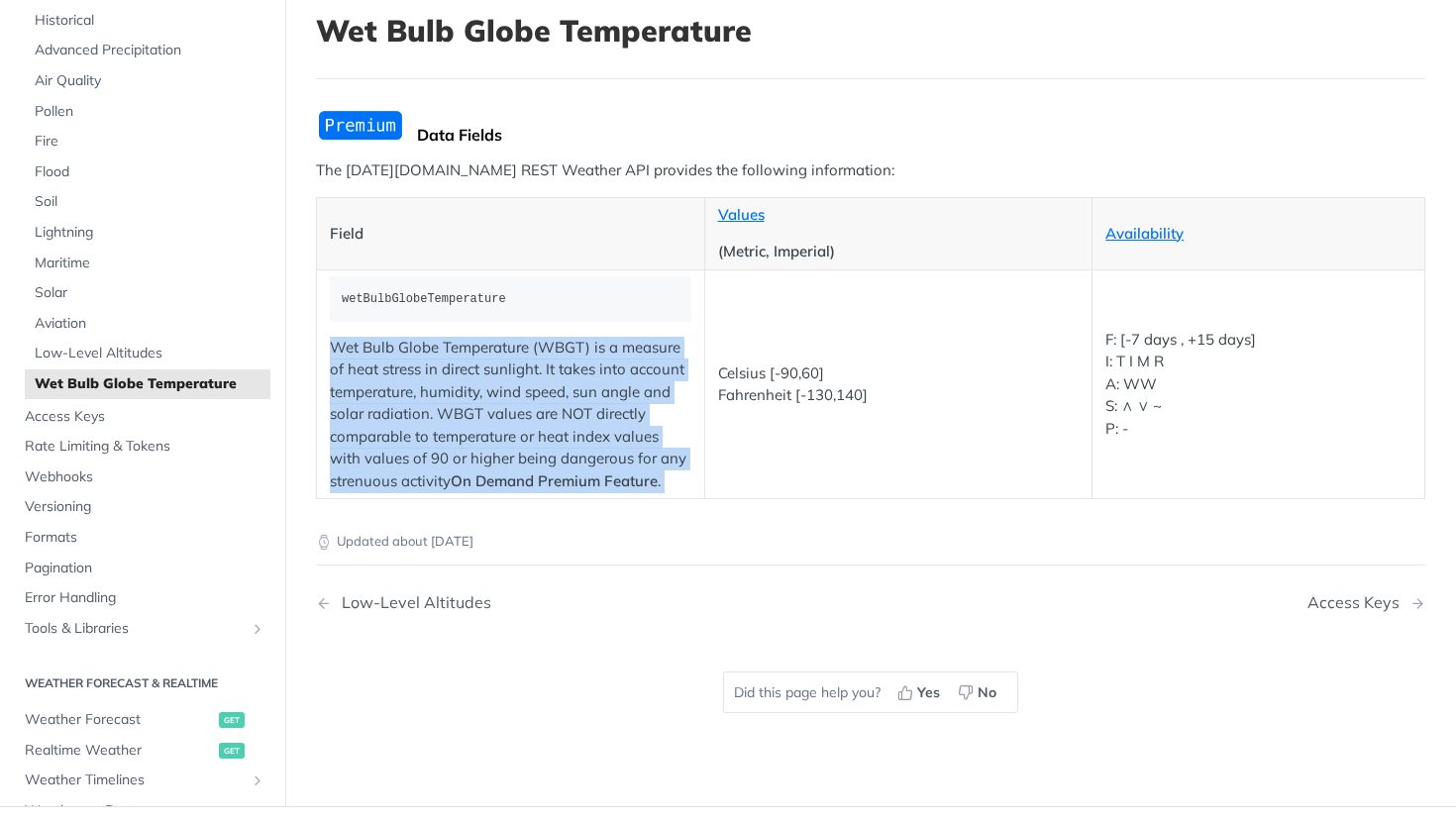 click on "Wet Bulb Globe Temperature (WBGT) is a measure of heat stress in direct sunlight. It takes into account temperature, humidity, wind speed, sun angle and solar radiation. WBGT values are NOT directly comparable to temperature or heat index values with values of 90 or higher being dangerous for any strenuous activity  On Demand Premium Feature ." at bounding box center [510, 415] 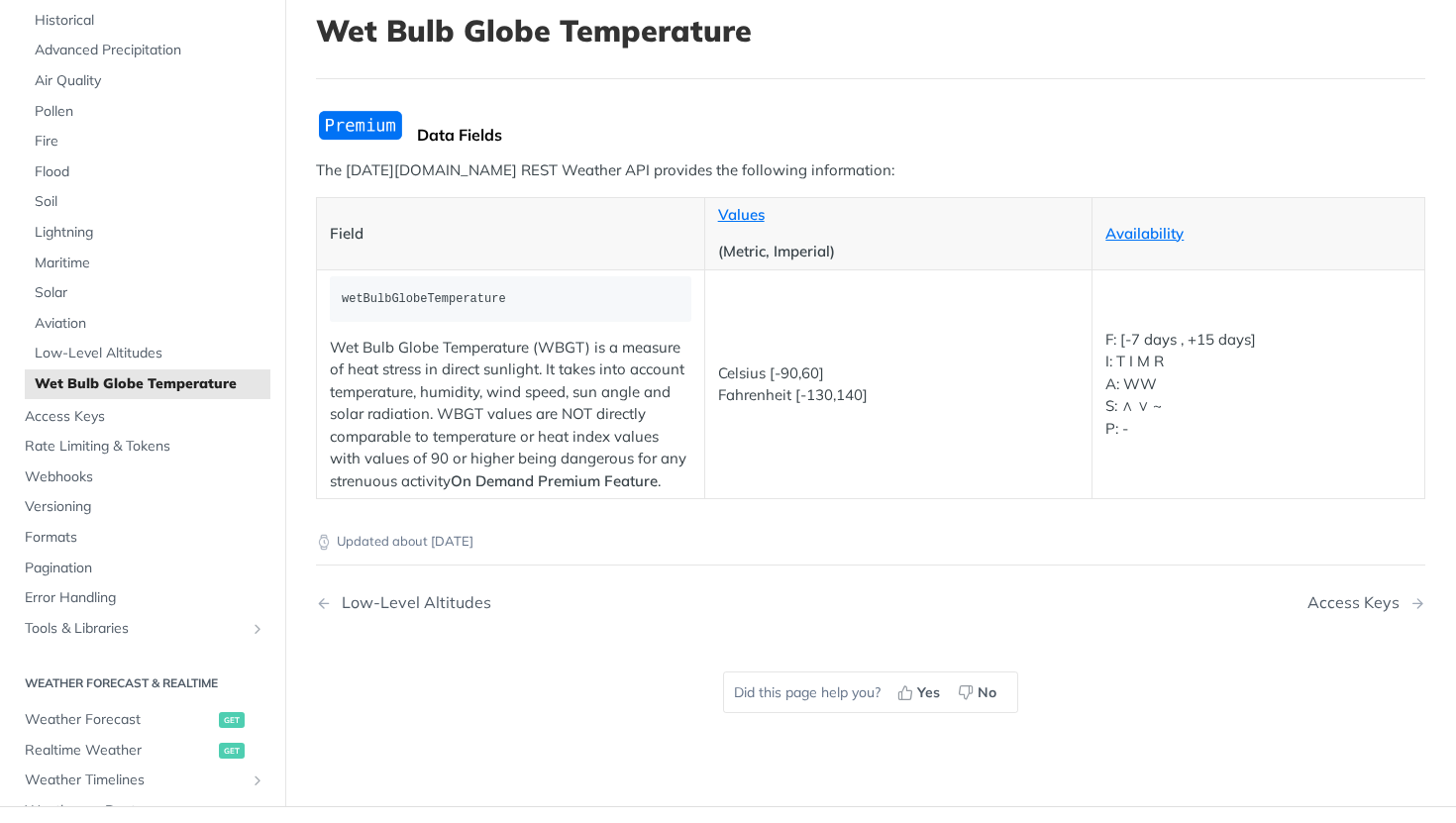 click on "Wet Bulb Globe Temperature (WBGT) is a measure of heat stress in direct sunlight. It takes into account temperature, humidity, wind speed, sun angle and solar radiation. WBGT values are NOT directly comparable to temperature or heat index values with values of 90 or higher being dangerous for any strenuous activity  On Demand Premium Feature ." at bounding box center [510, 415] 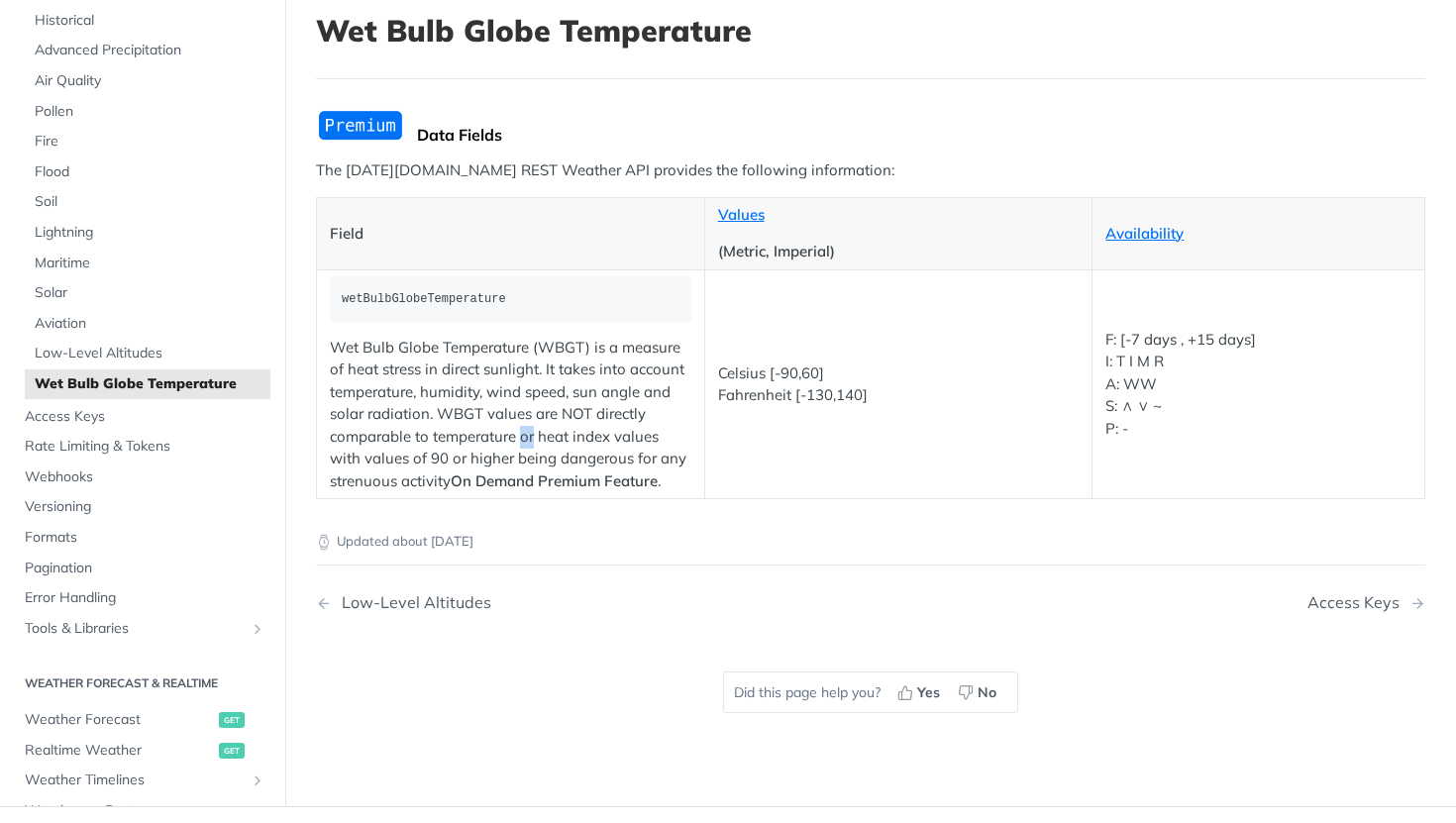 click on "Wet Bulb Globe Temperature (WBGT) is a measure of heat stress in direct sunlight. It takes into account temperature, humidity, wind speed, sun angle and solar radiation. WBGT values are NOT directly comparable to temperature or heat index values with values of 90 or higher being dangerous for any strenuous activity  On Demand Premium Feature ." at bounding box center [510, 415] 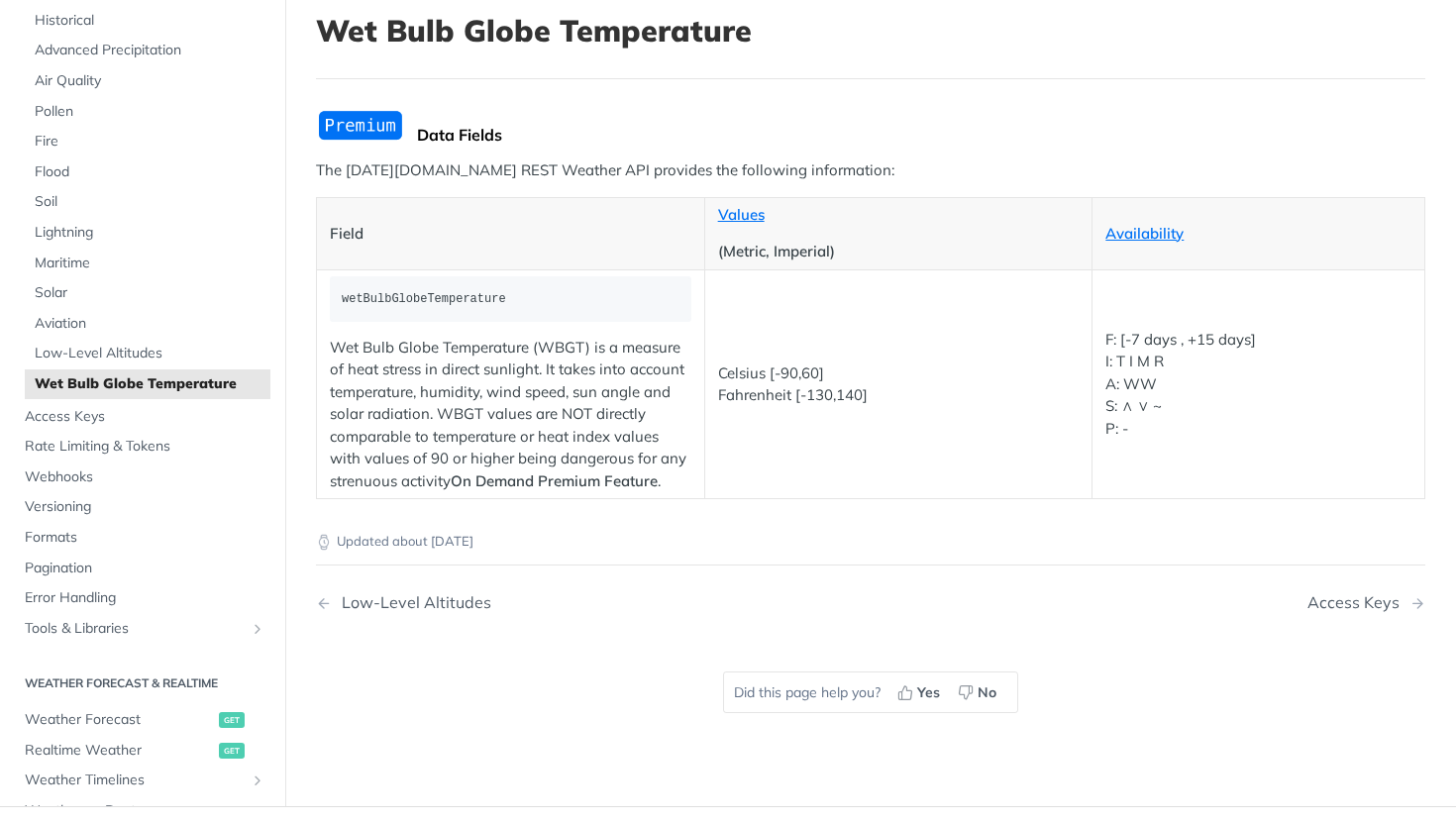 click on "Wet Bulb Globe Temperature (WBGT) is a measure of heat stress in direct sunlight. It takes into account temperature, humidity, wind speed, sun angle and solar radiation. WBGT values are NOT directly comparable to temperature or heat index values with values of 90 or higher being dangerous for any strenuous activity  On Demand Premium Feature ." at bounding box center (510, 415) 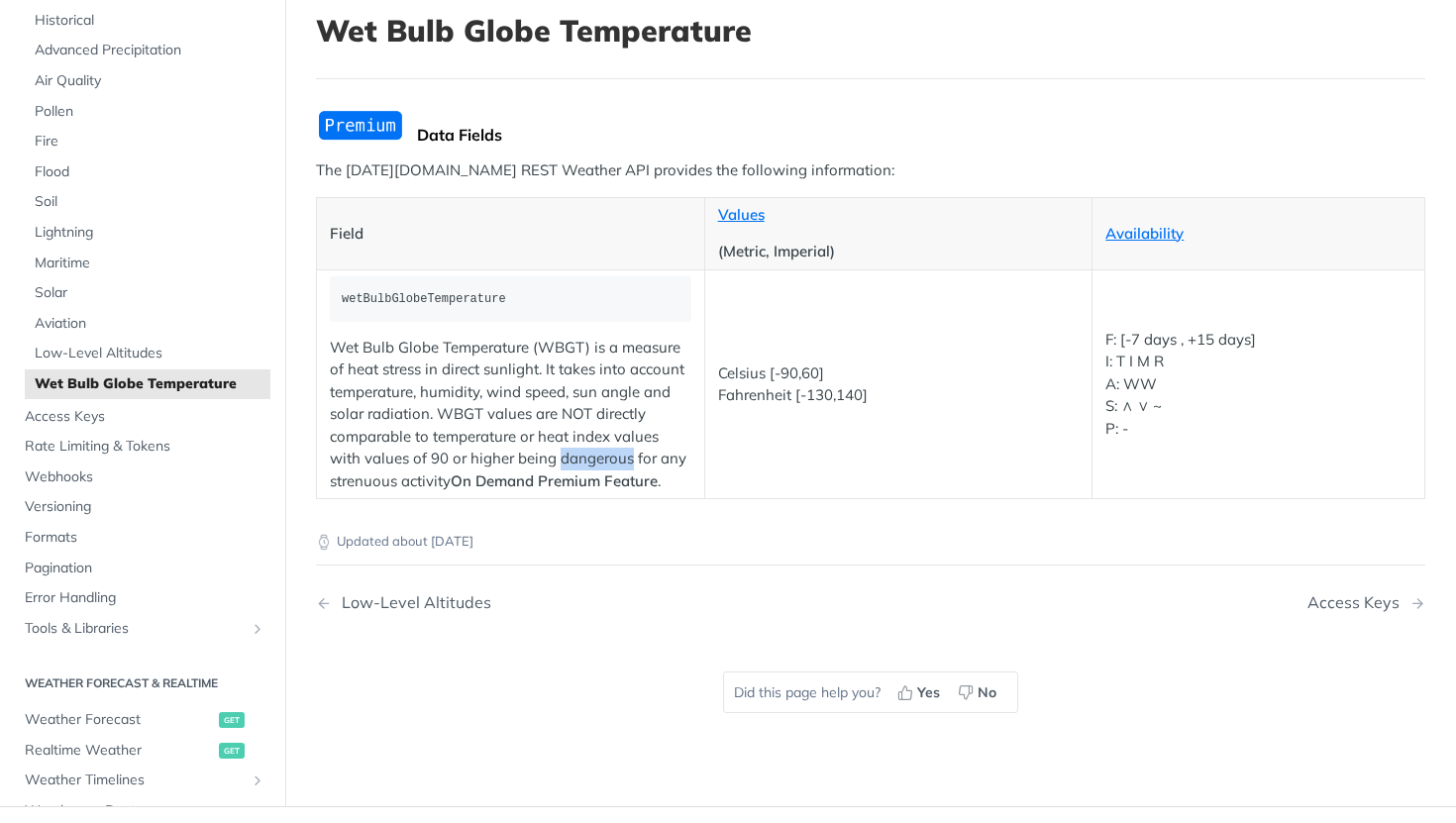 click on "Updated   about 2 months ago" at bounding box center (871, 525) 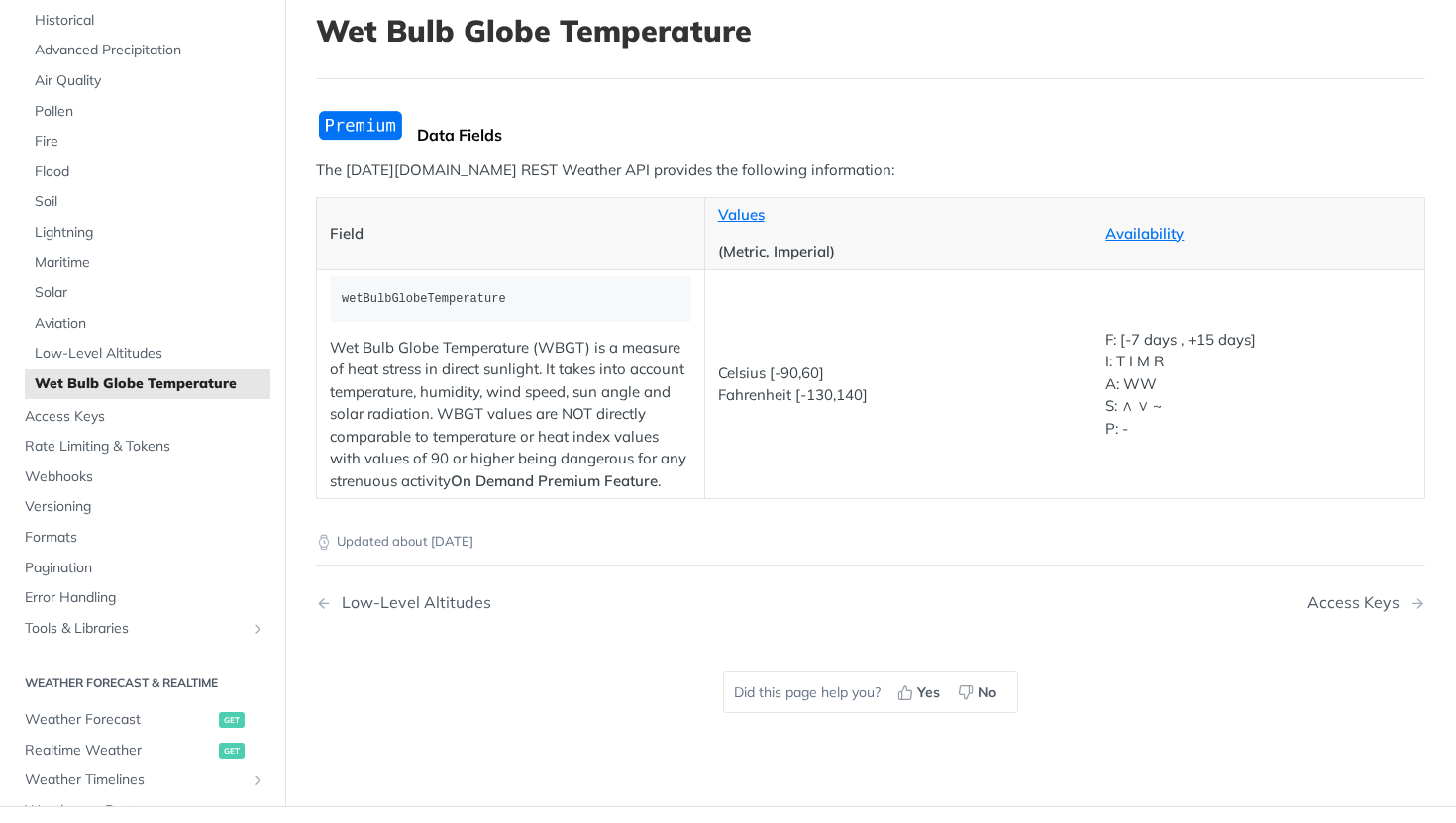 scroll, scrollTop: 0, scrollLeft: 0, axis: both 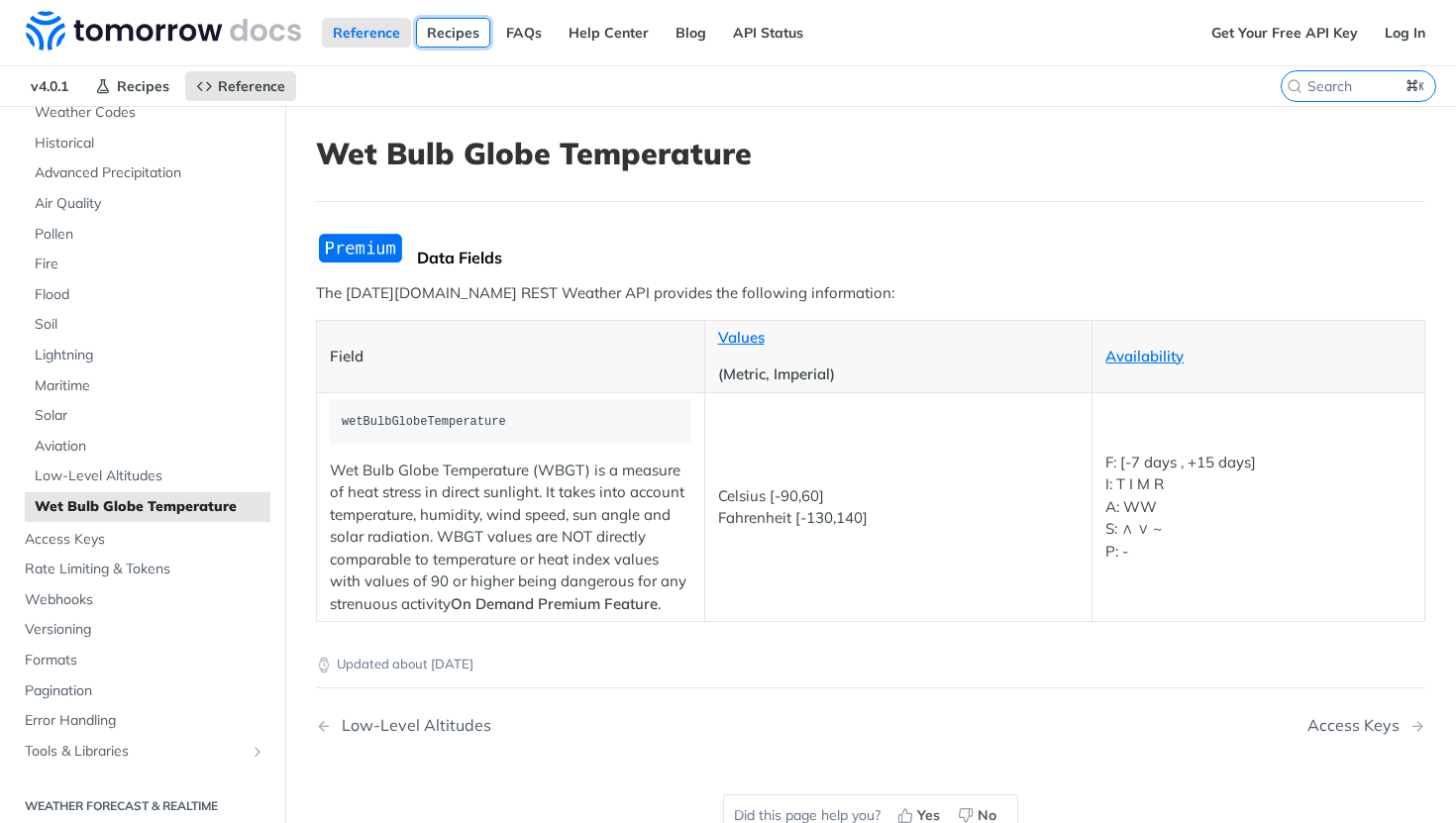 click on "Recipes" at bounding box center [453, 33] 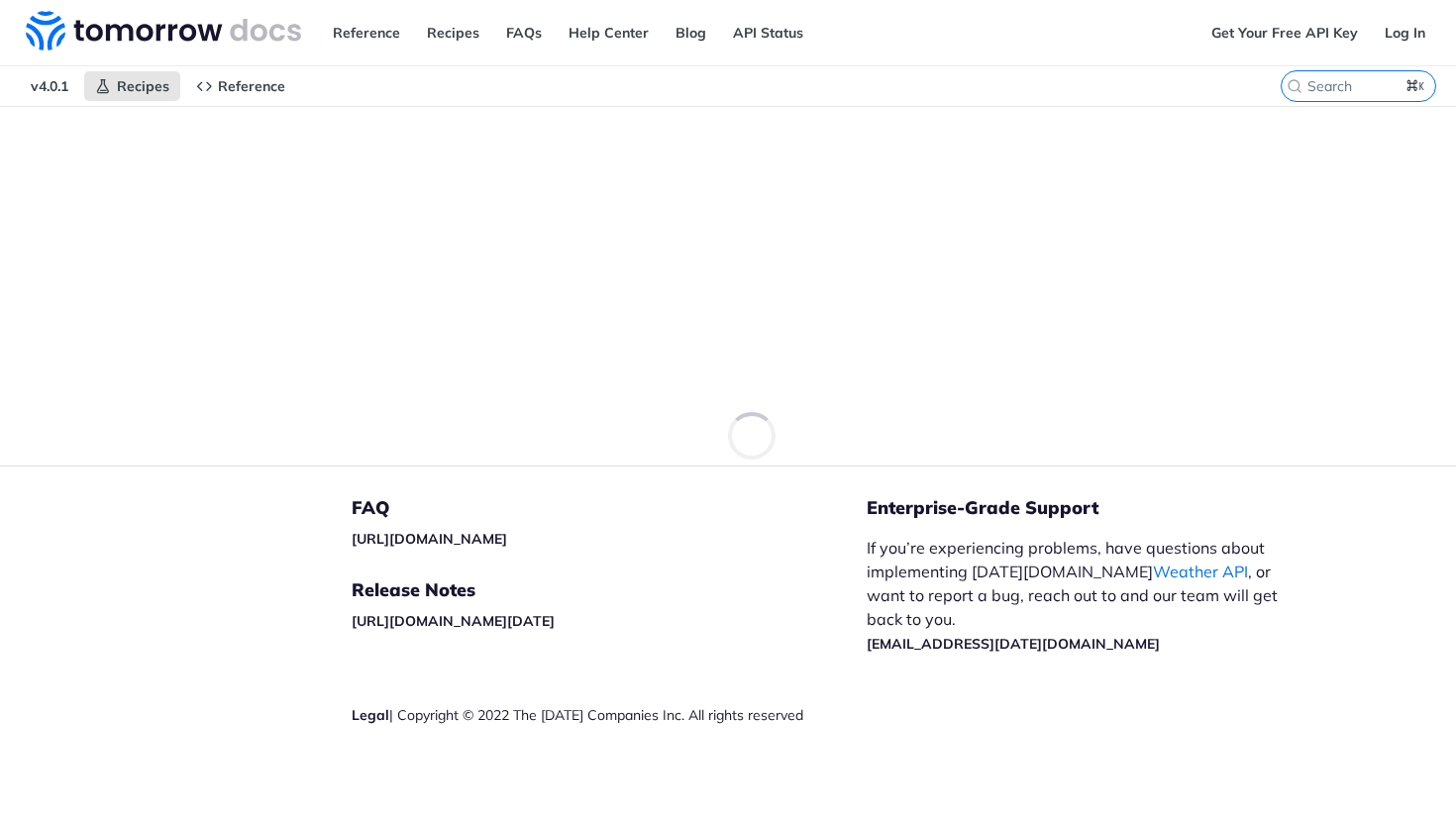 scroll, scrollTop: 0, scrollLeft: 0, axis: both 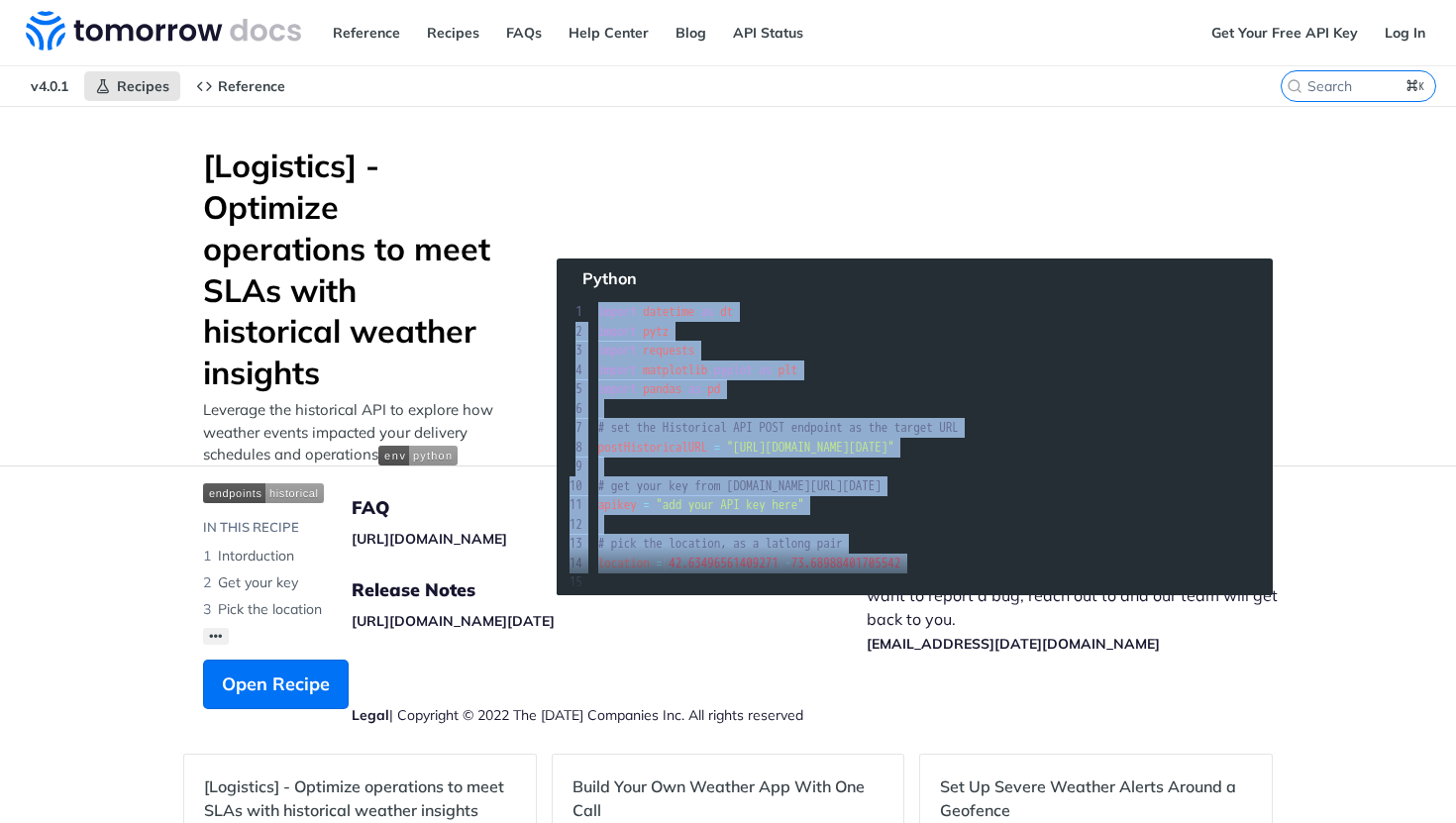 drag, startPoint x: 595, startPoint y: 308, endPoint x: 993, endPoint y: 561, distance: 471.60683 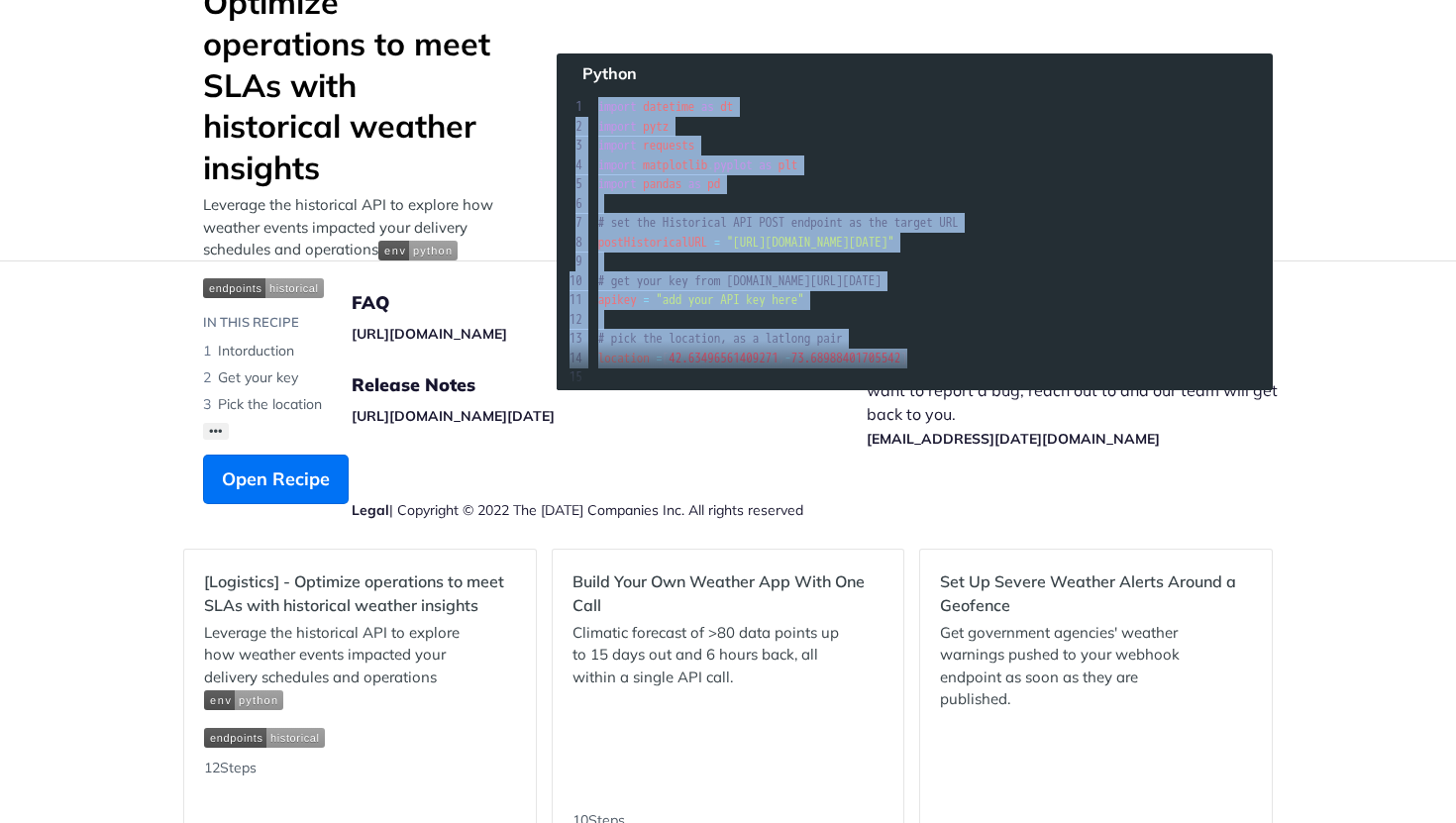 scroll, scrollTop: 417, scrollLeft: 0, axis: vertical 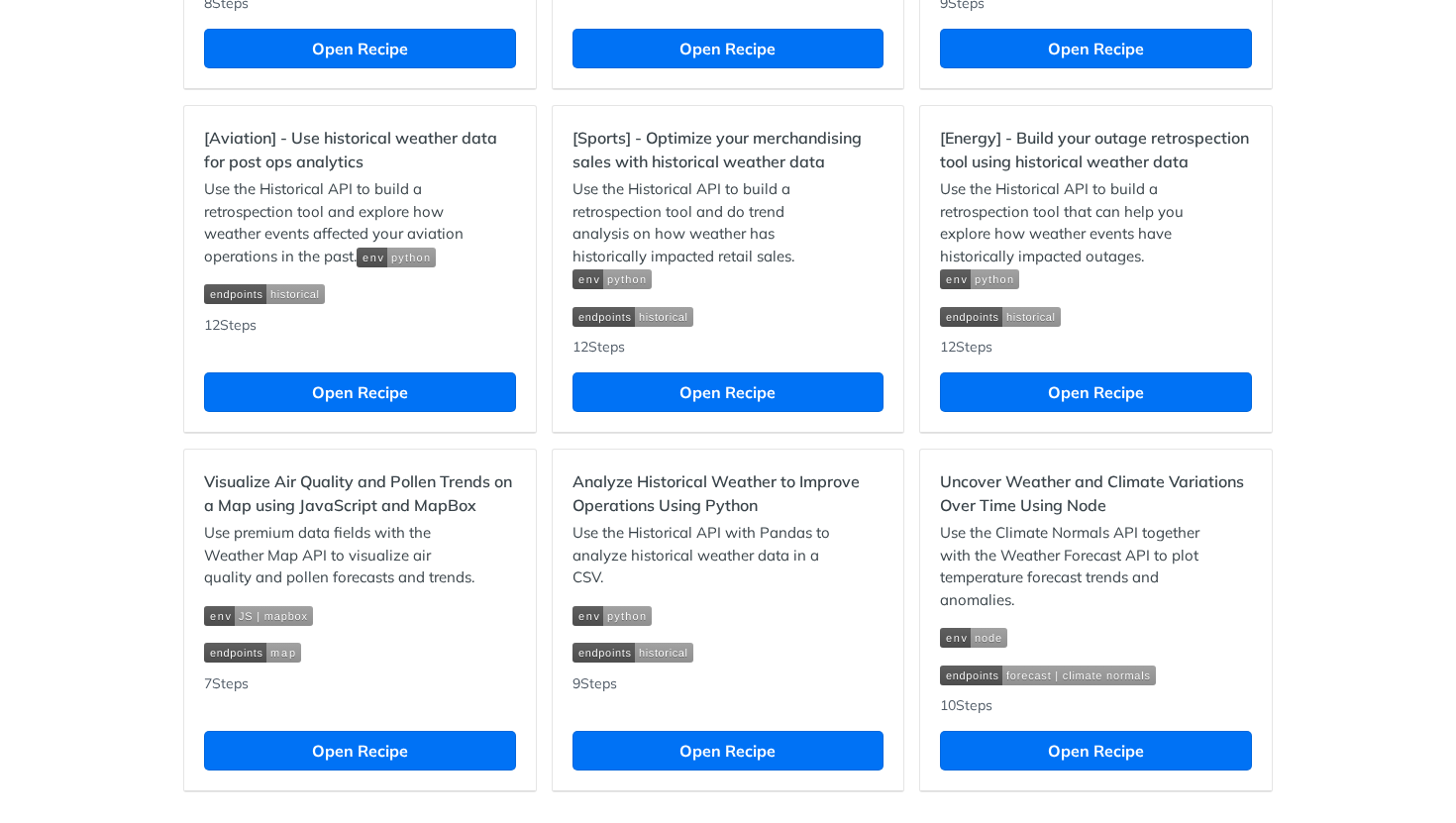 click on "[Sports] - Optimize your merchandising sales with historical weather data Use the Historical API to build a retrospection tool and do trend analysis on how weather has historically impacted retail sales.
12  Steps Open Recipe" at bounding box center (728, 268) 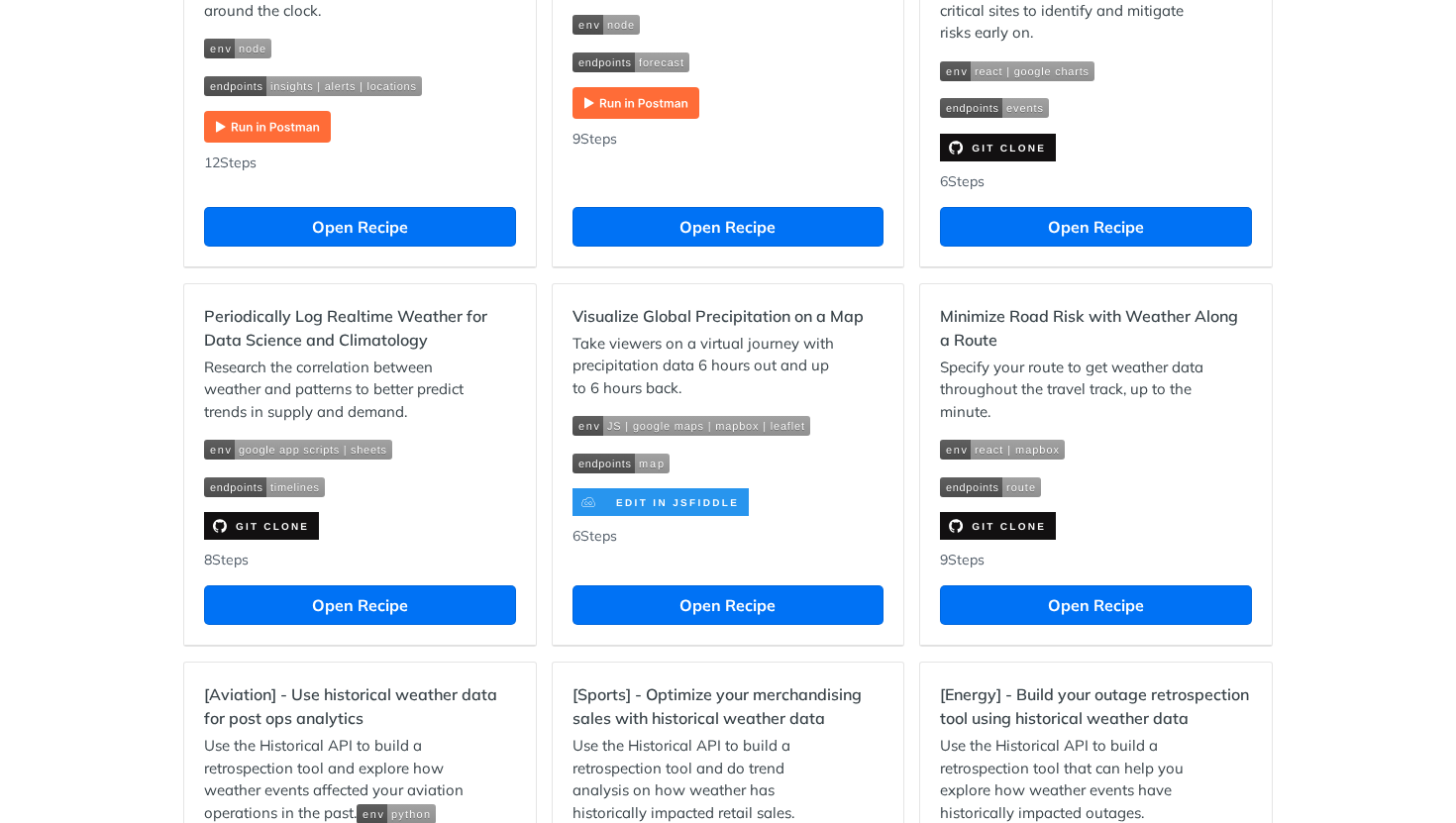 scroll, scrollTop: 0, scrollLeft: 0, axis: both 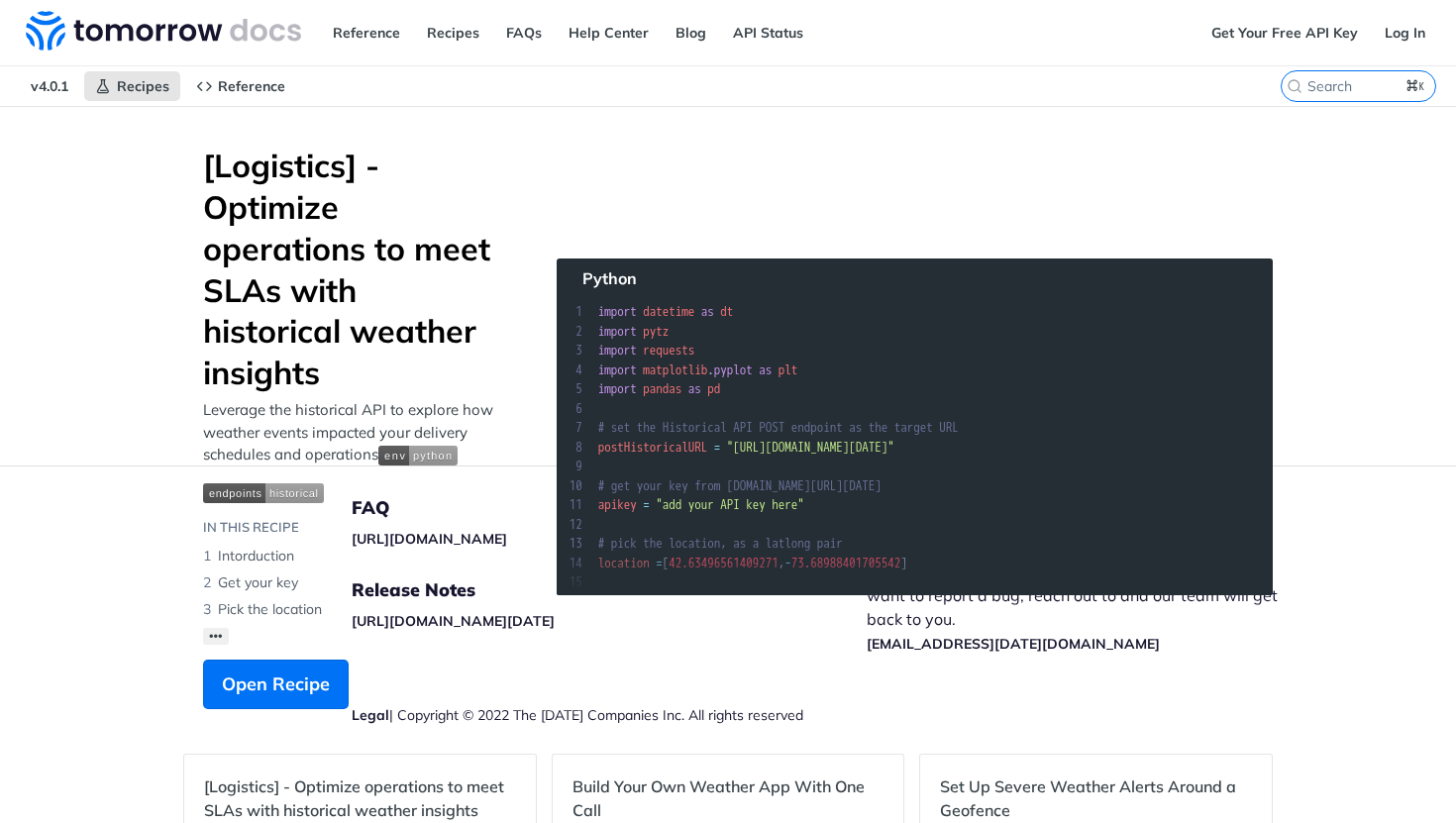 click on "[Logistics] - Optimize operations to meet SLAs with historical weather insights" at bounding box center (353, 269) 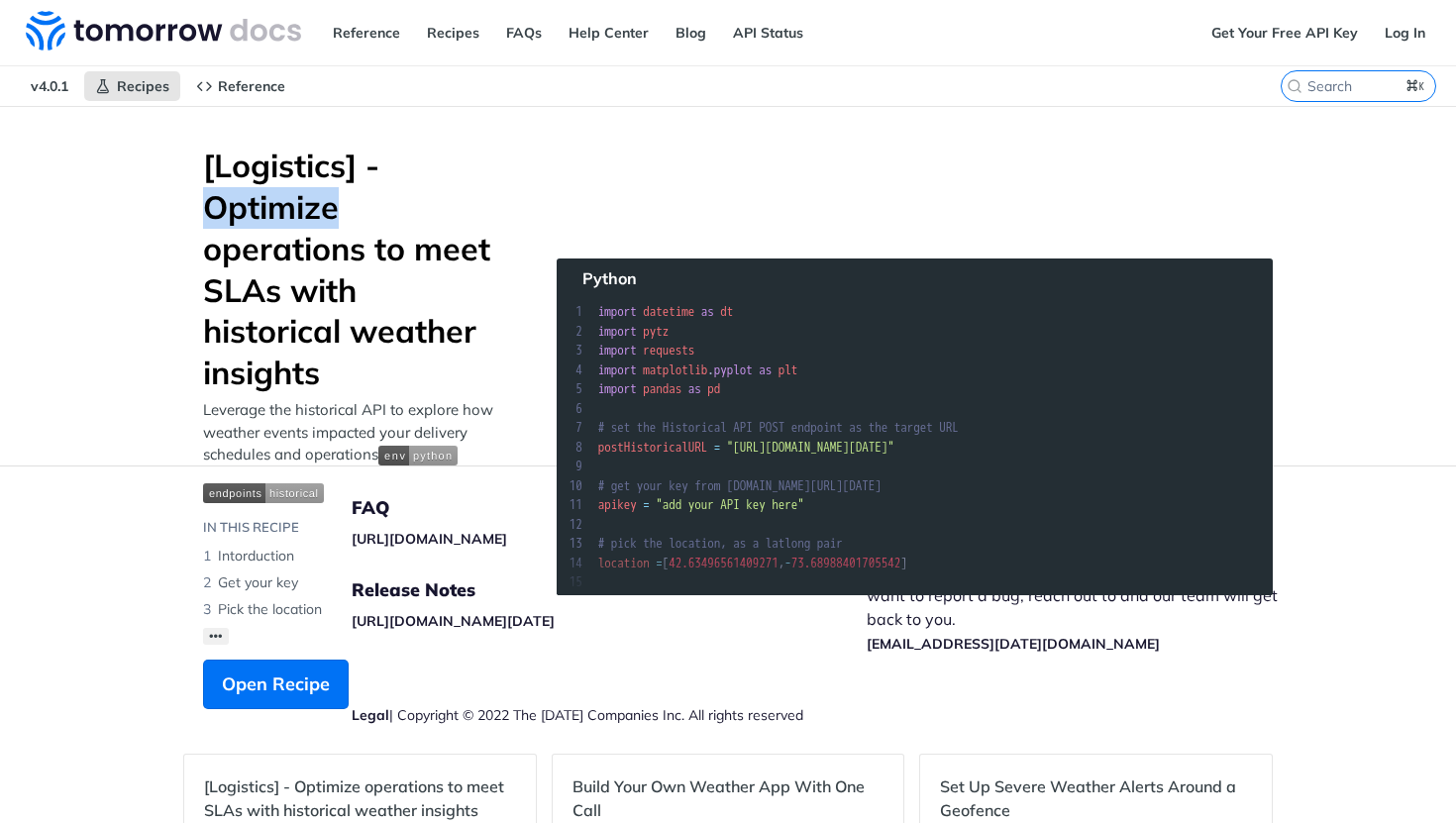 click on "[Logistics] - Optimize operations to meet SLAs with historical weather insights" at bounding box center [353, 269] 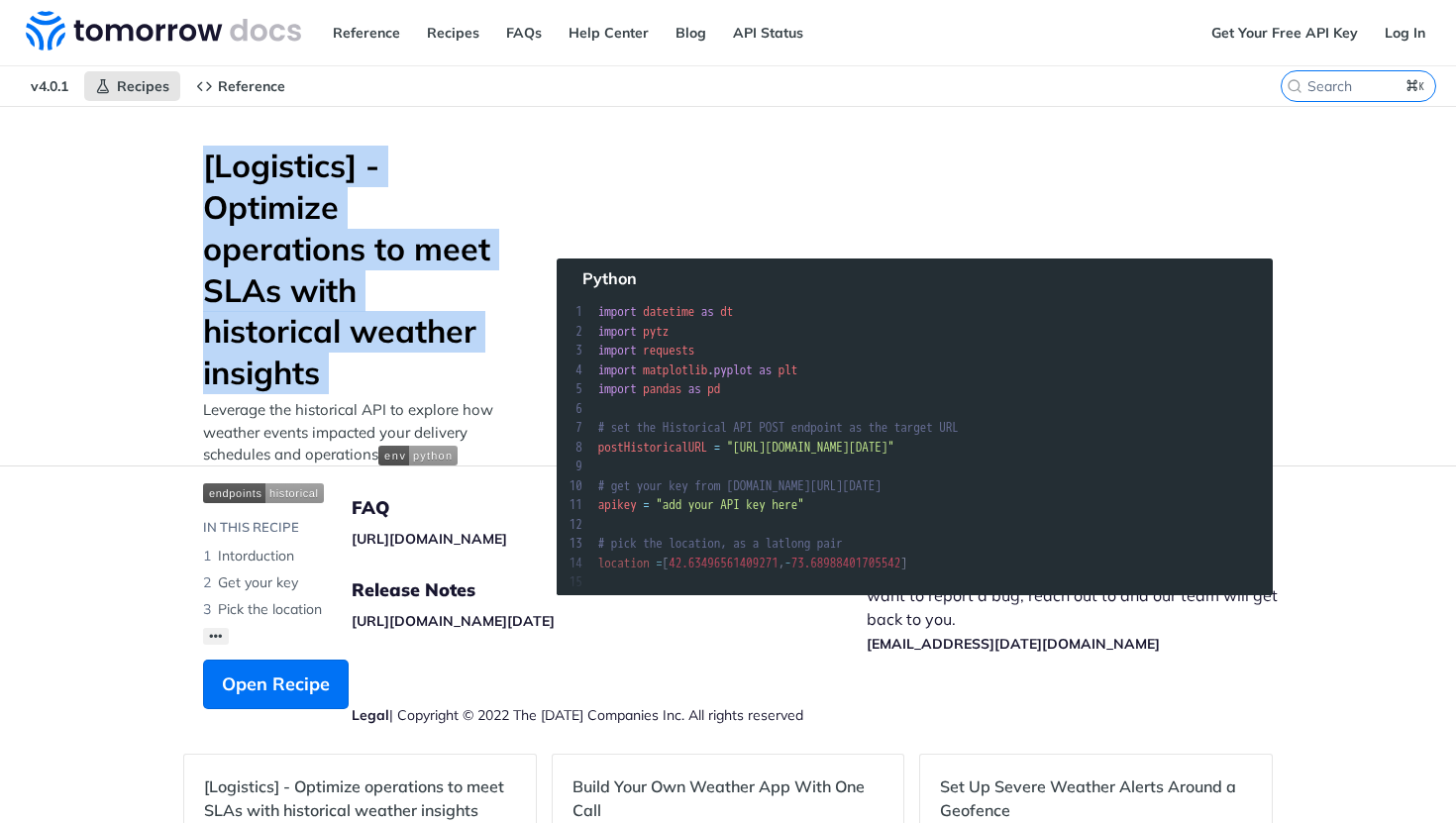 click on "[Logistics] - Optimize operations to meet SLAs with historical weather insights" at bounding box center [353, 269] 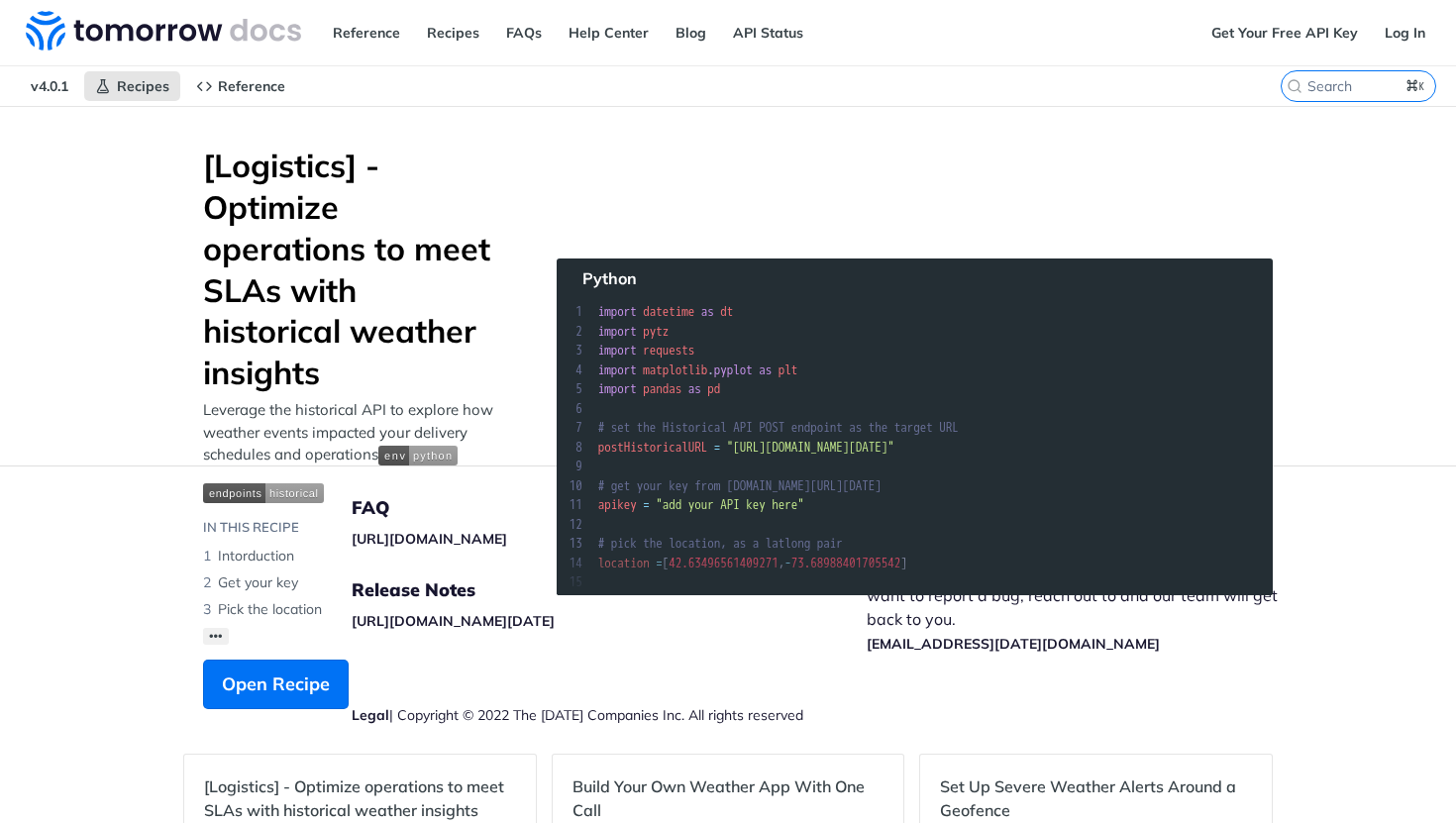 click on "[Logistics] - Optimize operations to meet SLAs with historical weather insights" at bounding box center (353, 269) 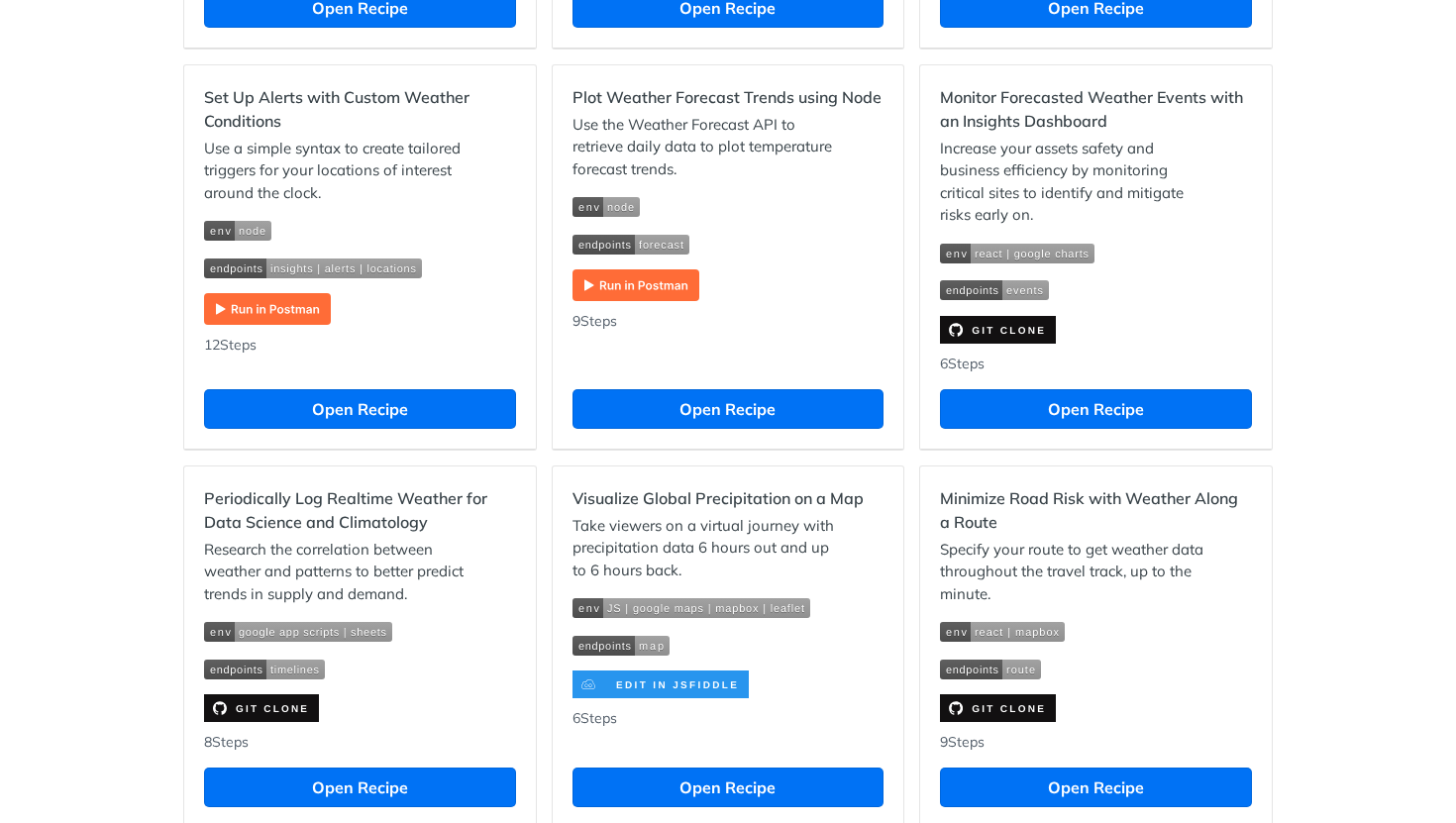 scroll, scrollTop: 1822, scrollLeft: 0, axis: vertical 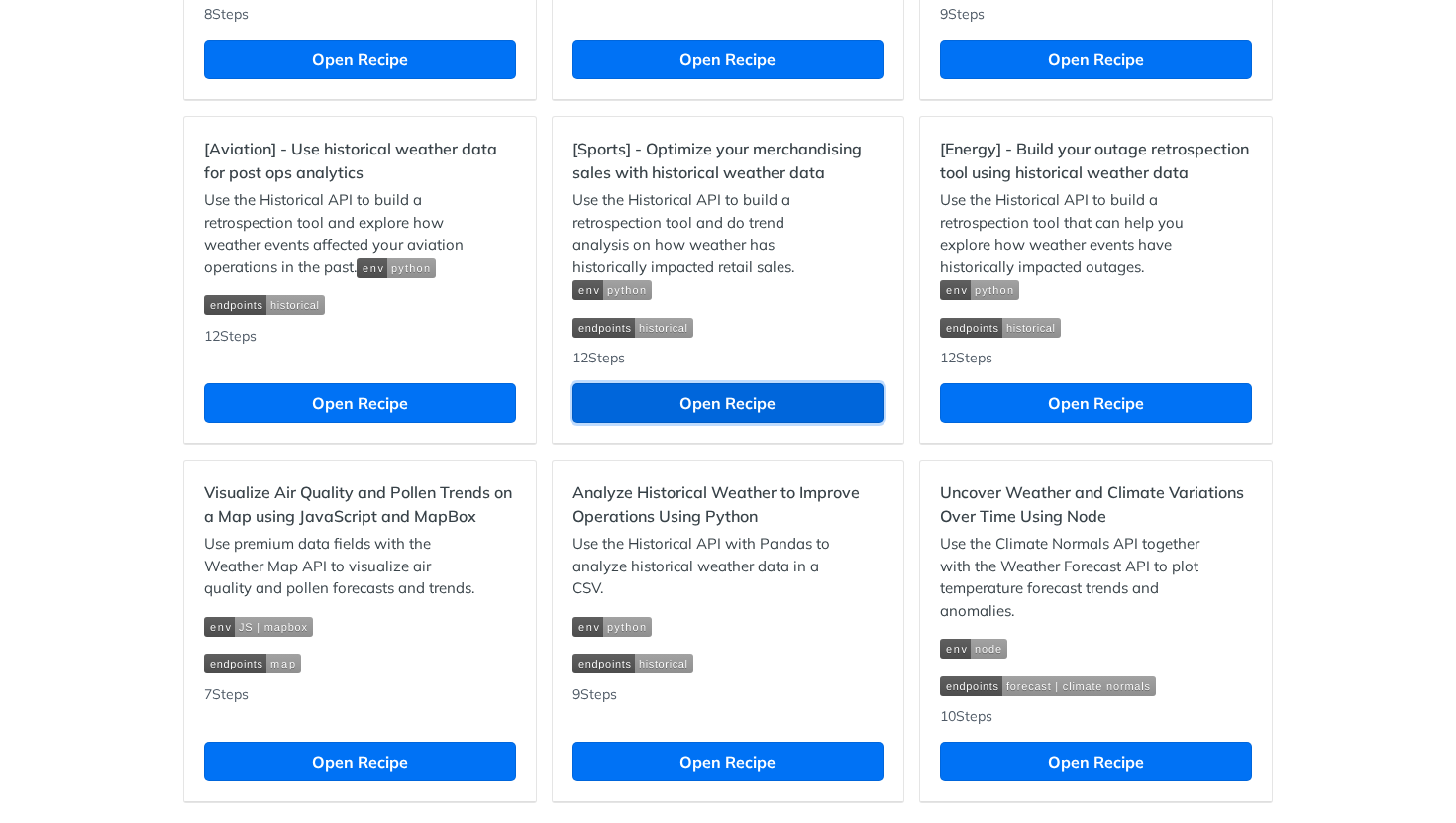 click on "Open Recipe" at bounding box center (728, 403) 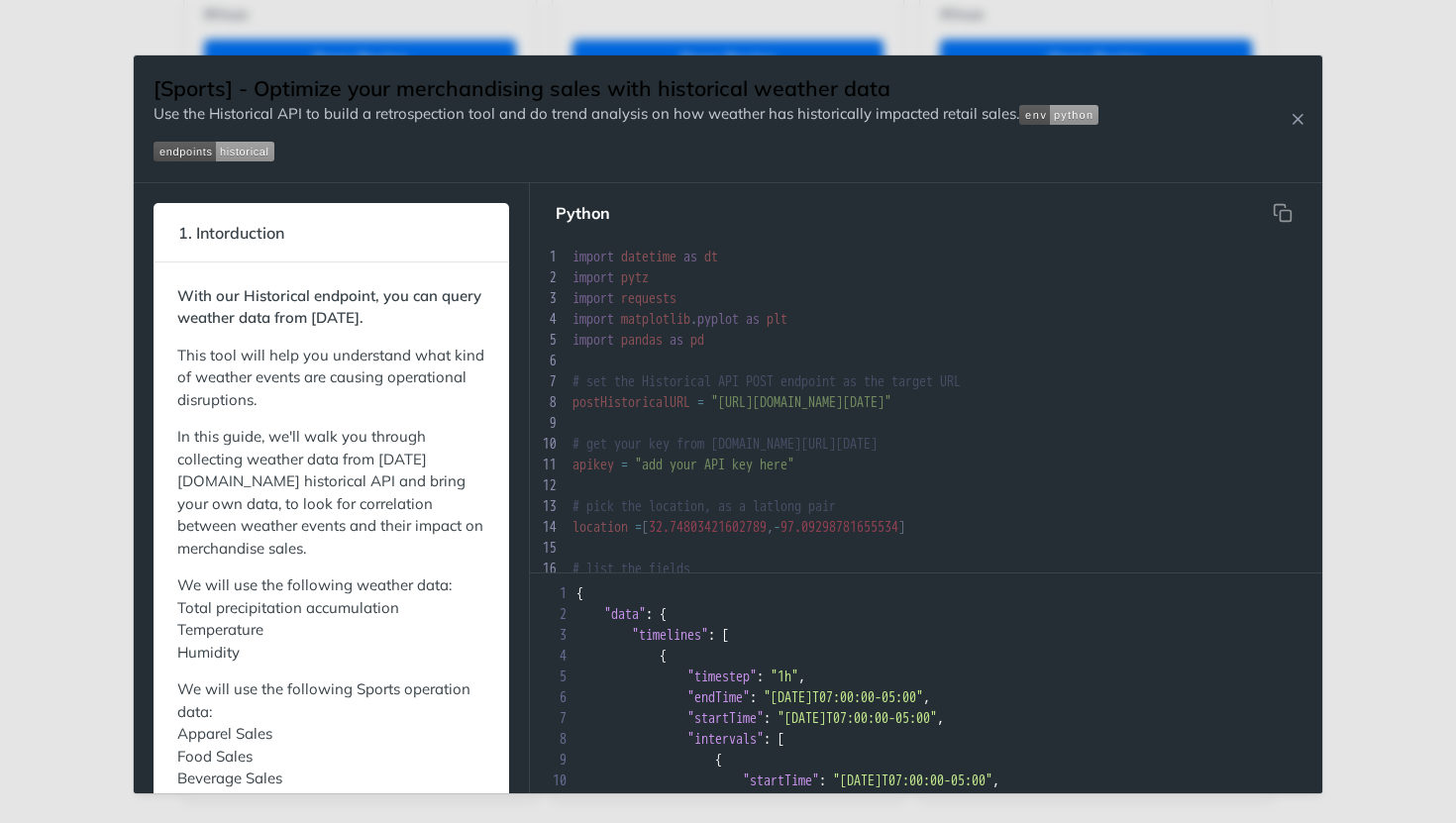 scroll, scrollTop: 723, scrollLeft: 0, axis: vertical 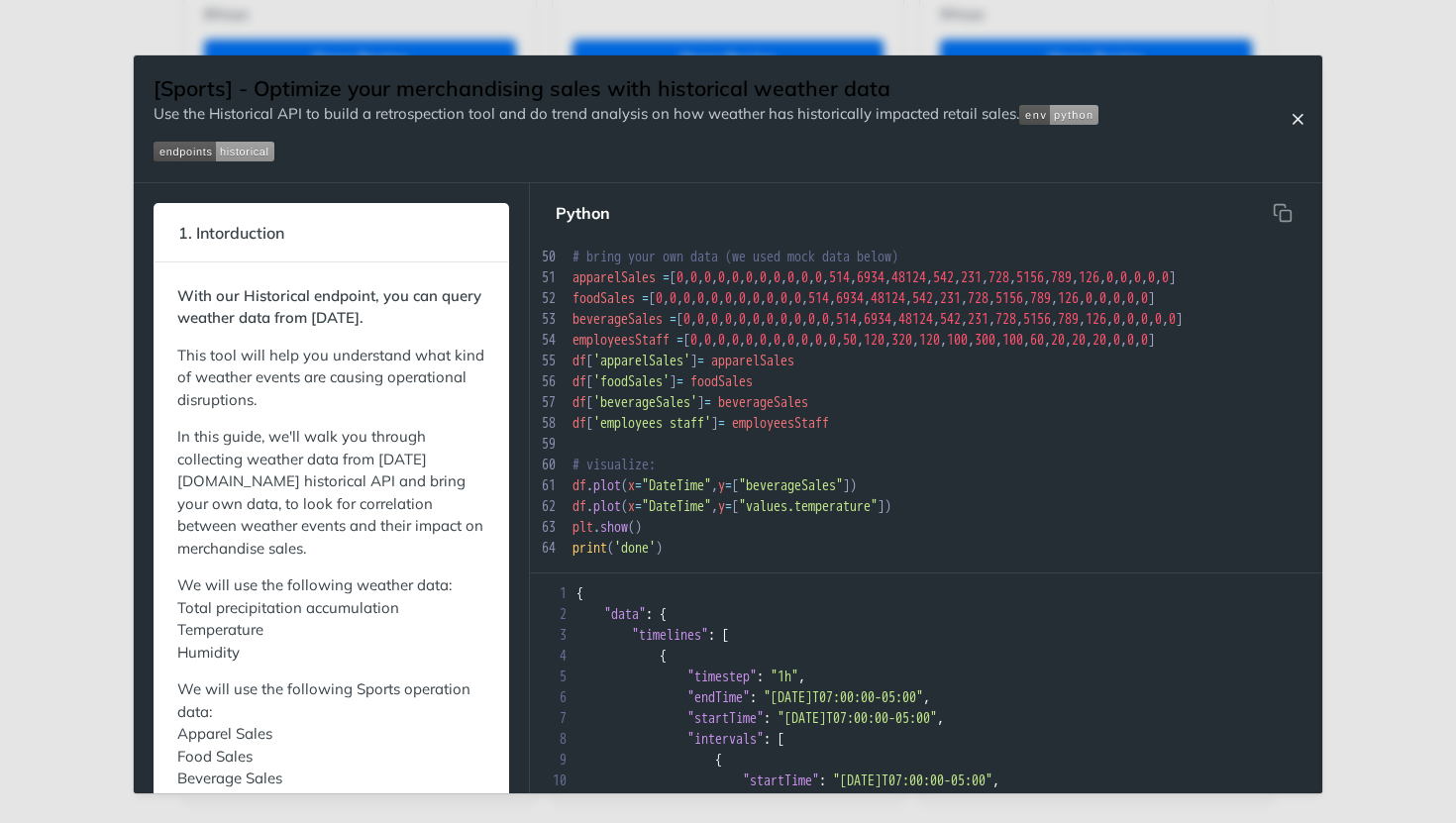 click at bounding box center (1298, 119) 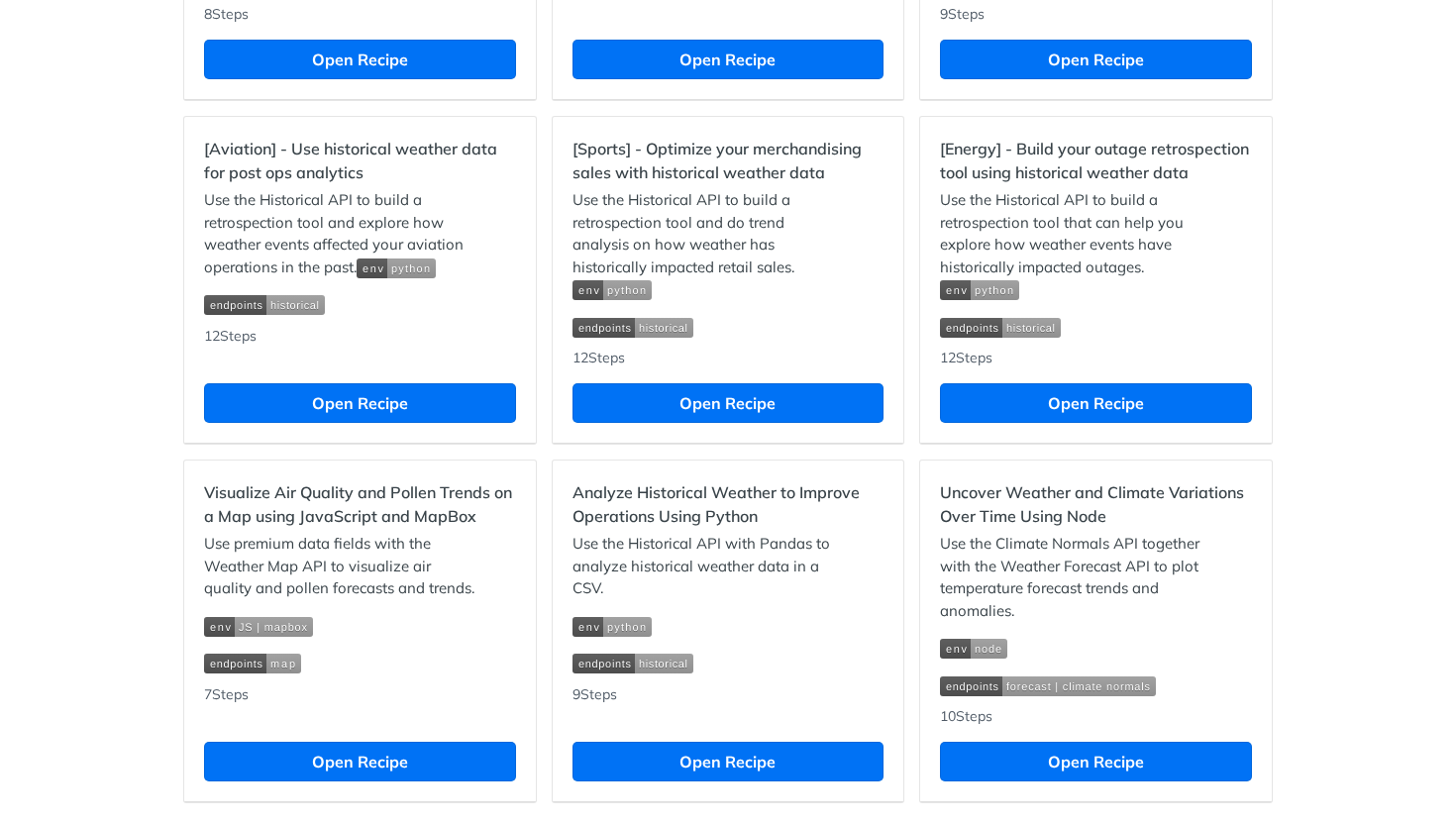 click on "Use the Historical API to build a retrospection tool and do trend analysis on how weather has historically impacted retail sales." at bounding box center [708, 245] 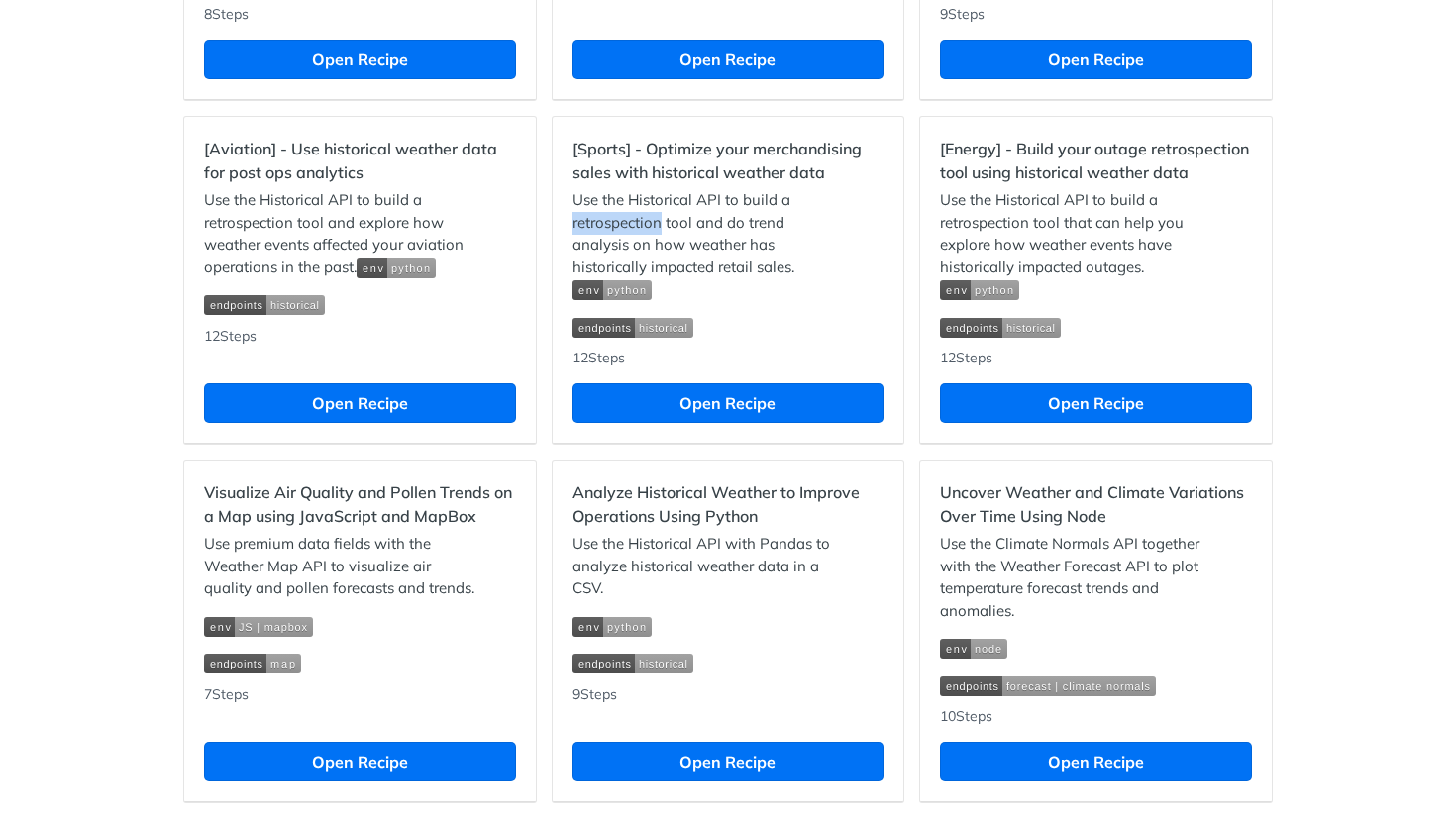 click on "Use the Historical API to build a retrospection tool and do trend analysis on how weather has historically impacted retail sales." at bounding box center [708, 245] 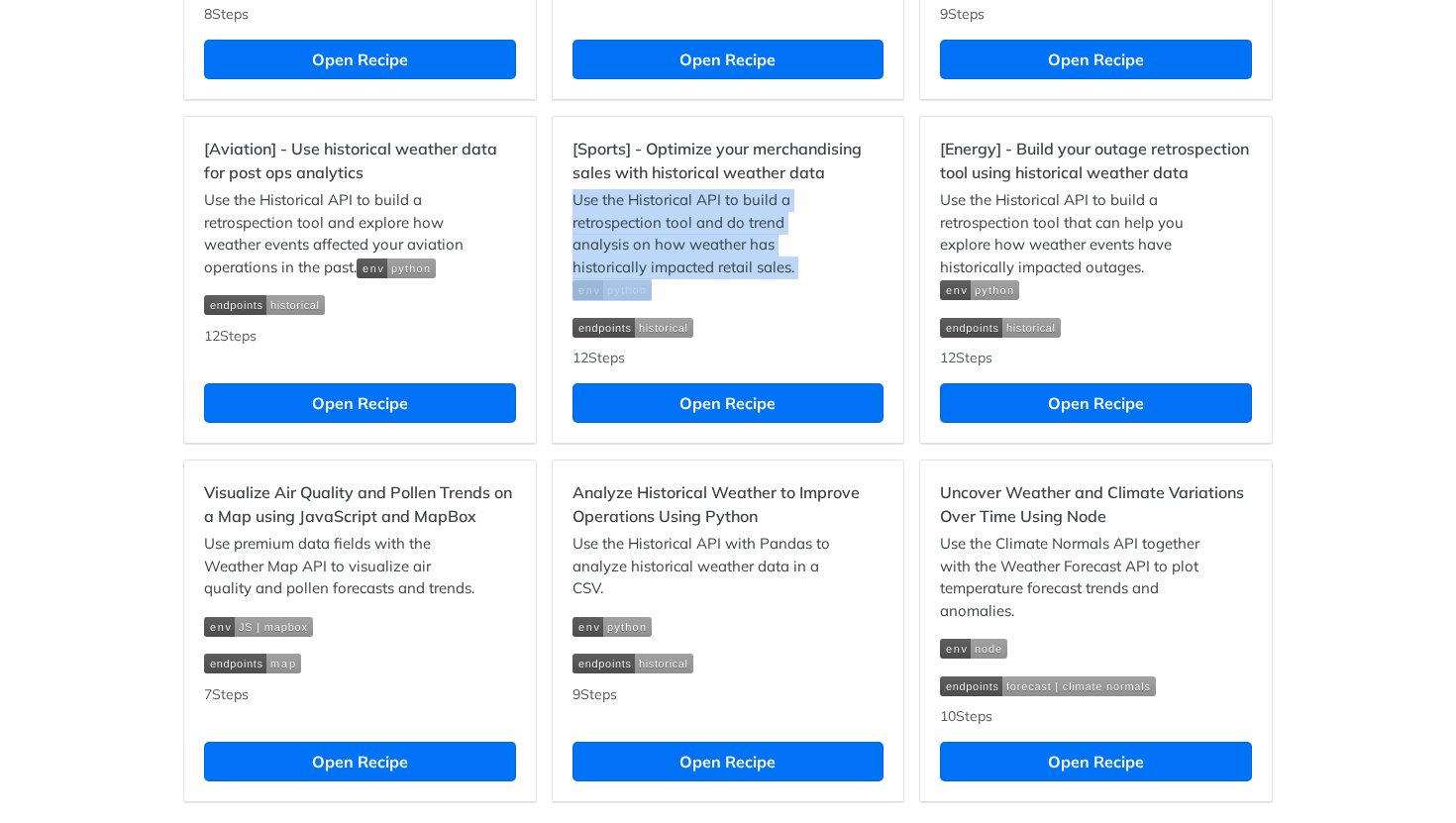 click on "Use the Historical API to build a retrospection tool and do trend analysis on how weather has historically impacted retail sales." at bounding box center [708, 245] 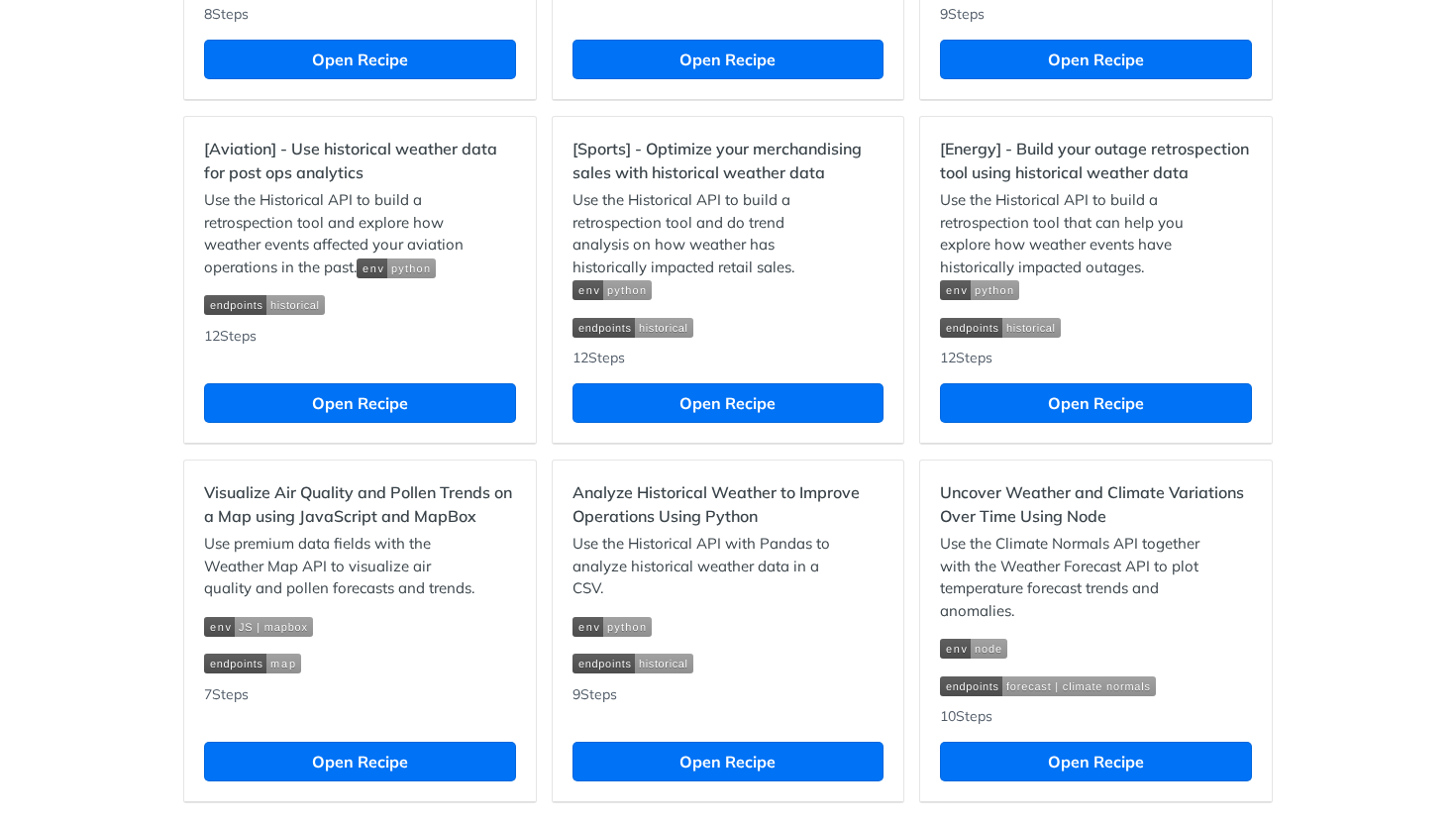 click on "Use the Historical API to build a retrospection tool and explore how weather events affected your aviation operations in the past." at bounding box center (340, 234) 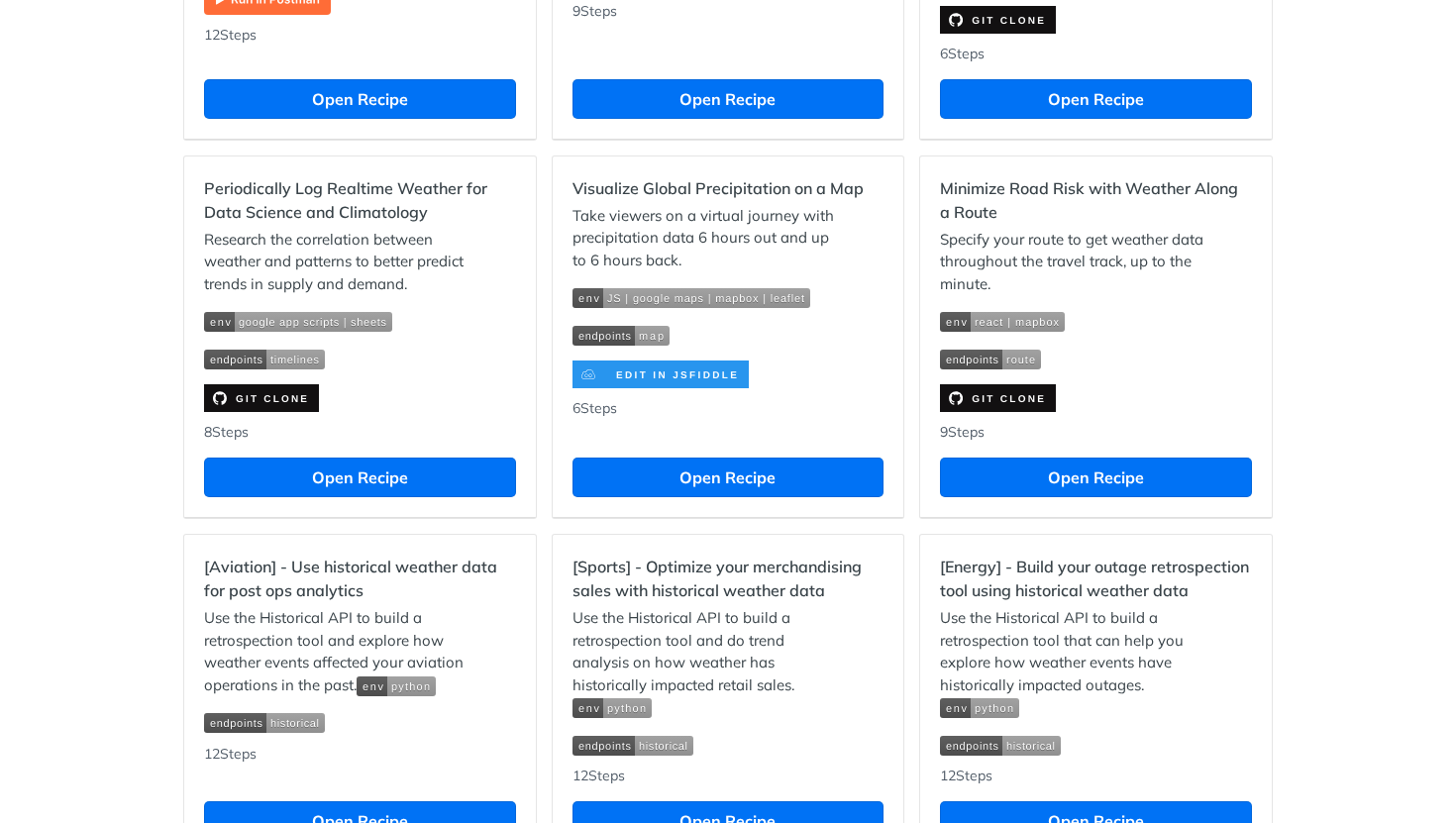 scroll, scrollTop: 1377, scrollLeft: 0, axis: vertical 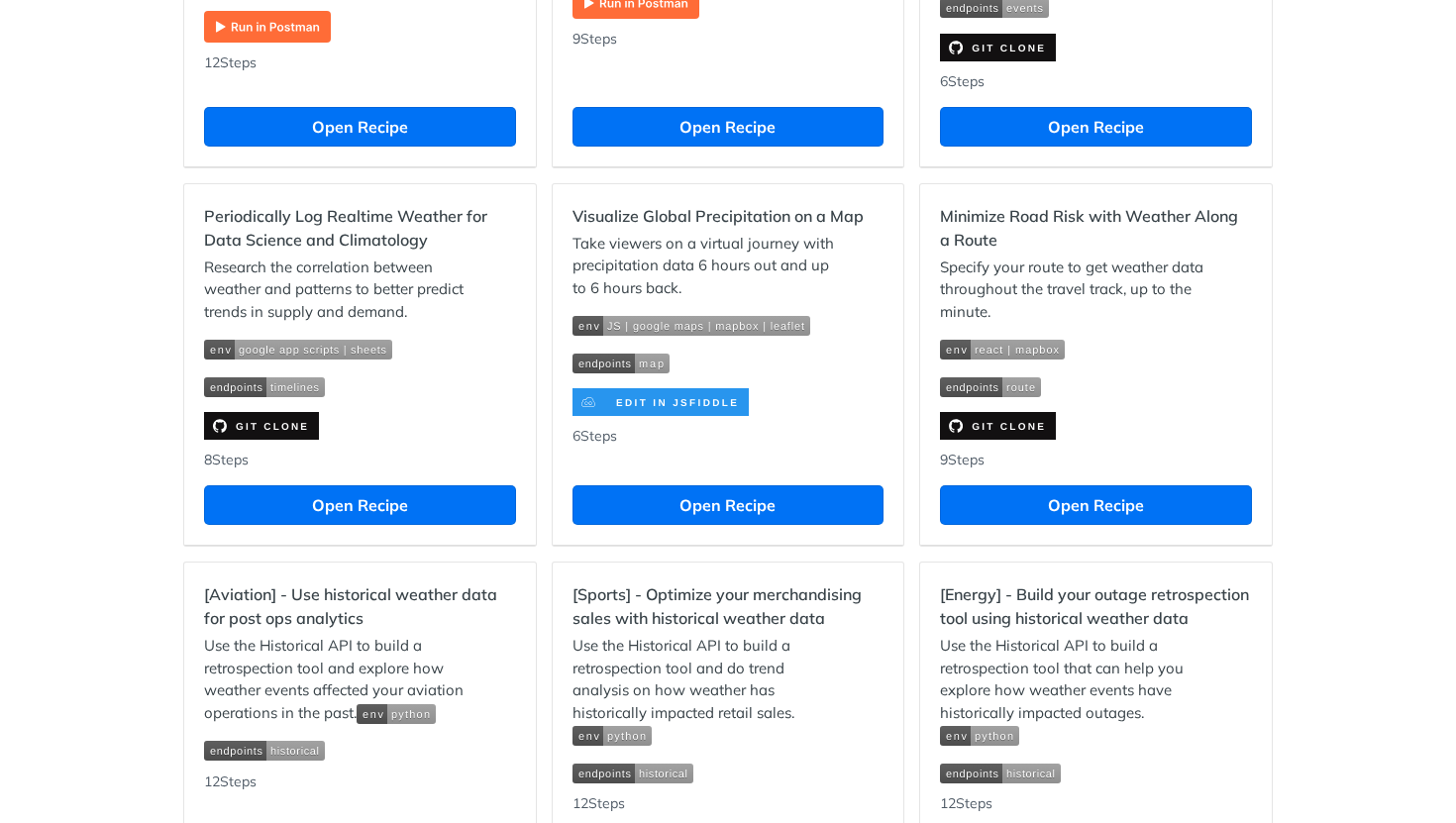 click on "Research the correlation between weather and patterns to better predict trends in supply and demand." at bounding box center (340, 290) 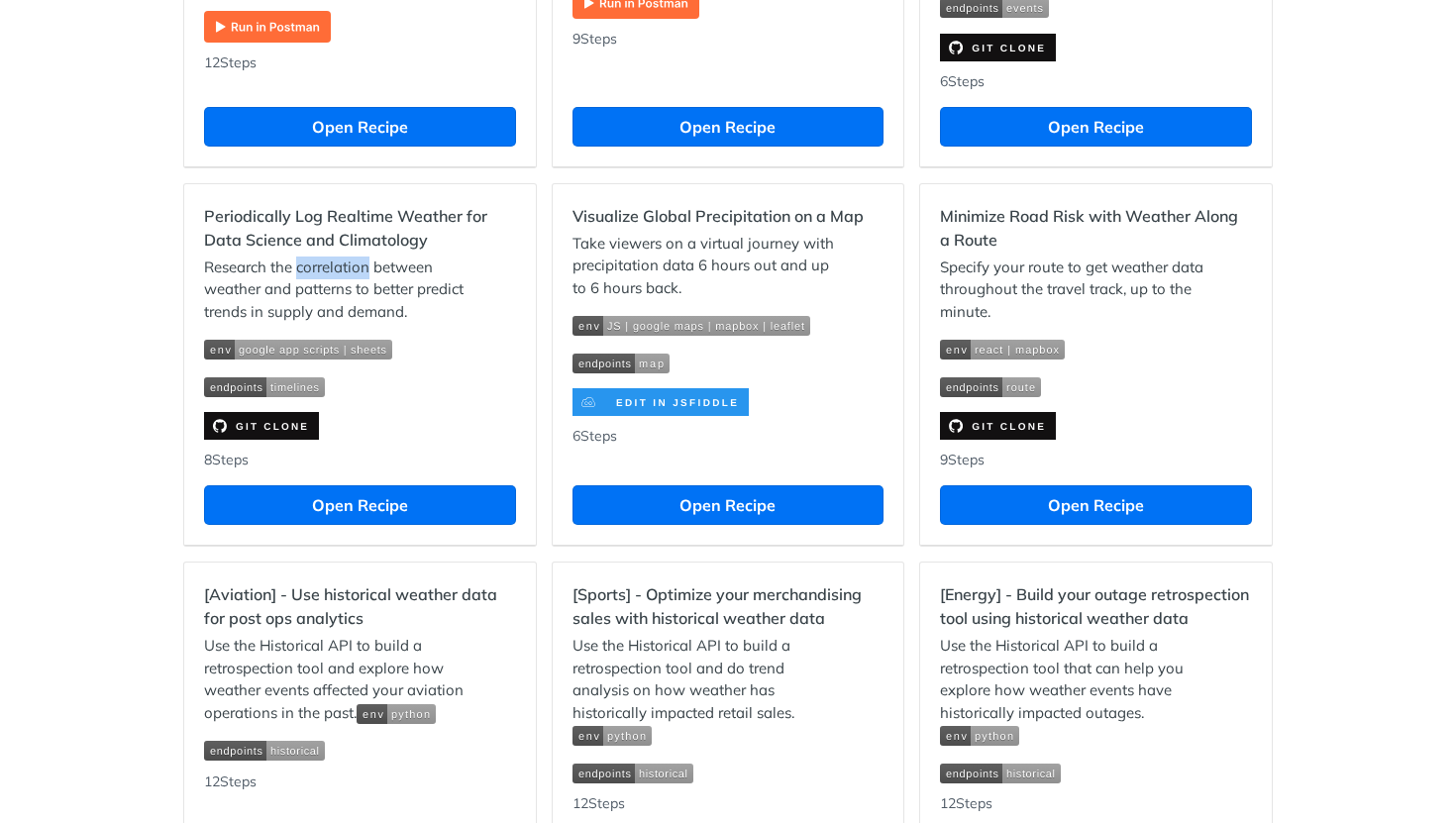 click on "Research the correlation between weather and patterns to better predict trends in supply and demand." at bounding box center [340, 290] 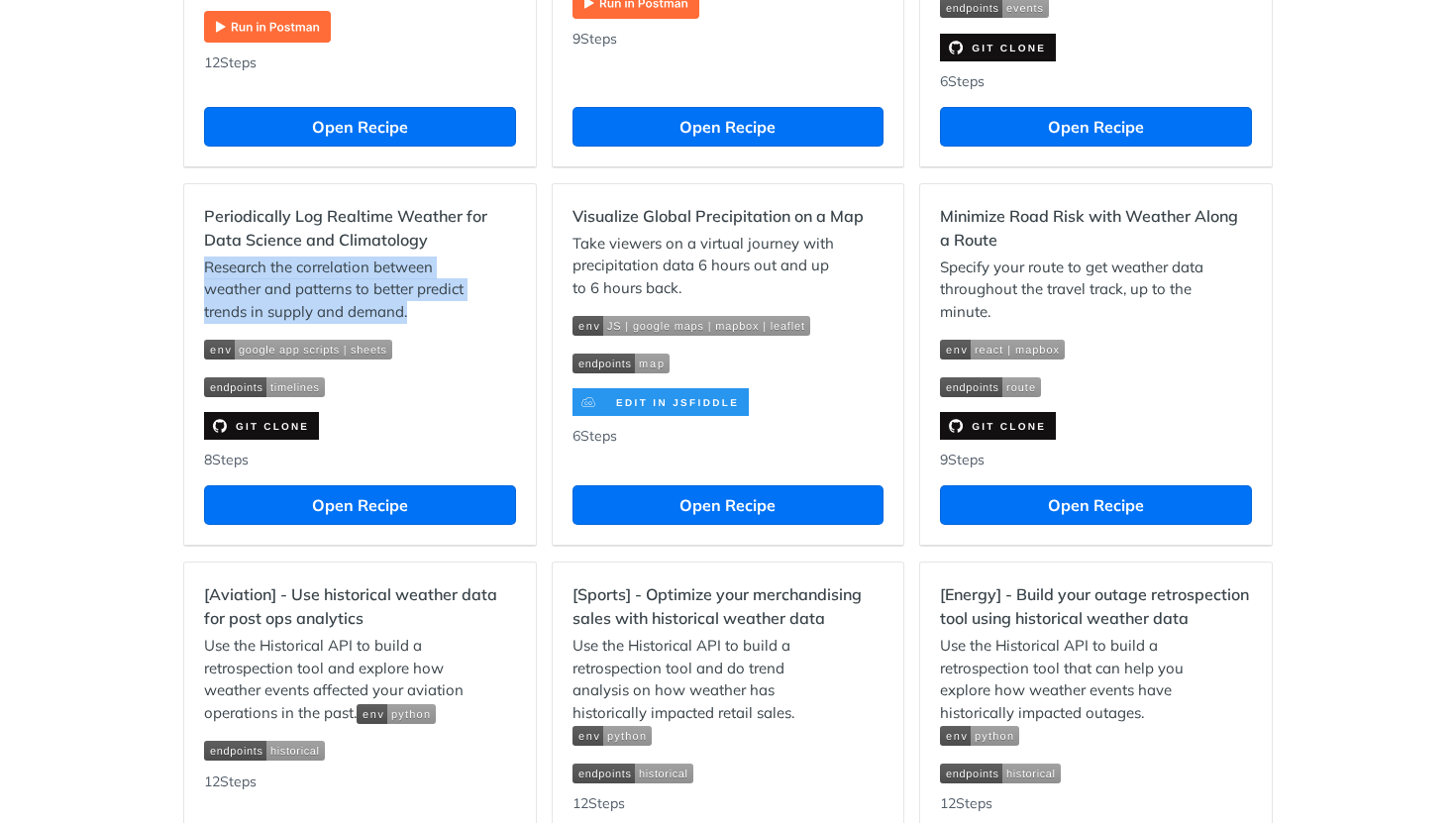 click on "Research the correlation between weather and patterns to better predict trends in supply and demand." at bounding box center [340, 290] 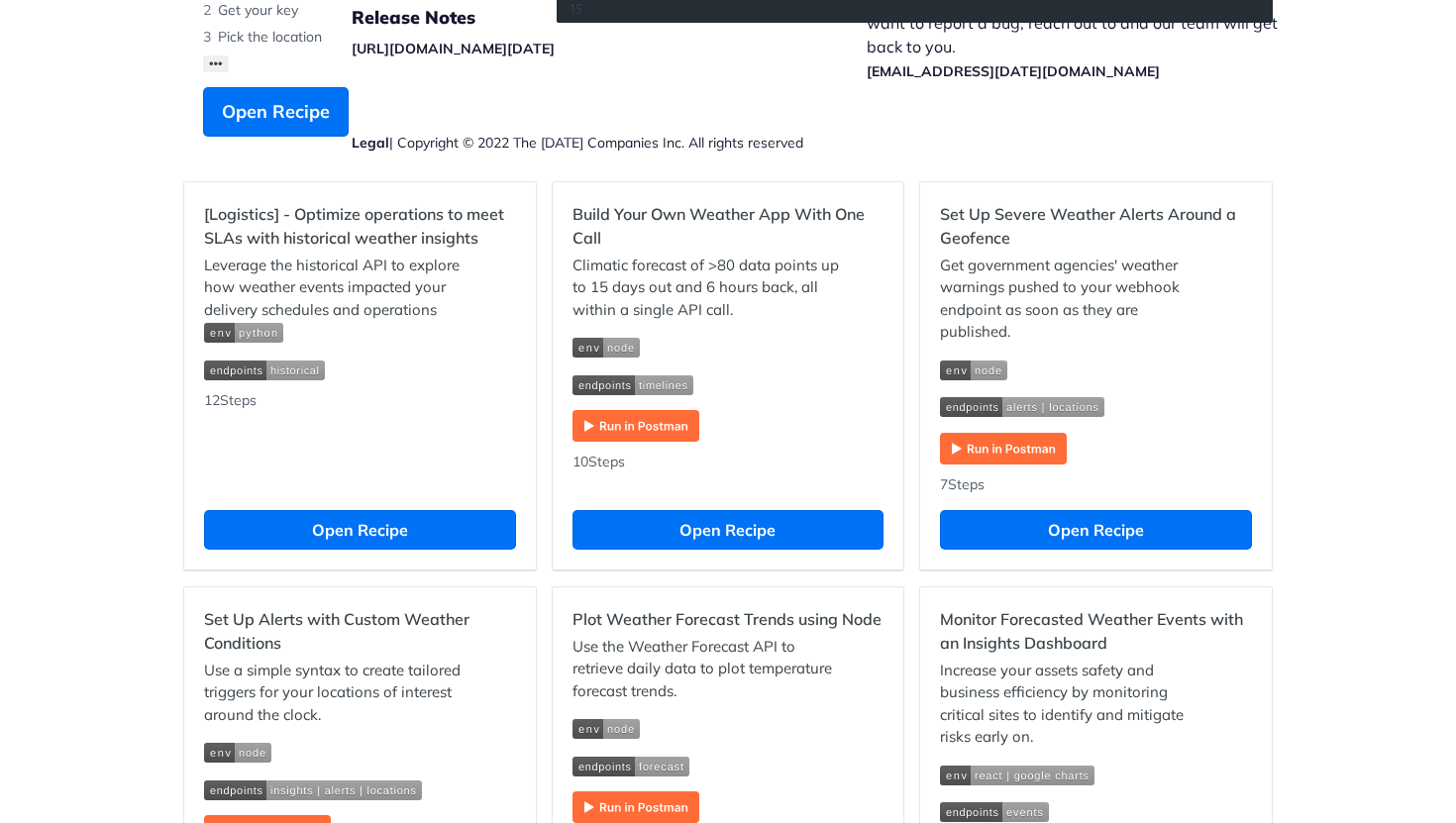 scroll, scrollTop: 559, scrollLeft: 0, axis: vertical 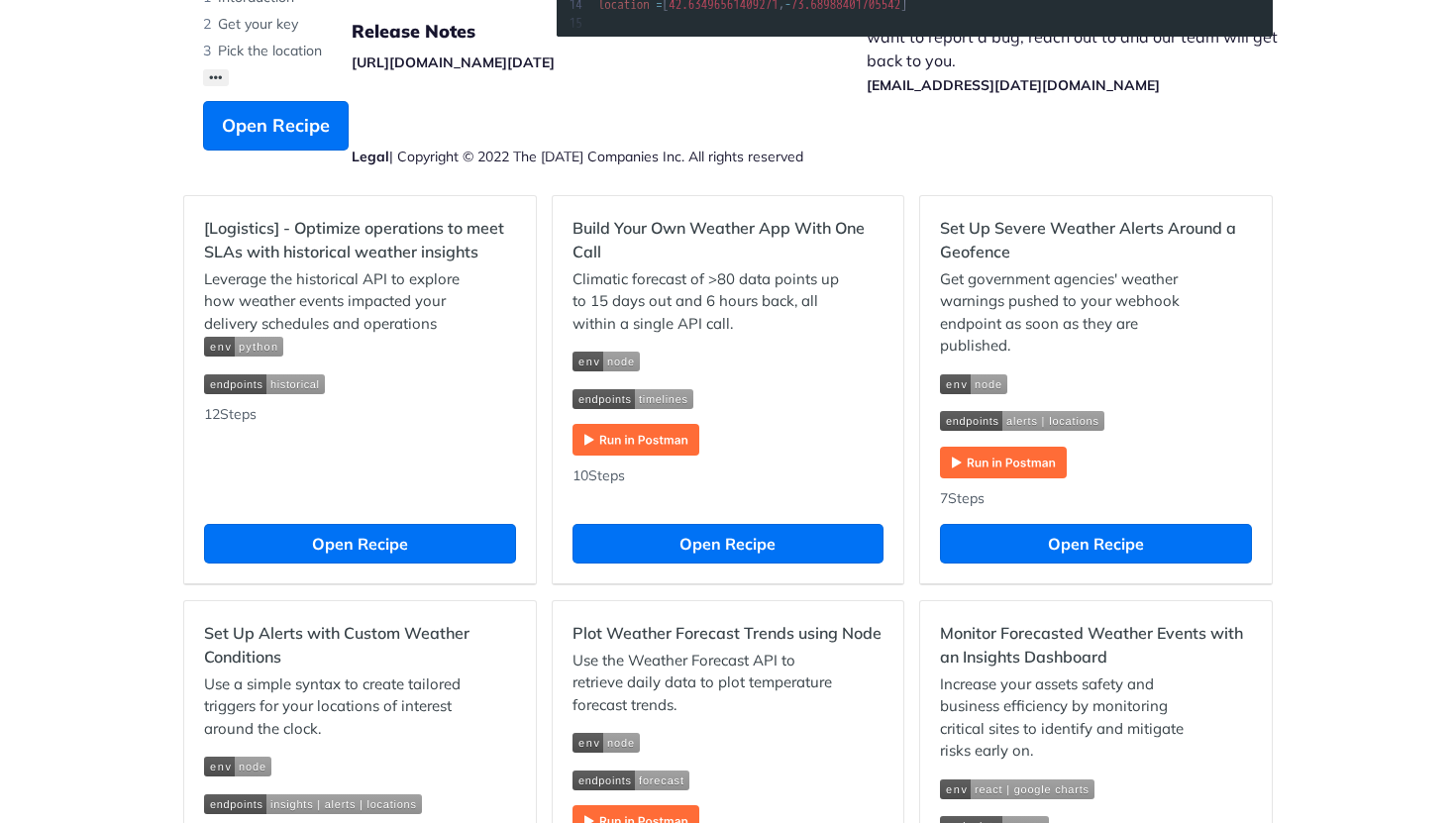 click on "Leverage the historical API to explore how weather events impacted your delivery schedules and operations" at bounding box center [340, 313] 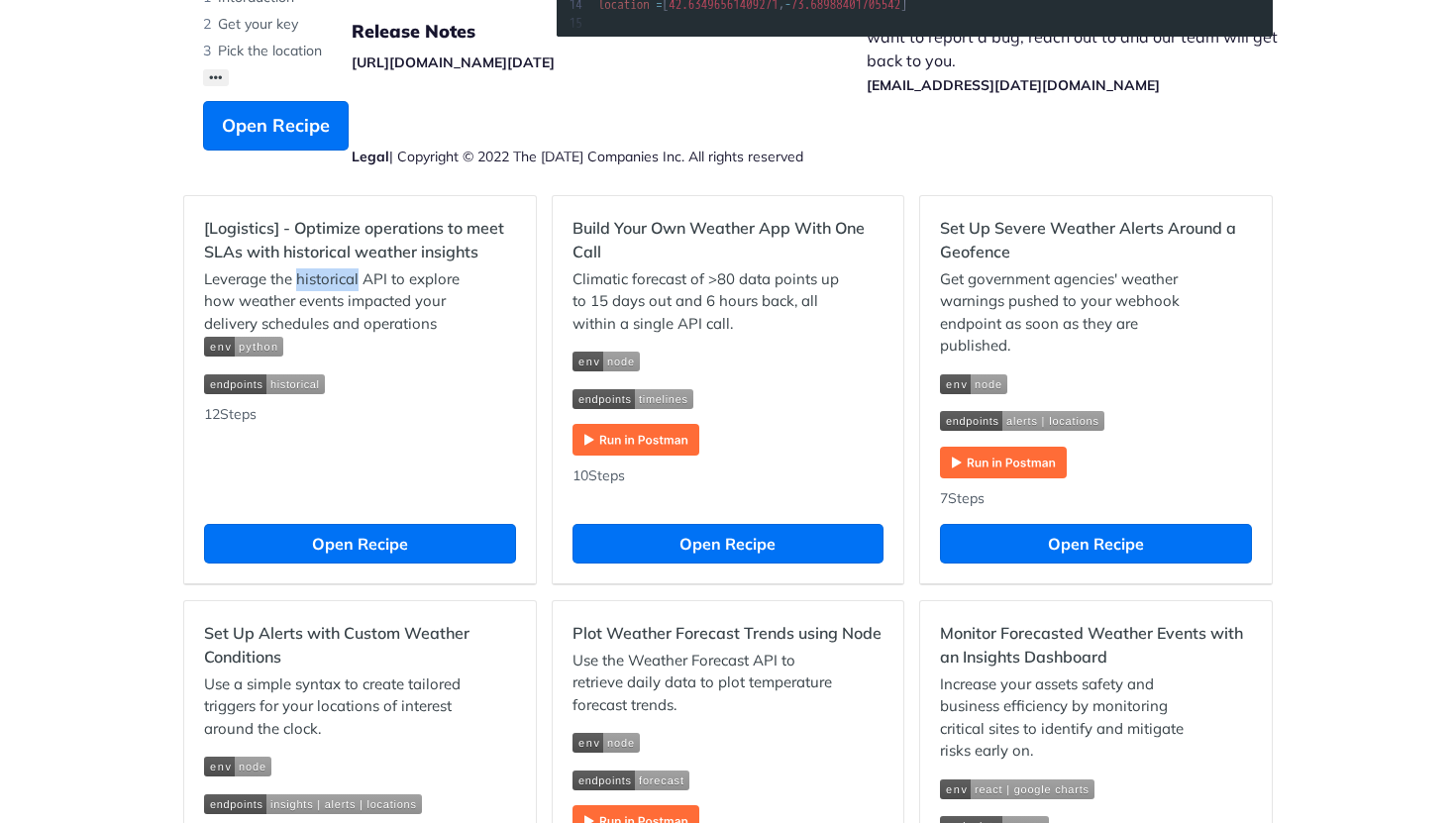 click on "Leverage the historical API to explore how weather events impacted your delivery schedules and operations" at bounding box center (340, 313) 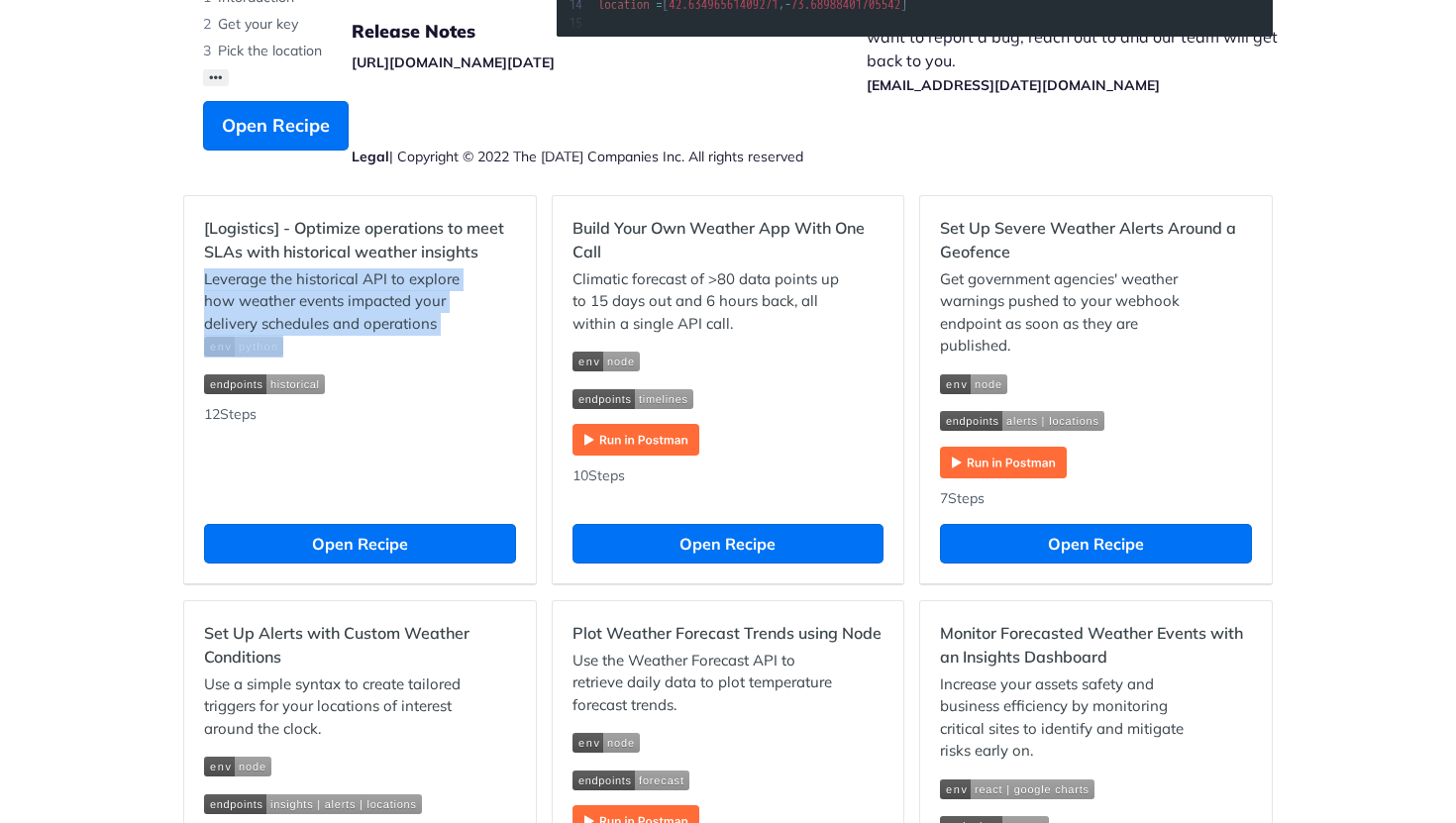 click on "Leverage the historical API to explore how weather events impacted your delivery schedules and operations" at bounding box center [340, 313] 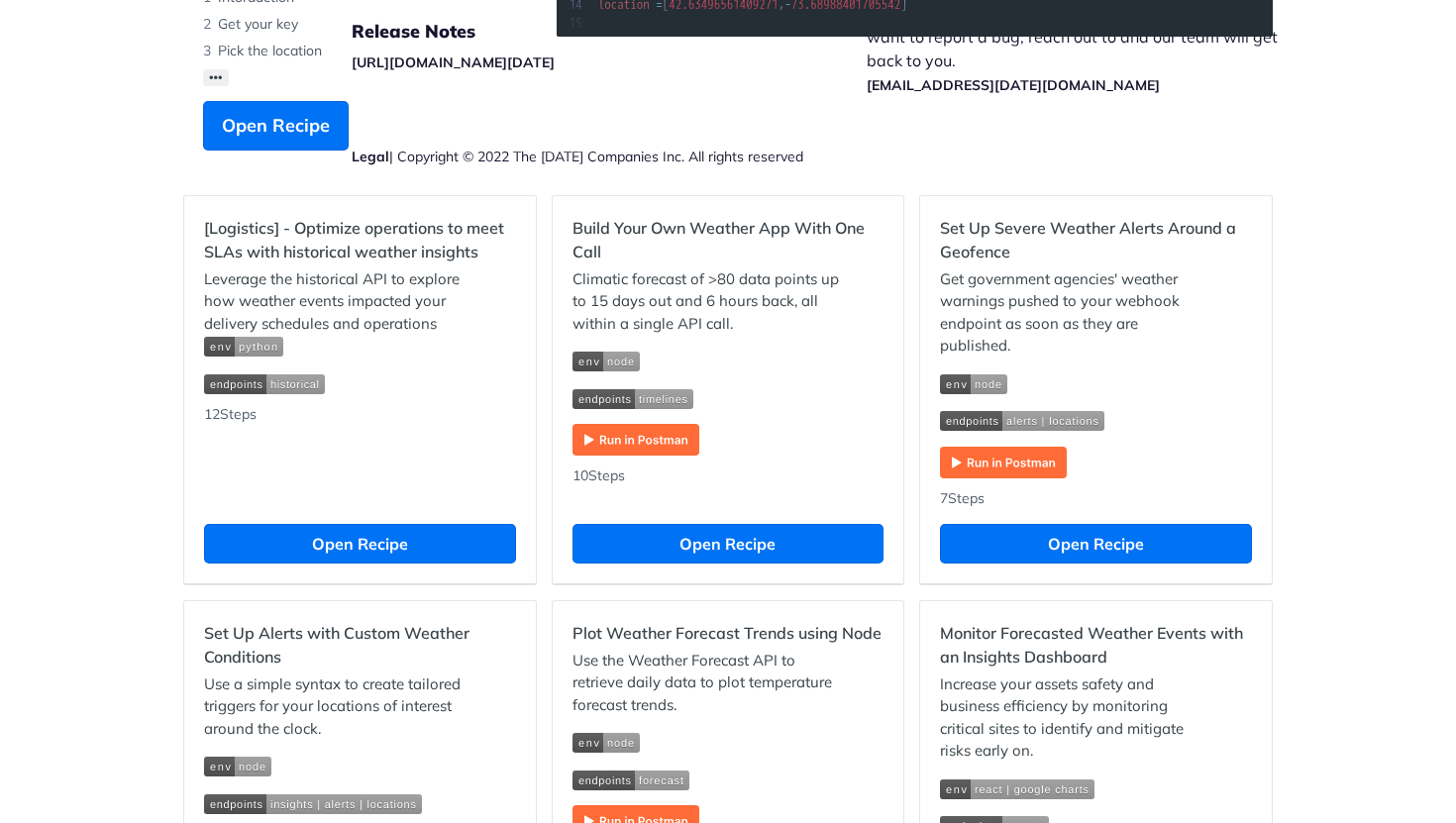 click on "Climatic forecast of >80 data points up to 15 days out and 6 hours back, all within a single API call." at bounding box center (708, 302) 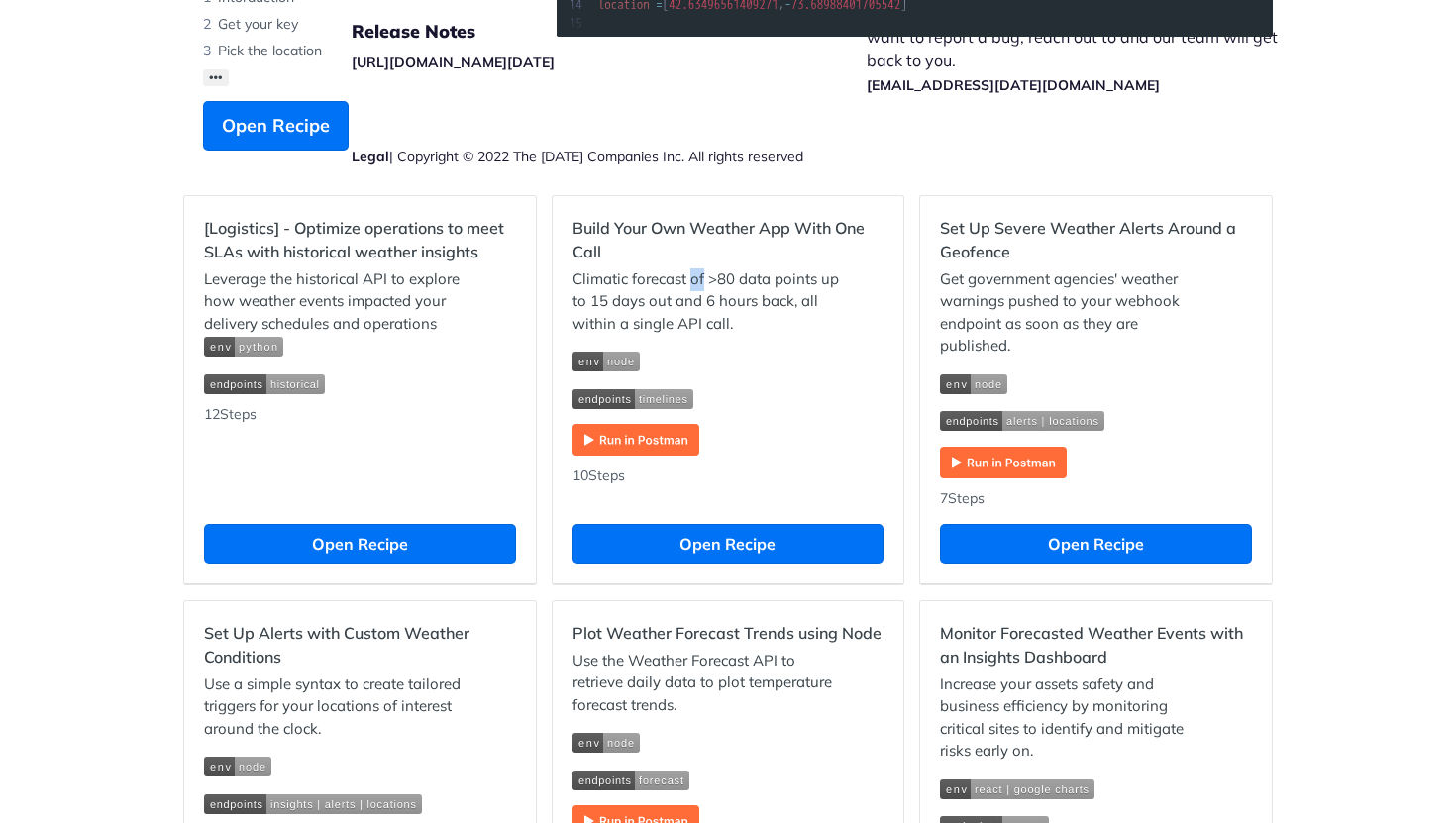 click on "Climatic forecast of >80 data points up to 15 days out and 6 hours back, all within a single API call." at bounding box center [708, 302] 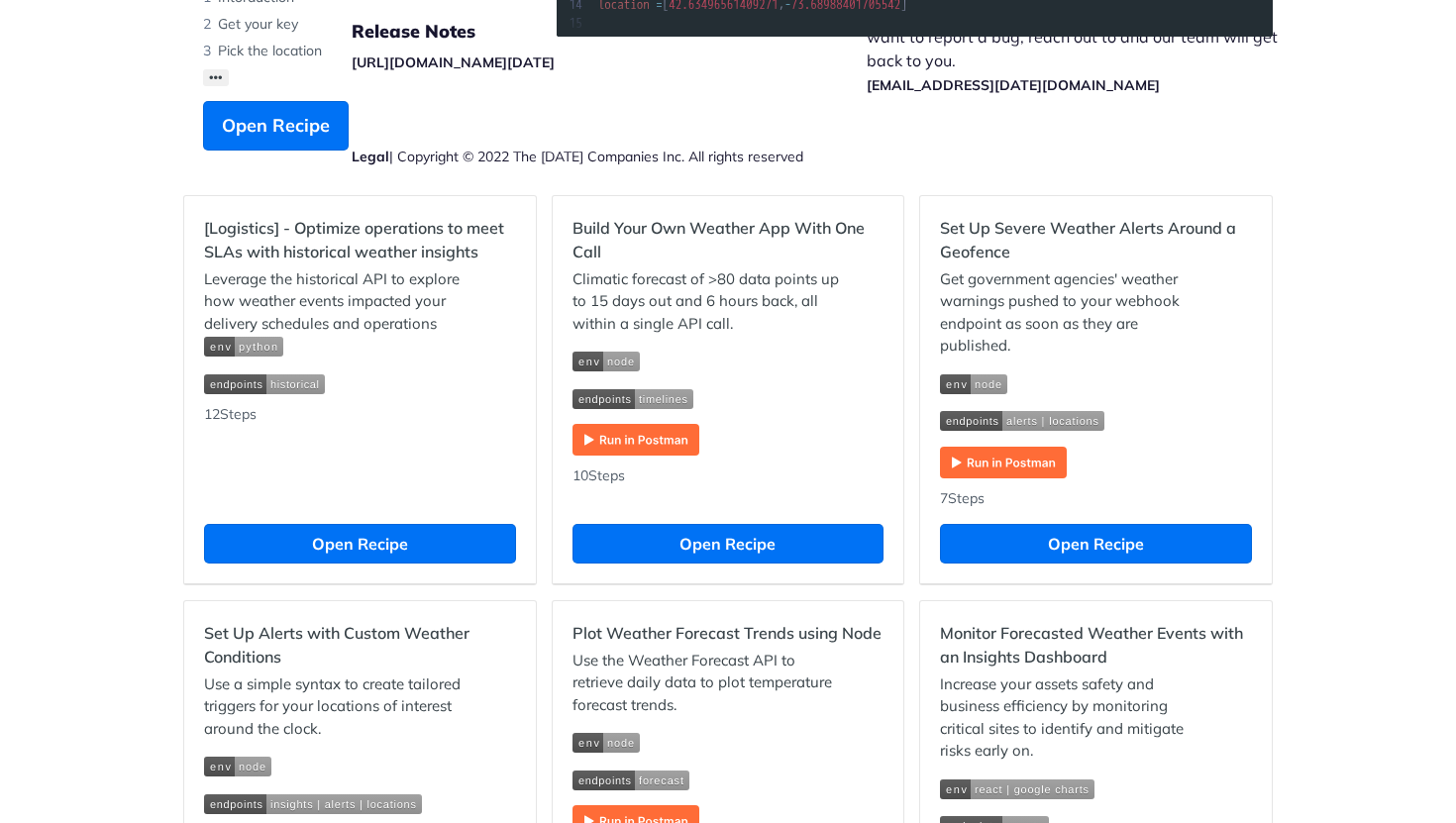 click on "Climatic forecast of >80 data points up to 15 days out and 6 hours back, all within a single API call." at bounding box center (708, 302) 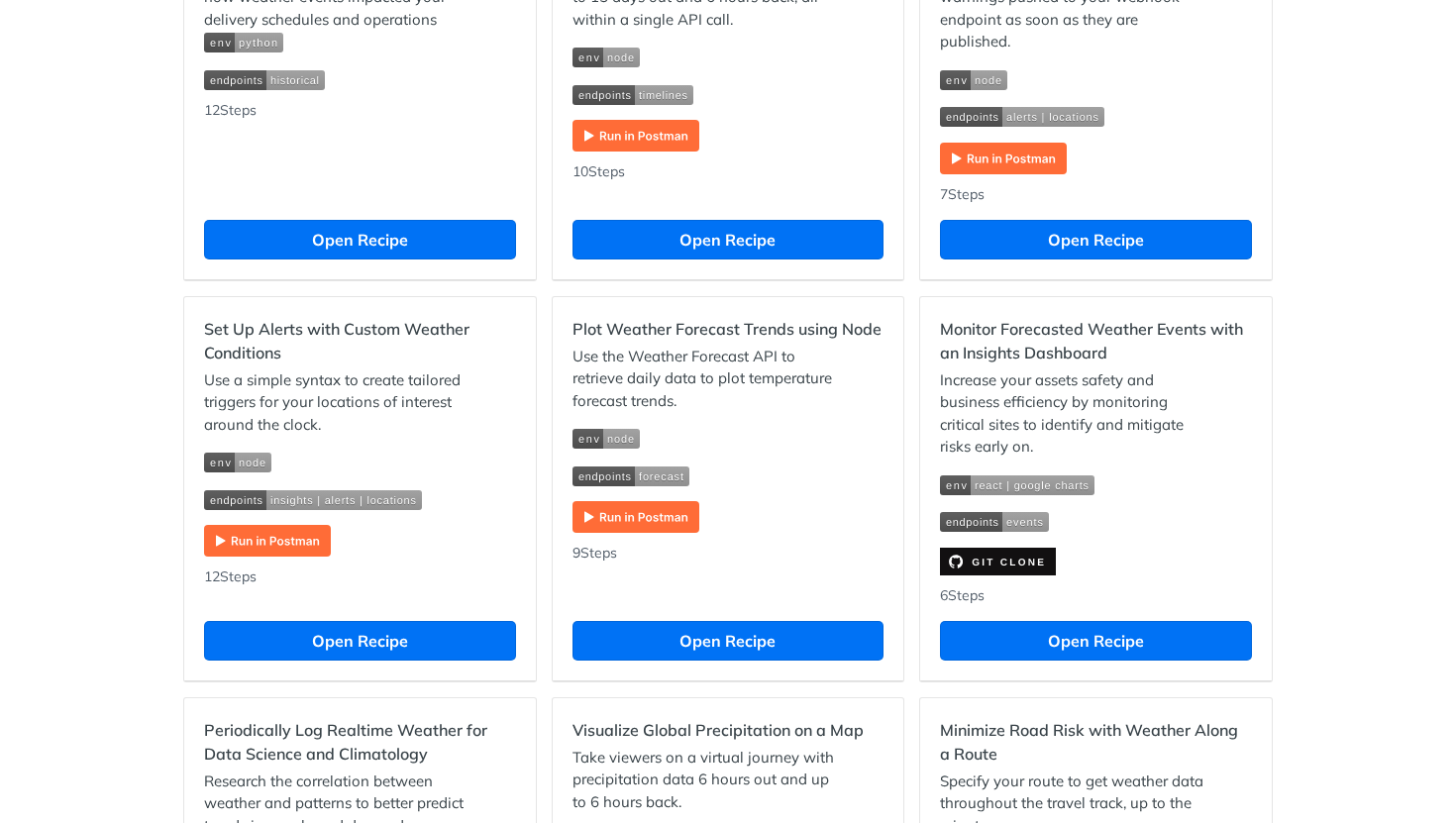 scroll, scrollTop: 1822, scrollLeft: 0, axis: vertical 